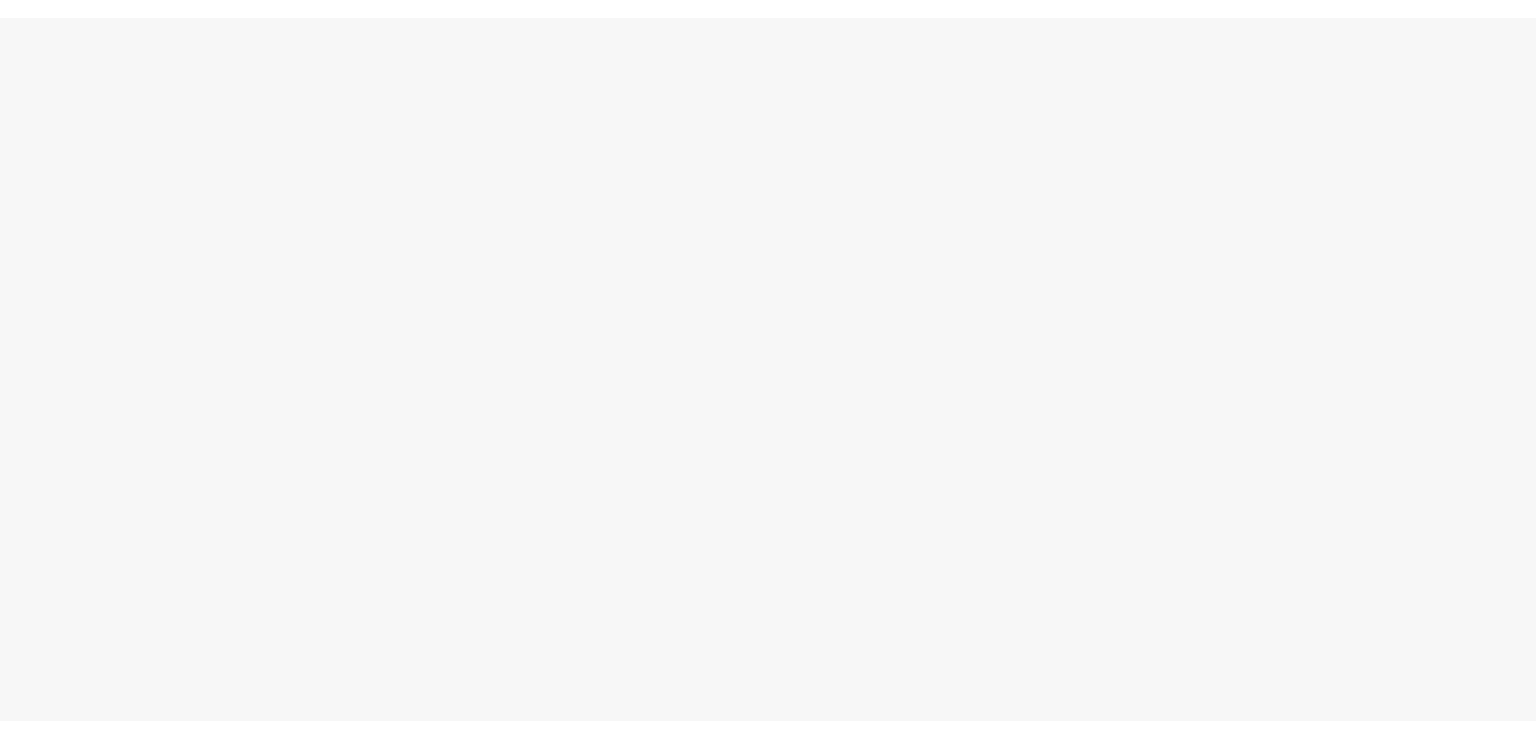 scroll, scrollTop: 0, scrollLeft: 0, axis: both 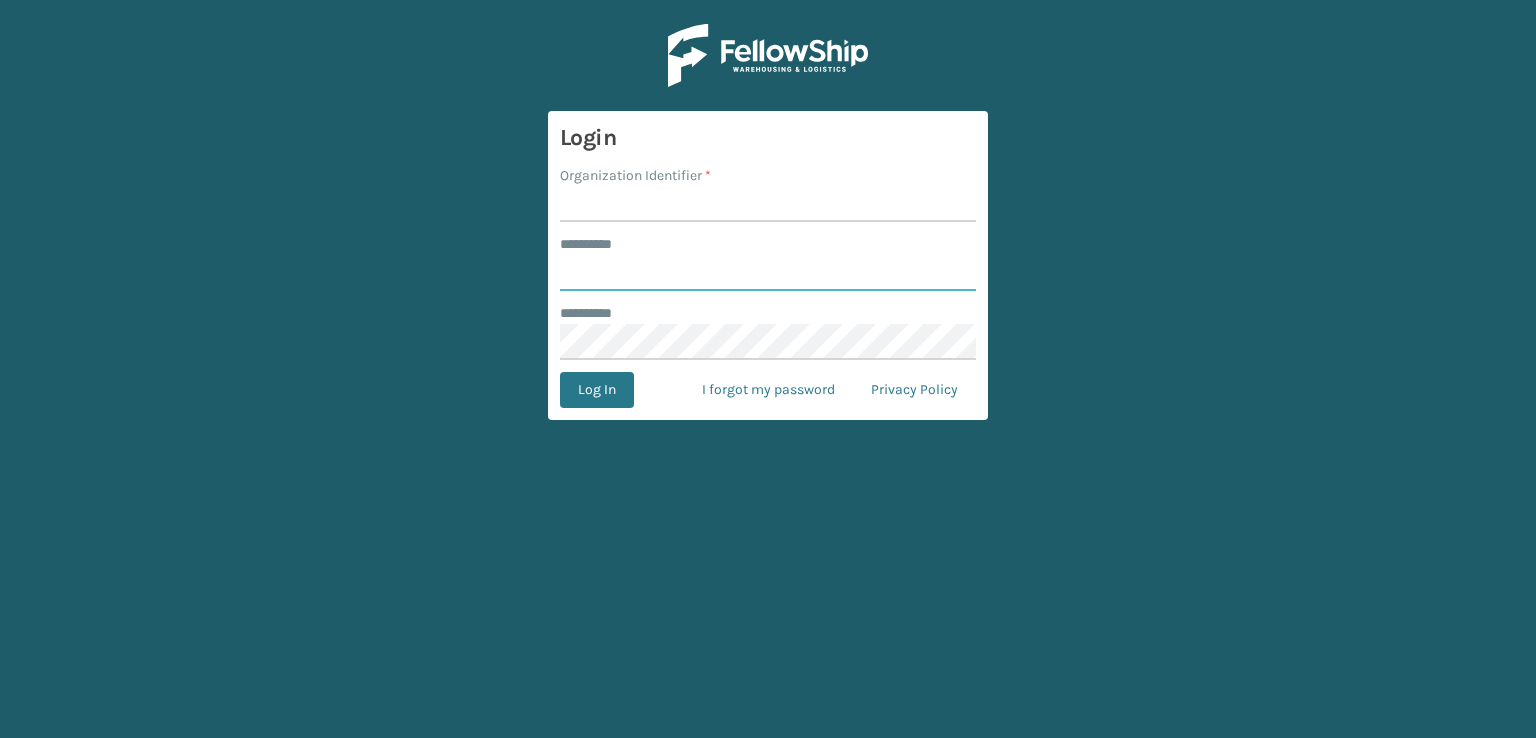 type on "***" 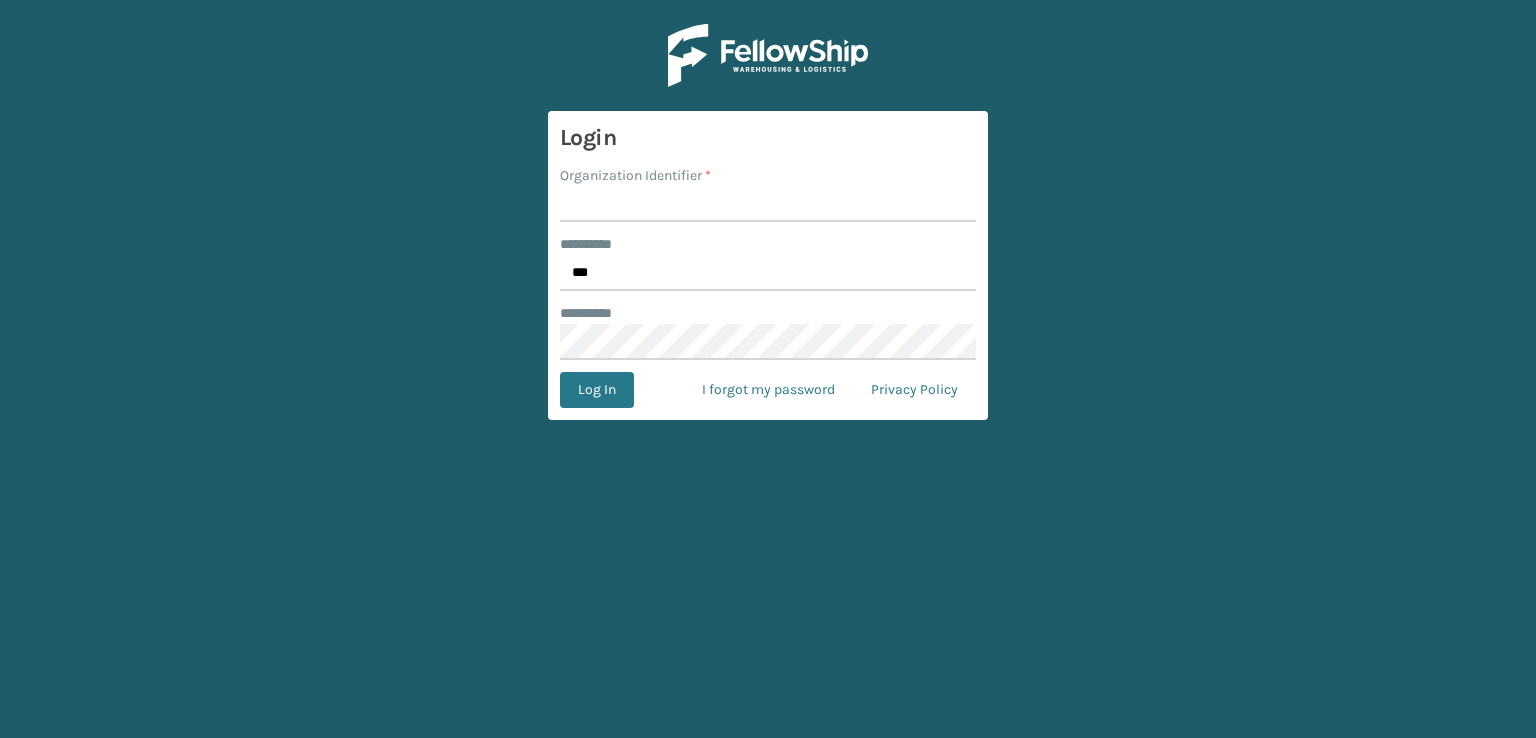 click on "Organization Identifier   *" at bounding box center (768, 204) 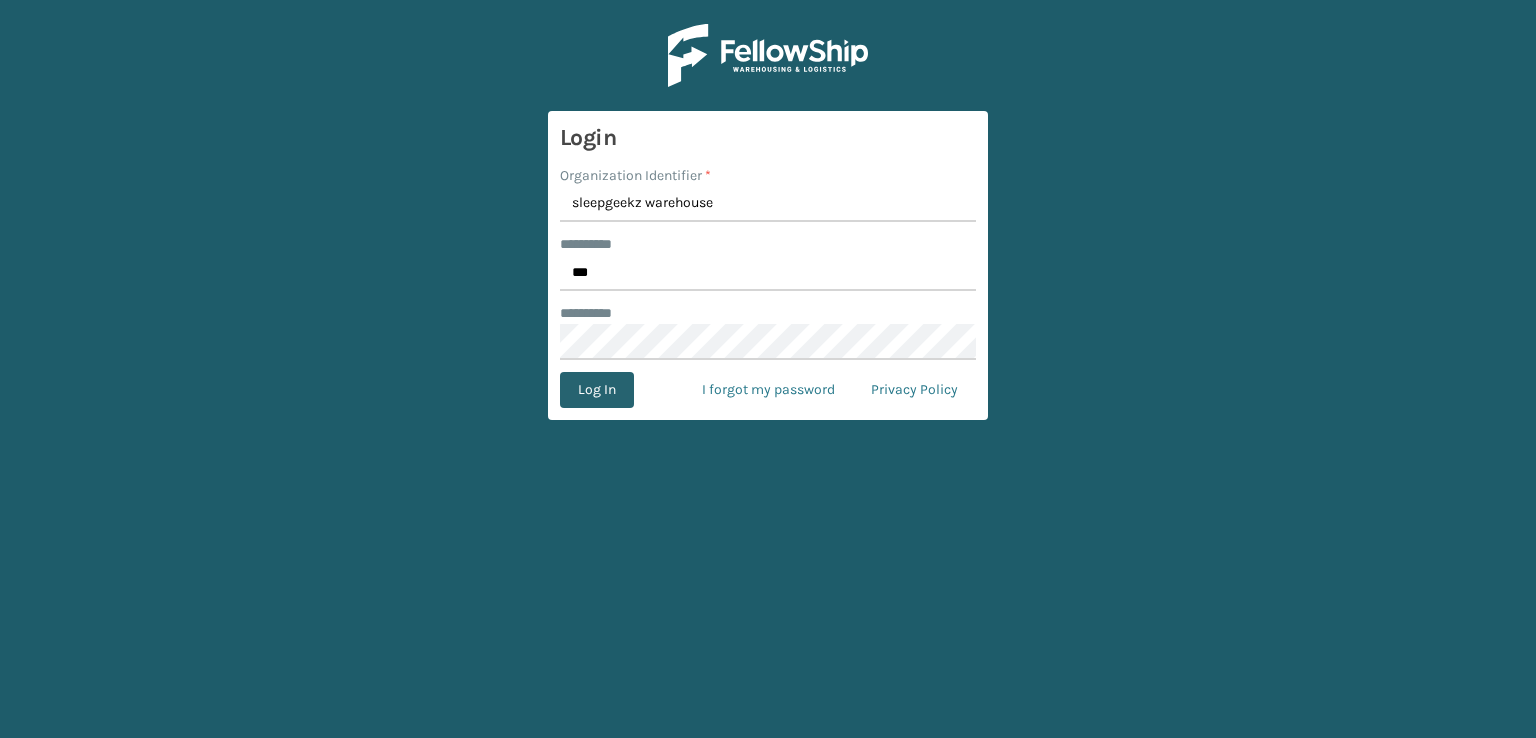 click on "Log In" at bounding box center (597, 390) 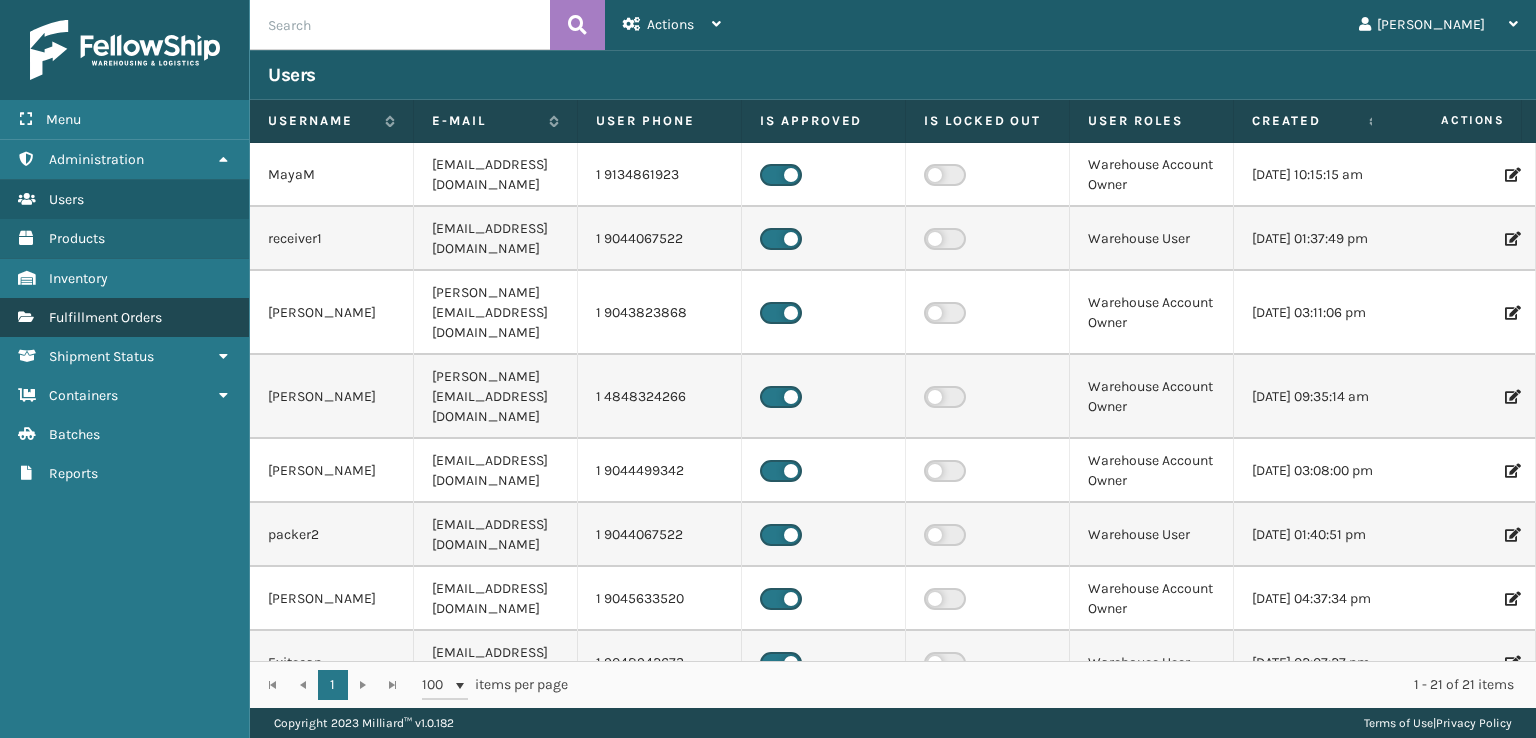 click on "Fulfillment Orders" at bounding box center (124, 317) 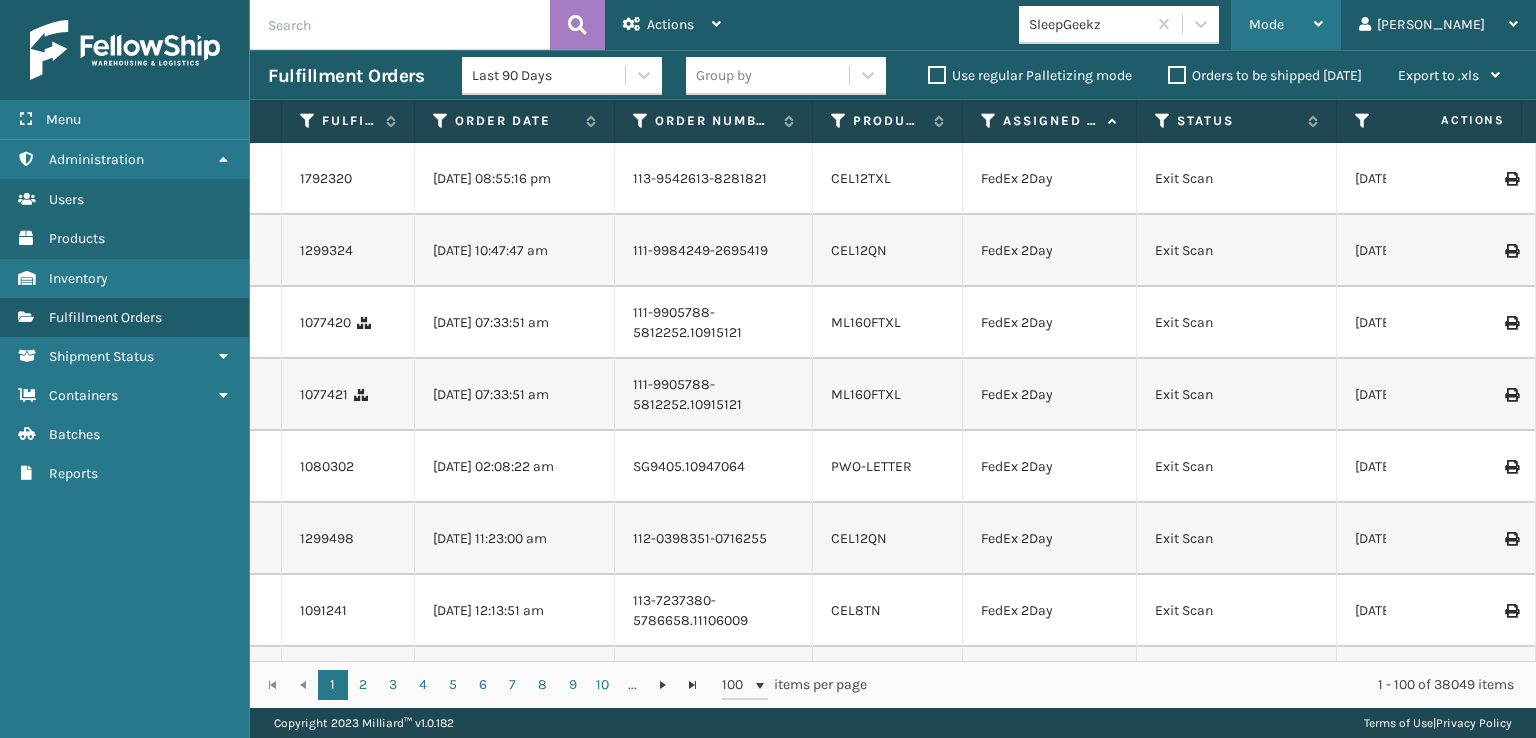 click on "Mode" at bounding box center [1266, 24] 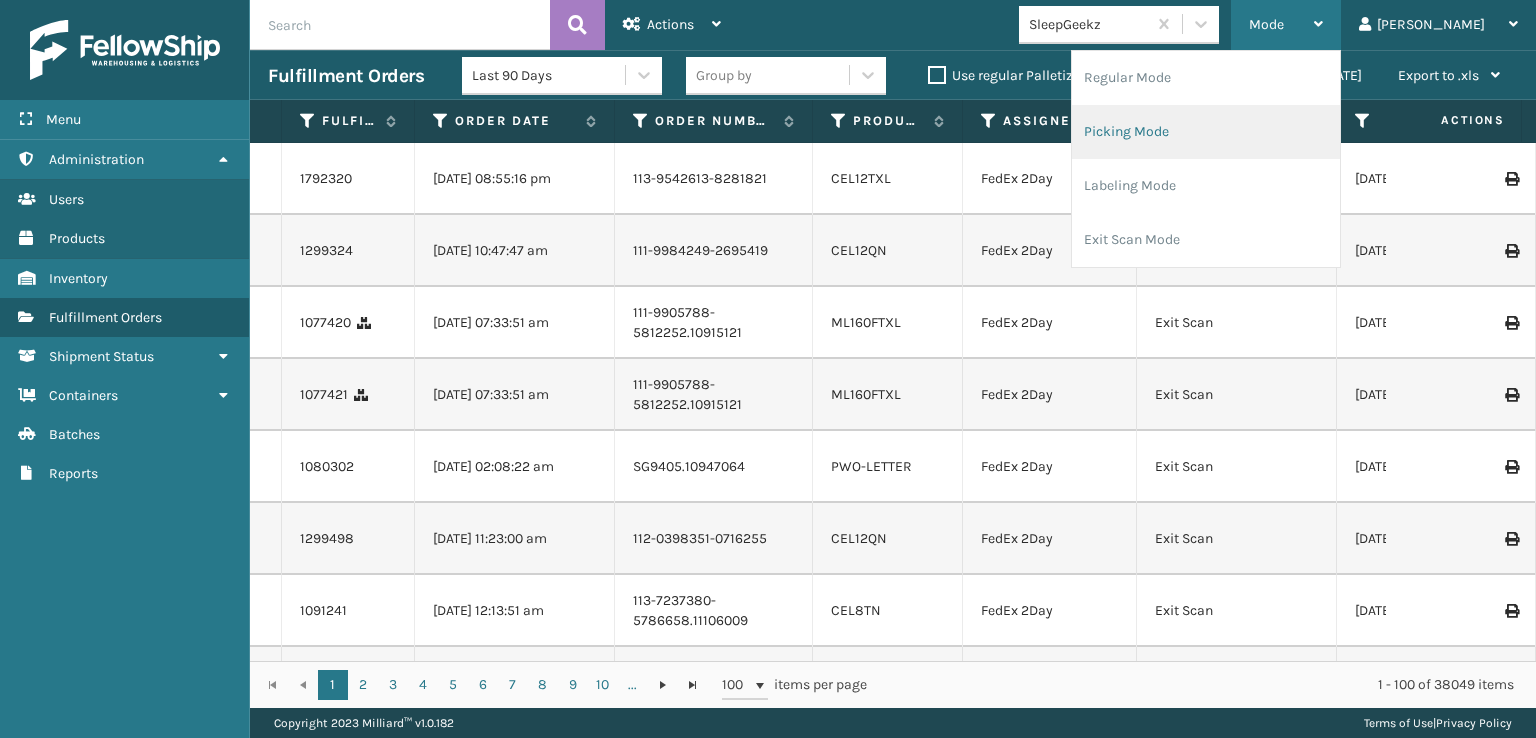 click on "Picking Mode" at bounding box center (1206, 132) 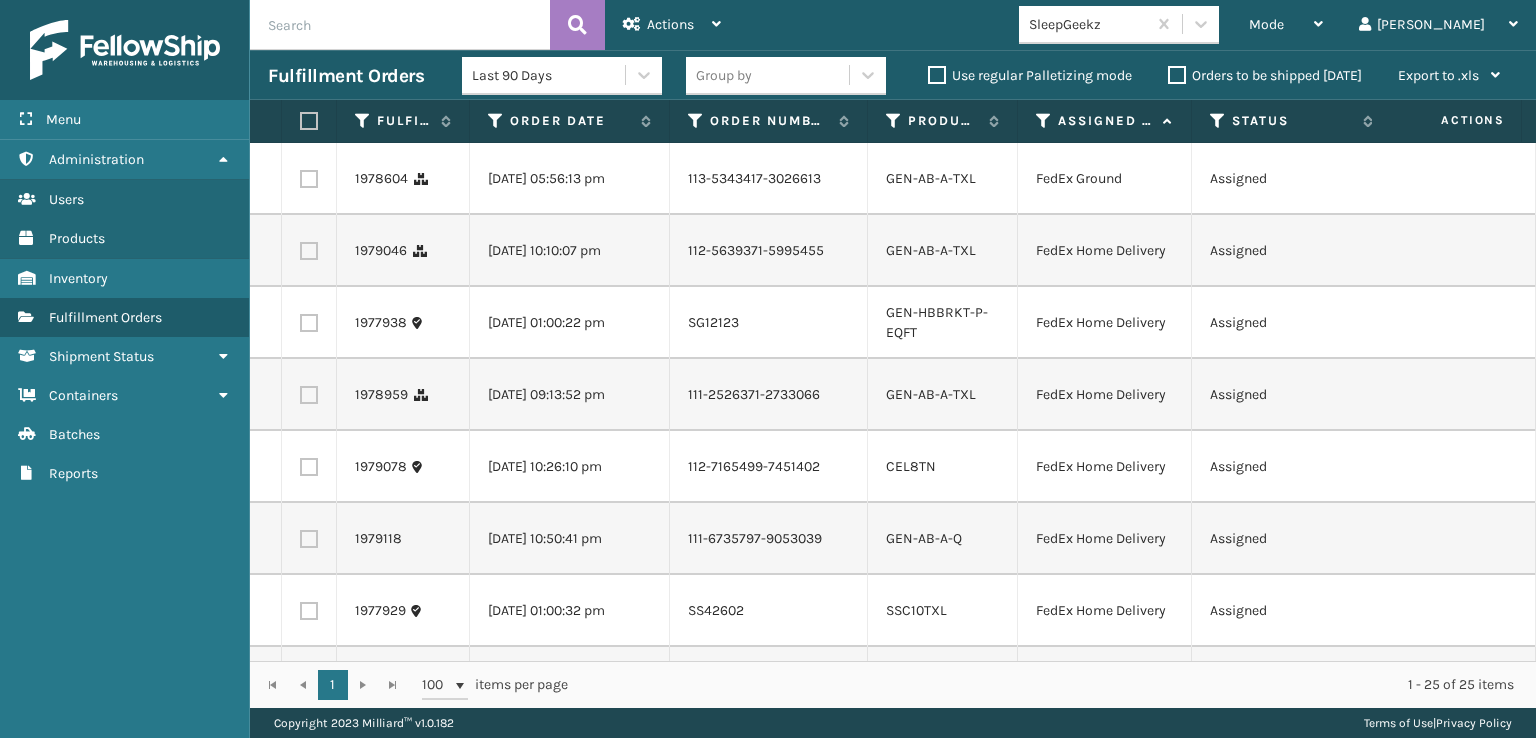 click at bounding box center [309, 179] 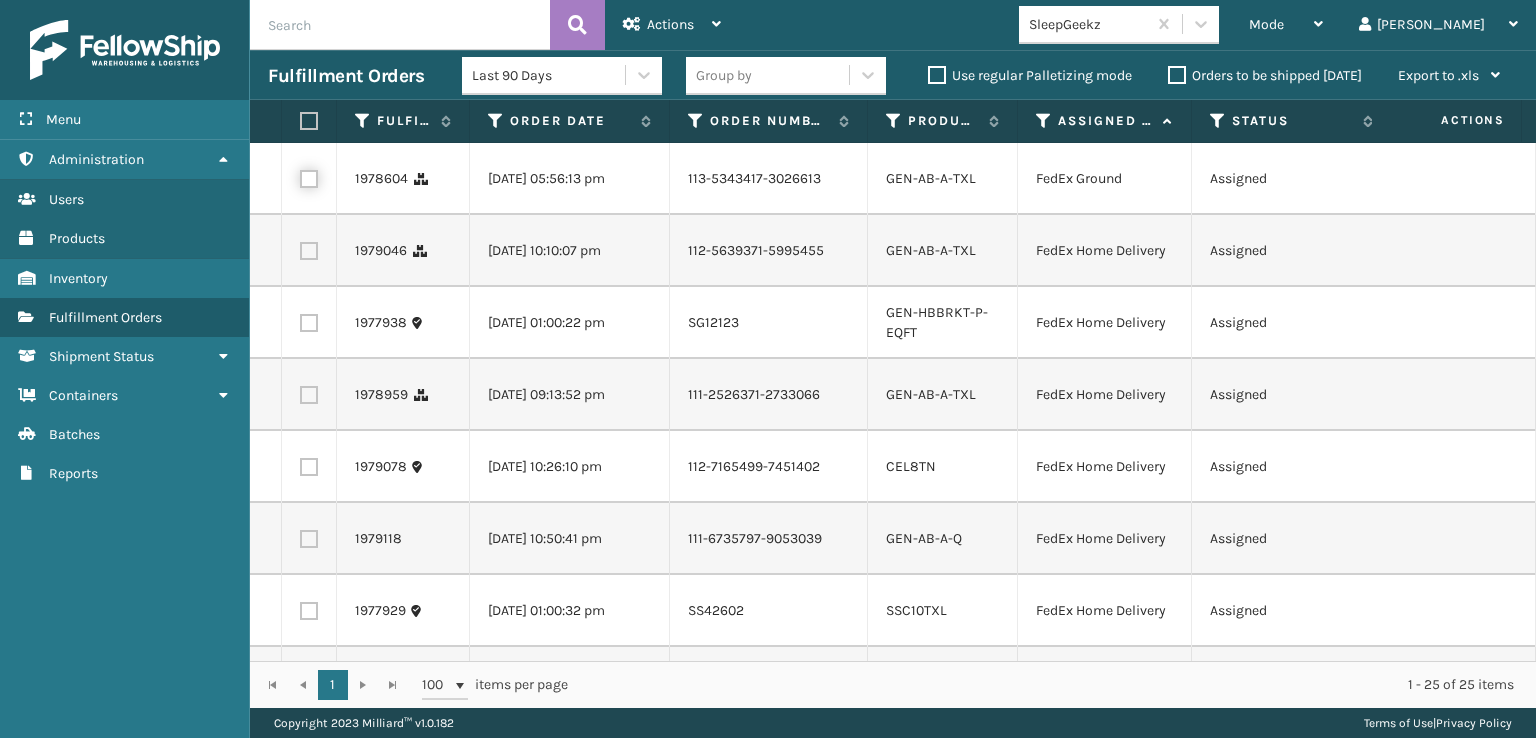 click at bounding box center (300, 176) 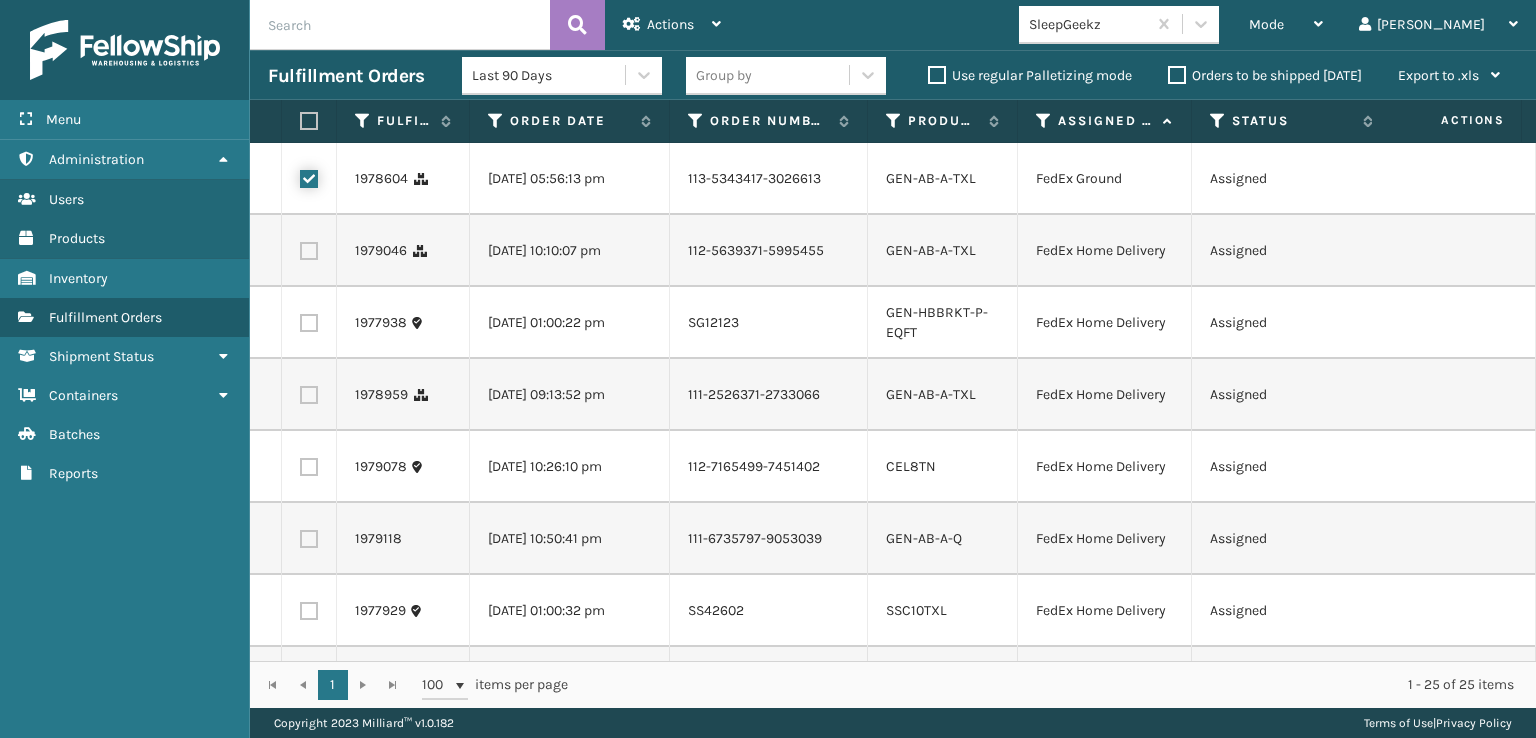 checkbox on "true" 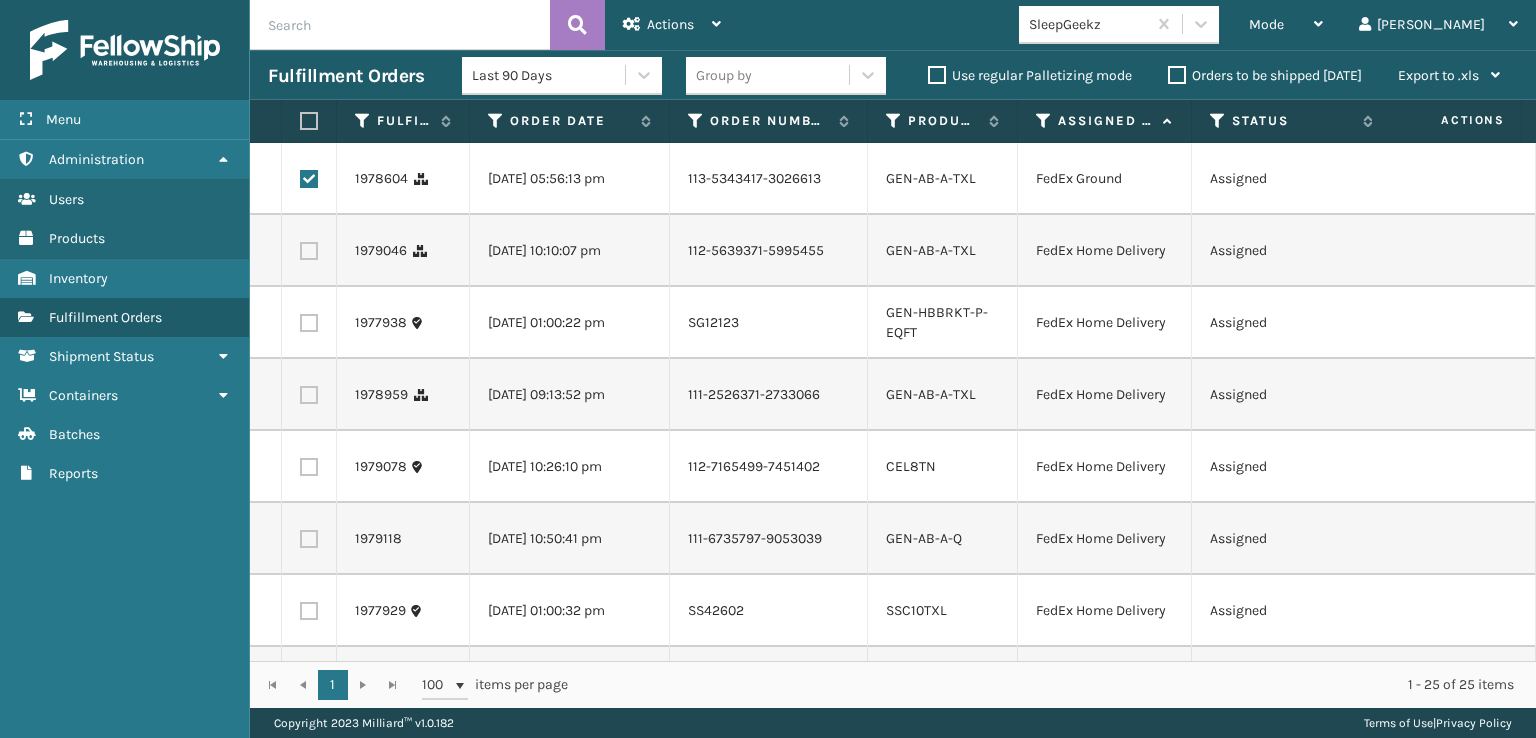 click at bounding box center [309, 251] 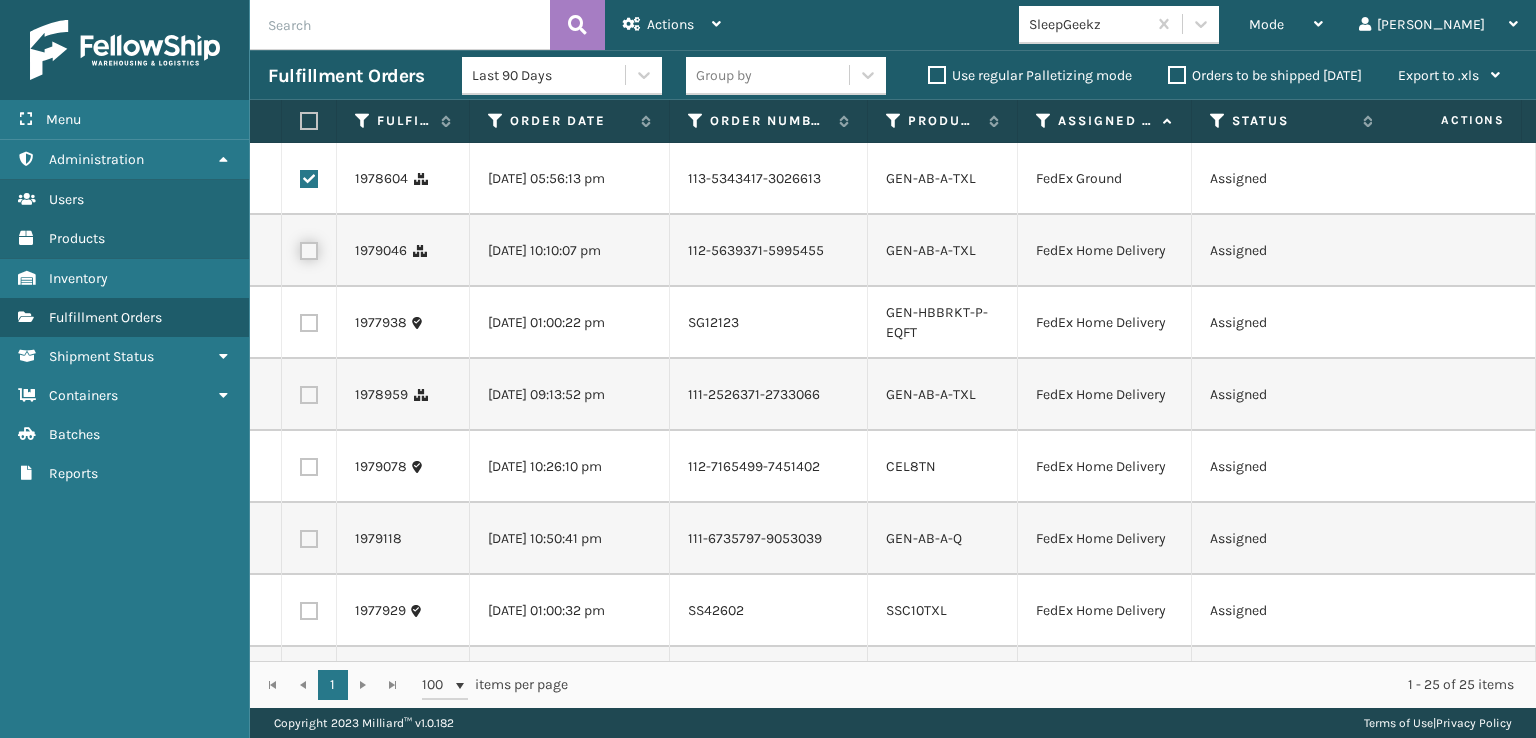 click at bounding box center [300, 248] 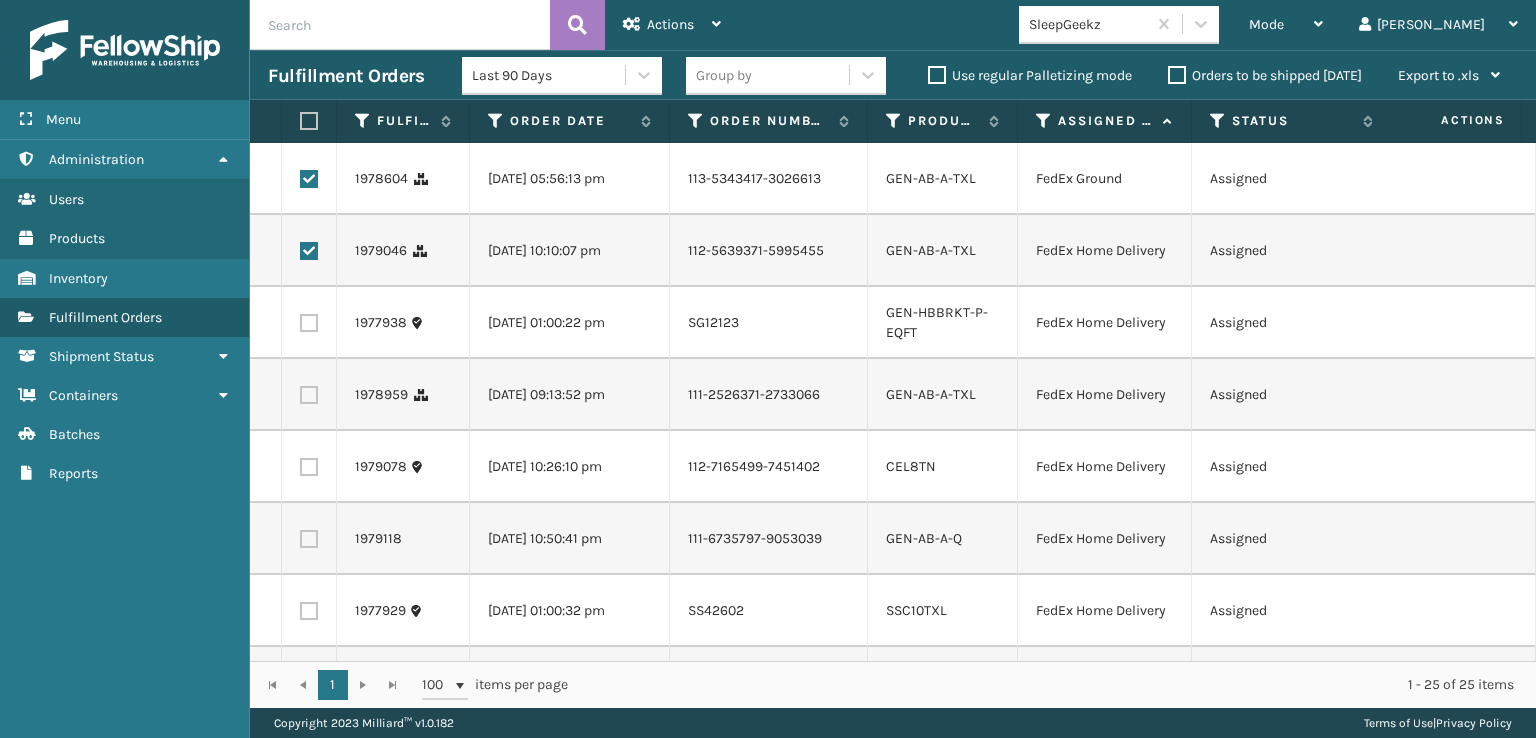 click at bounding box center [309, 395] 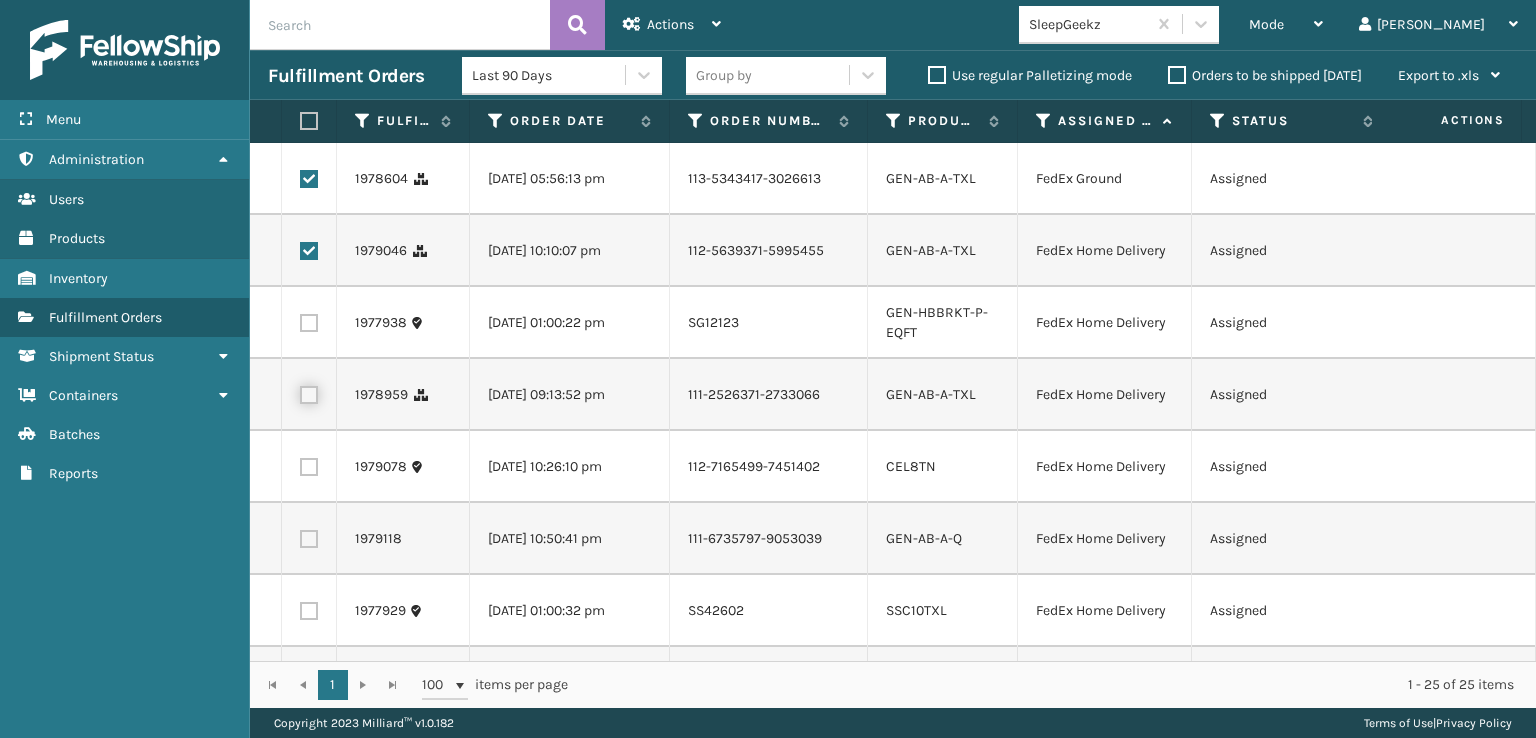 click at bounding box center [300, 392] 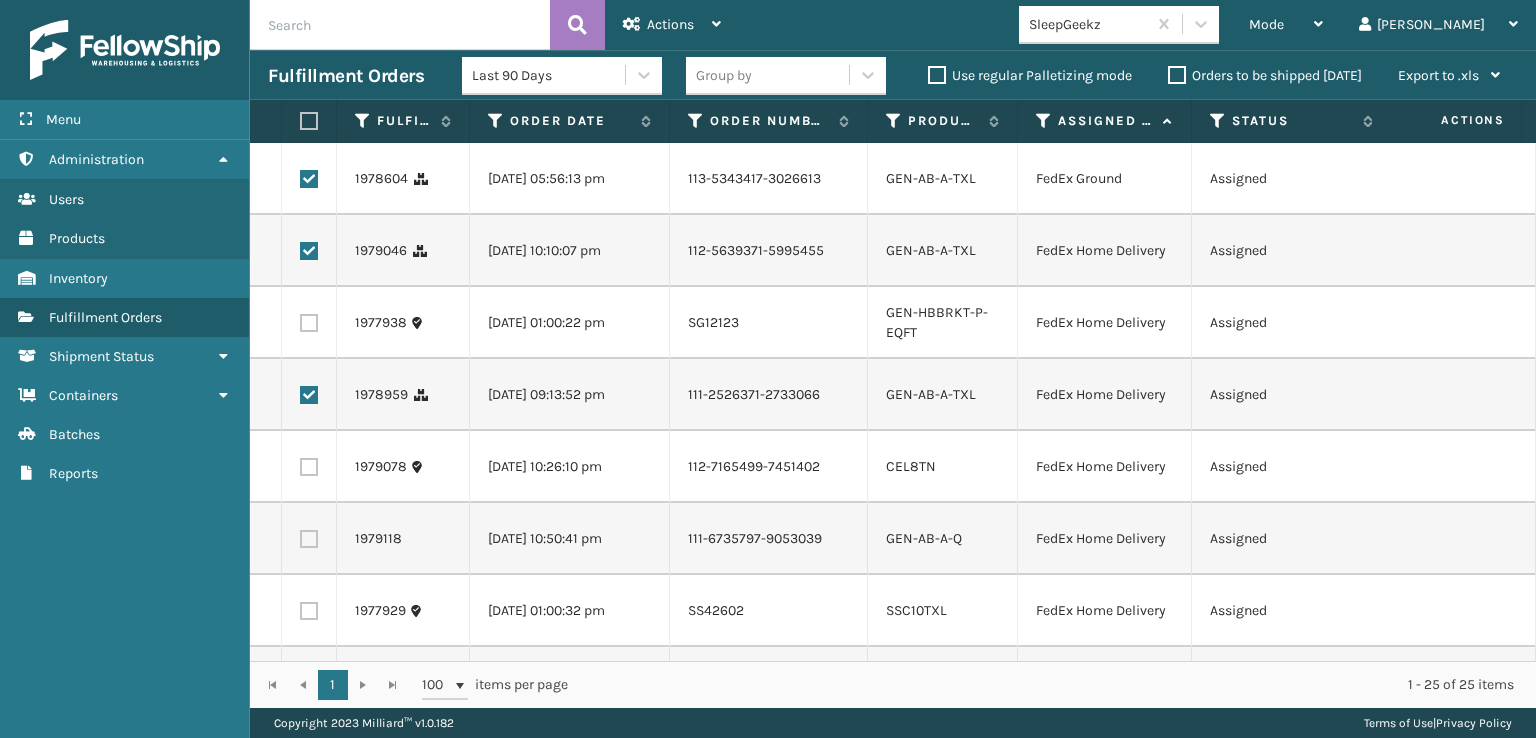 drag, startPoint x: 302, startPoint y: 509, endPoint x: 308, endPoint y: 539, distance: 30.594116 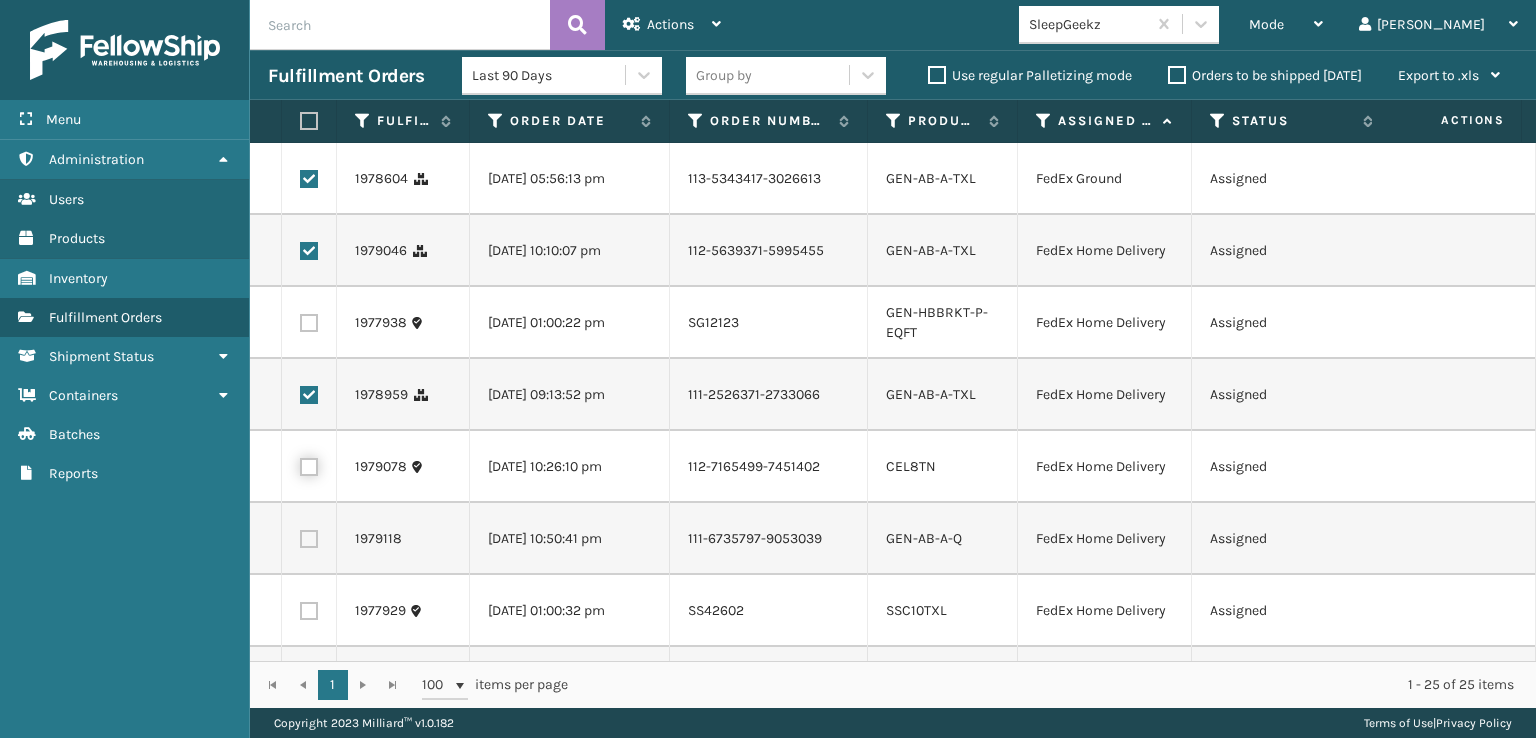 click at bounding box center [300, 464] 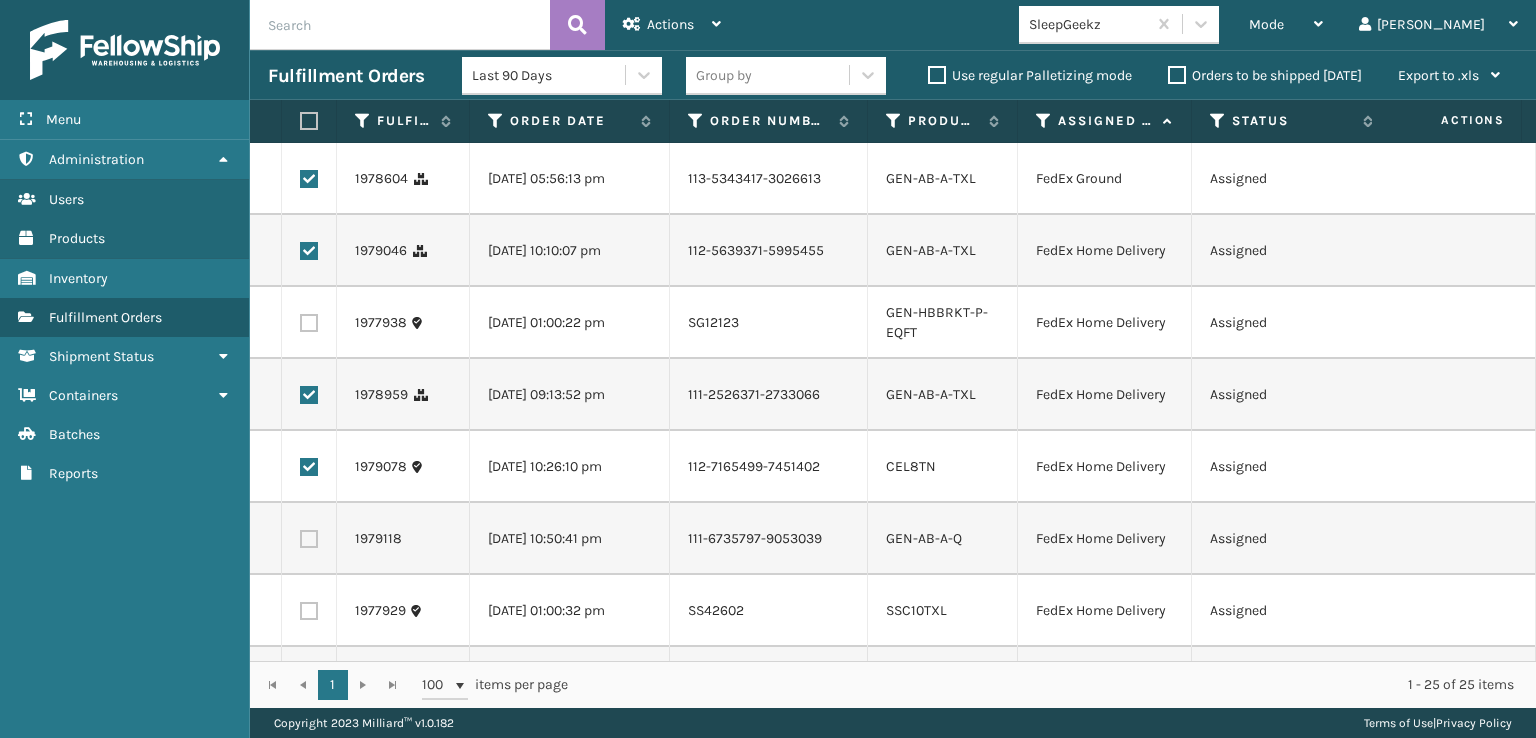 click at bounding box center (309, 539) 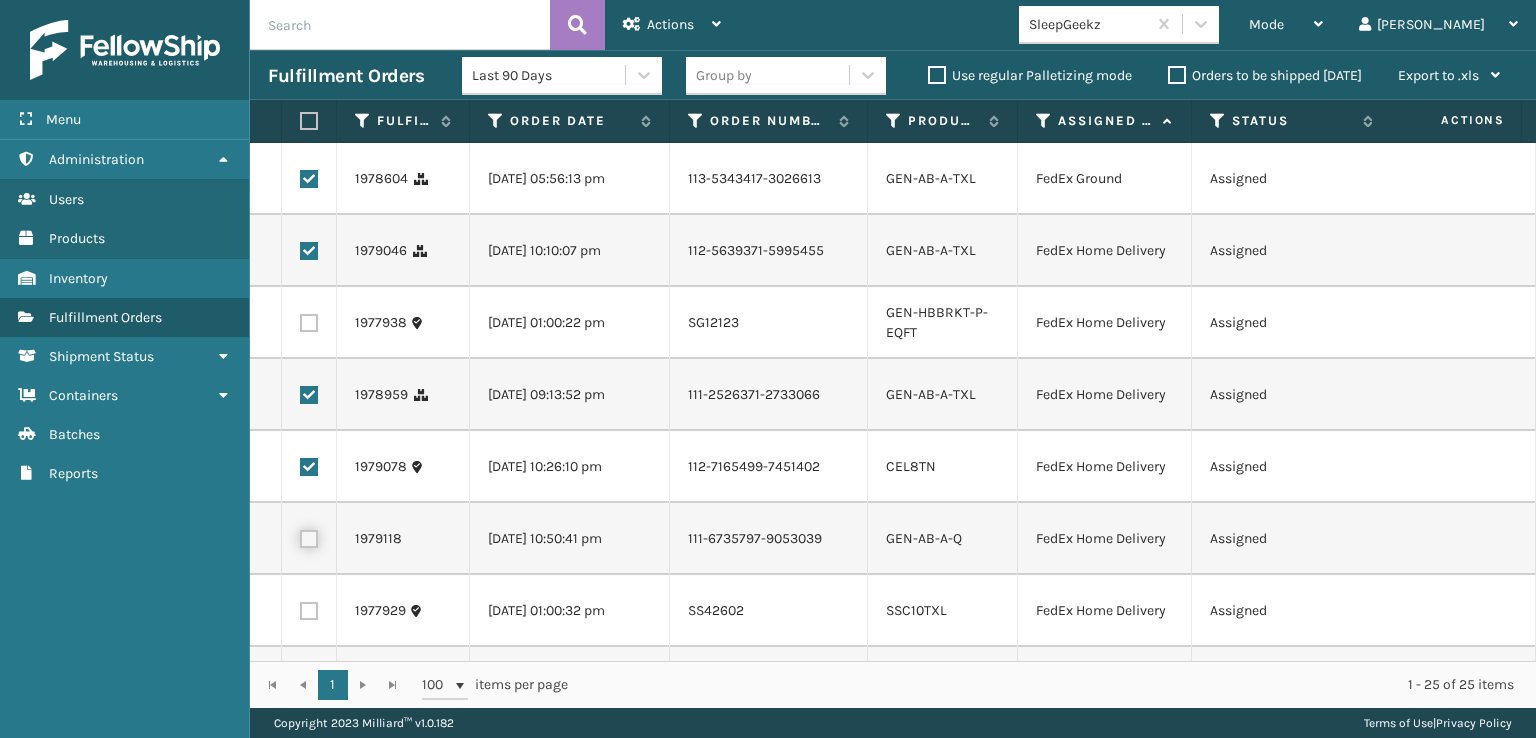 click at bounding box center (300, 536) 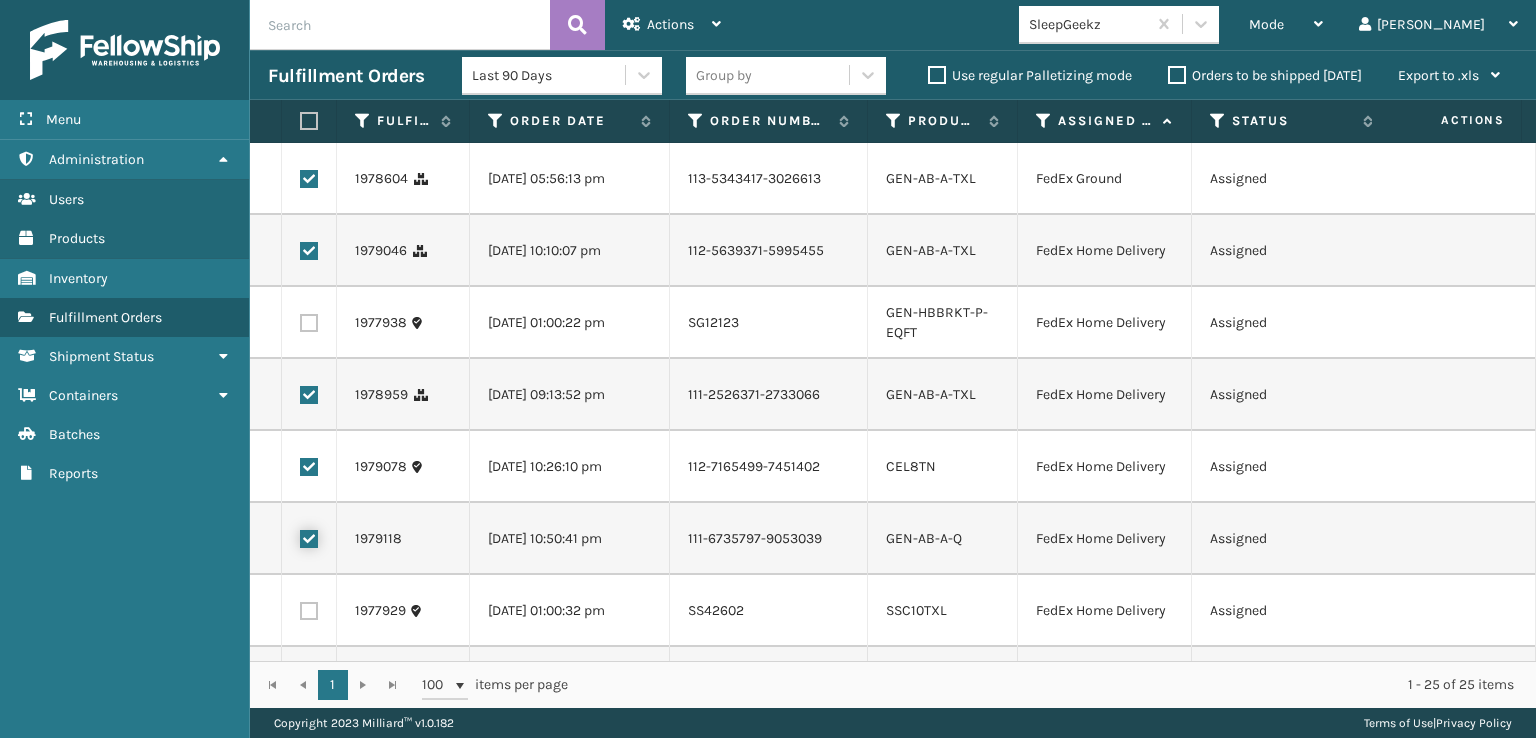 checkbox on "true" 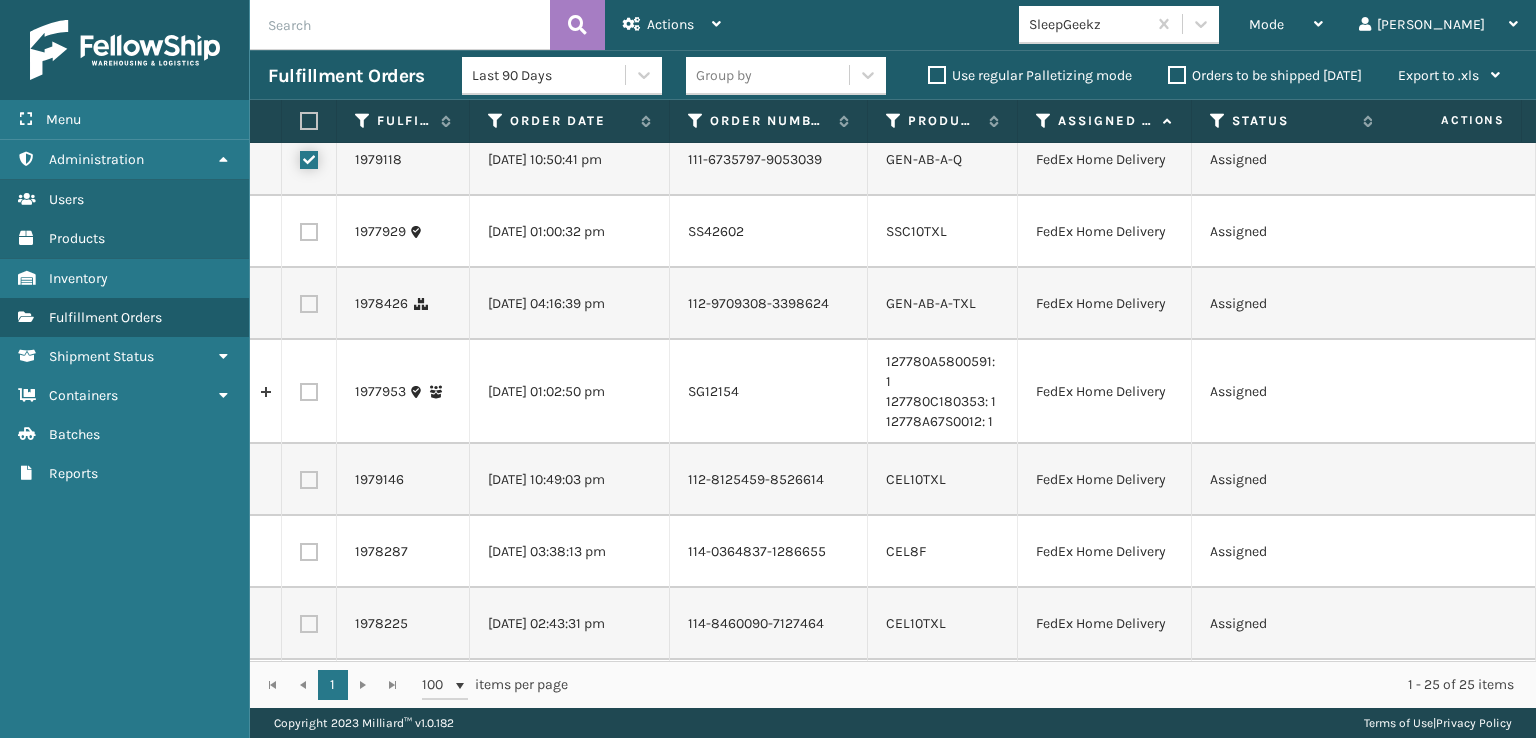 scroll, scrollTop: 400, scrollLeft: 0, axis: vertical 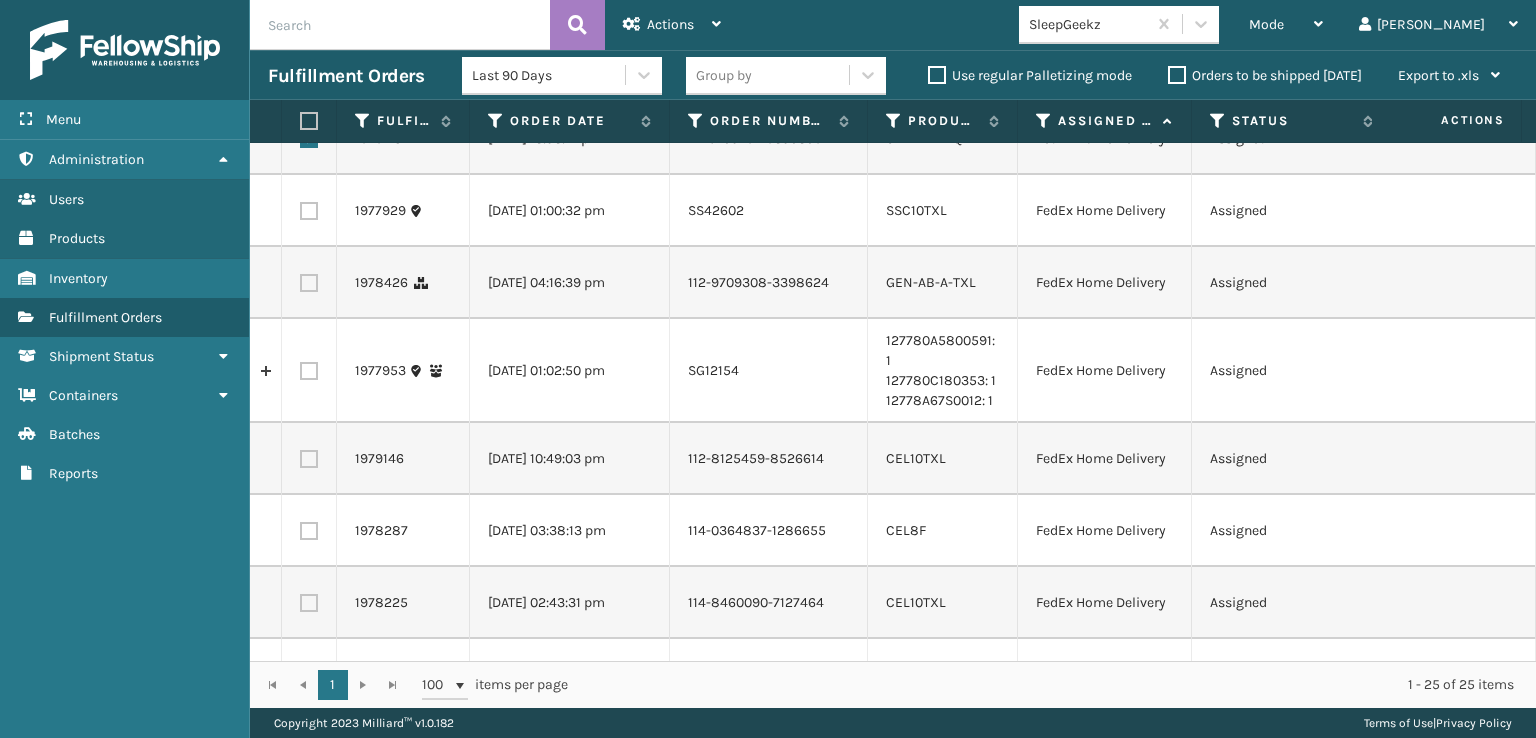 click at bounding box center (309, 283) 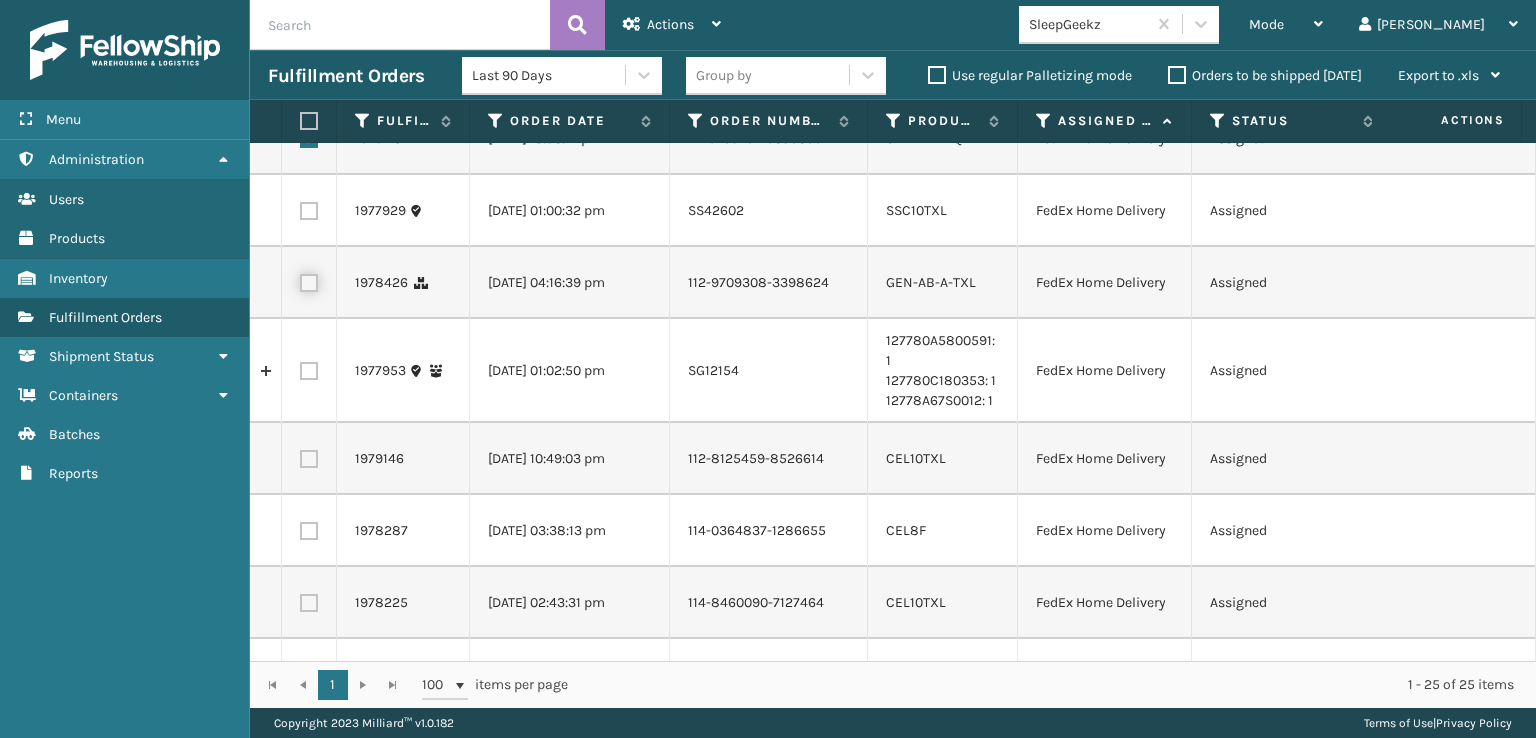 click at bounding box center [300, 280] 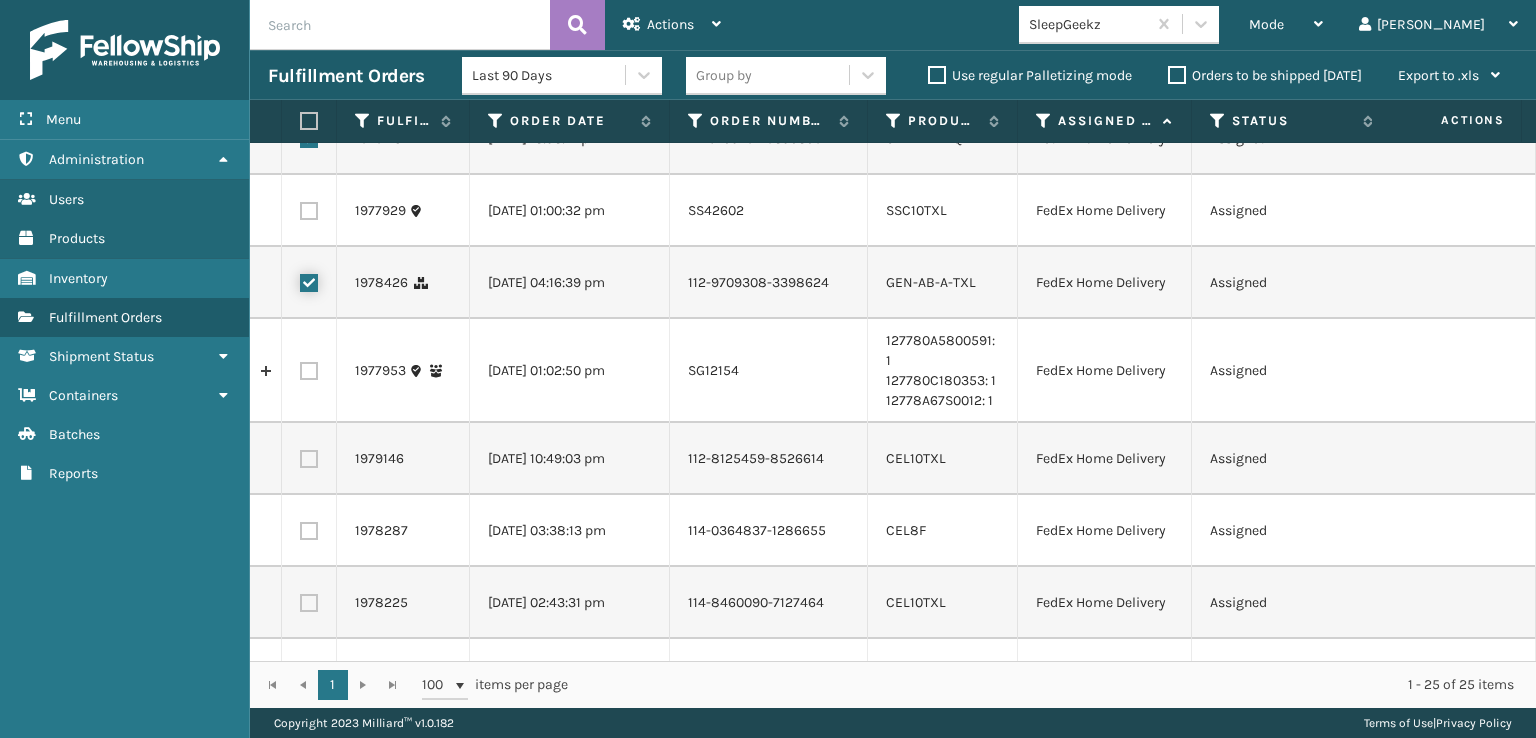 checkbox on "true" 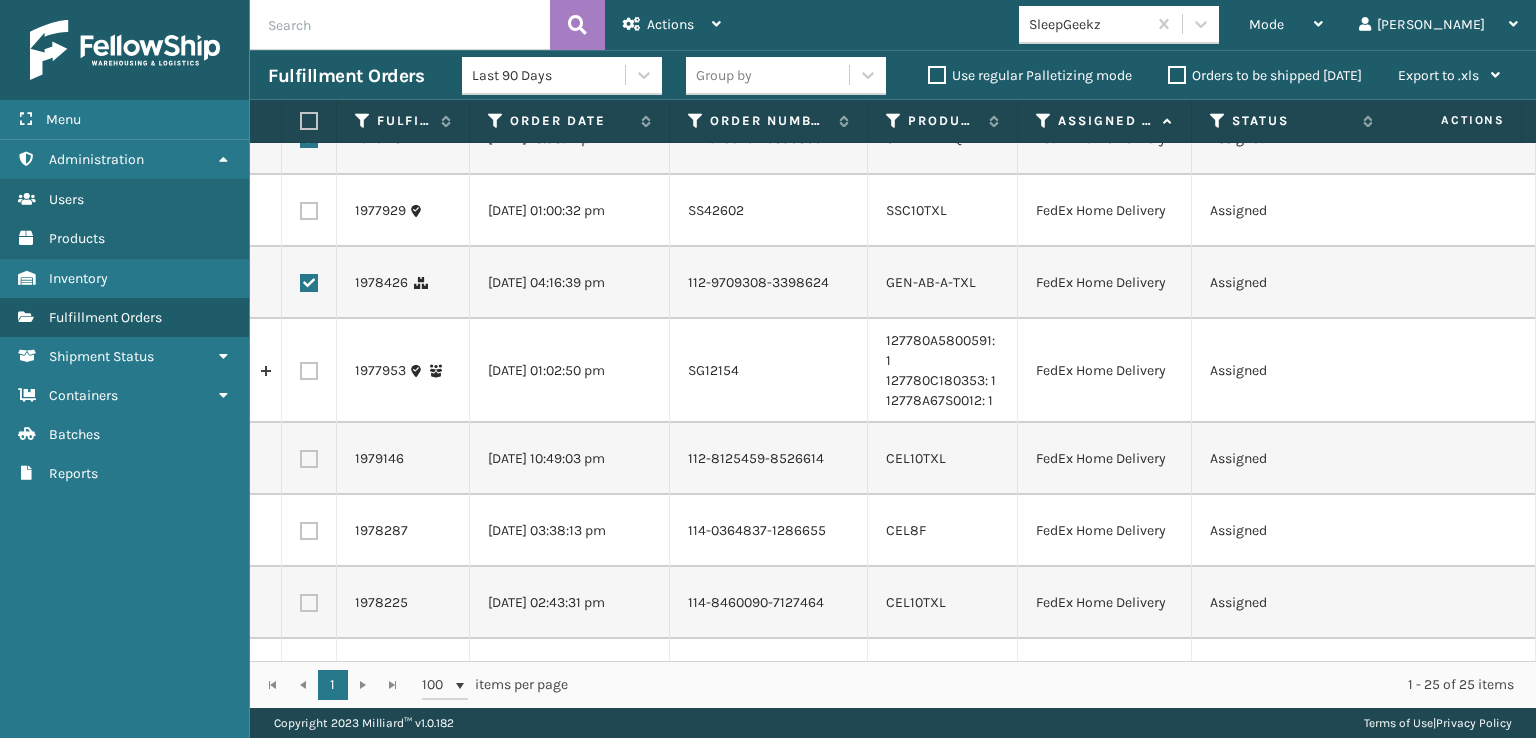 click at bounding box center [309, 459] 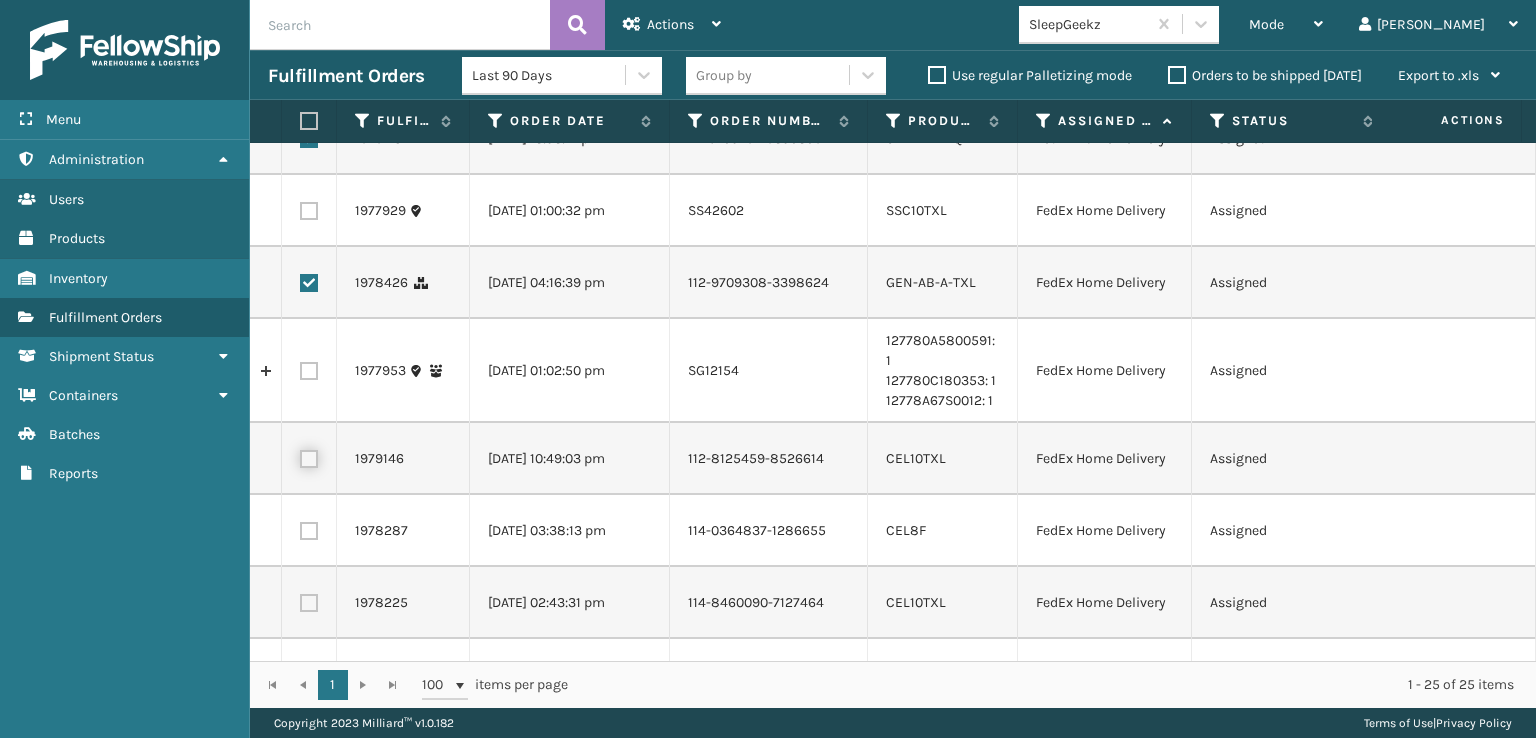 click at bounding box center (300, 456) 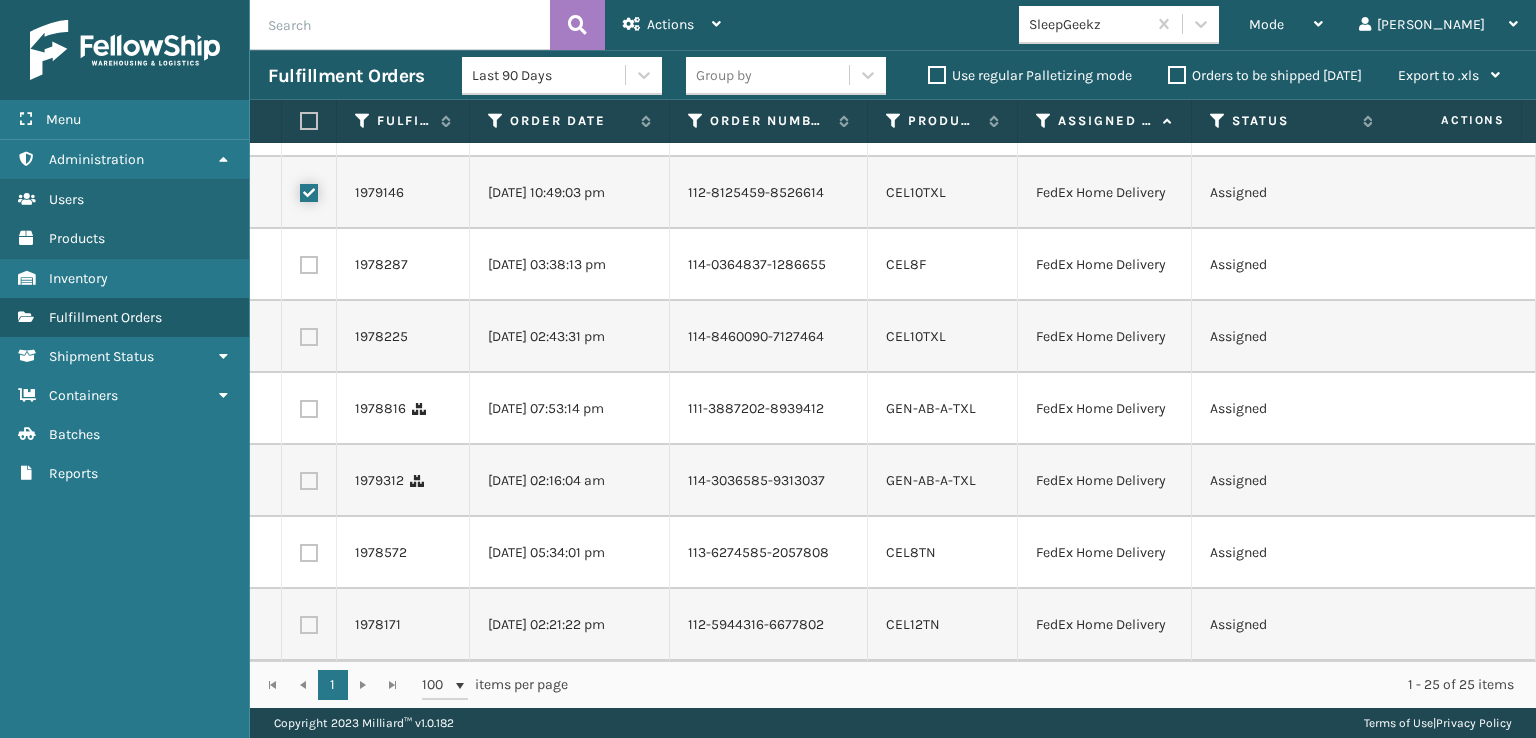 scroll, scrollTop: 700, scrollLeft: 0, axis: vertical 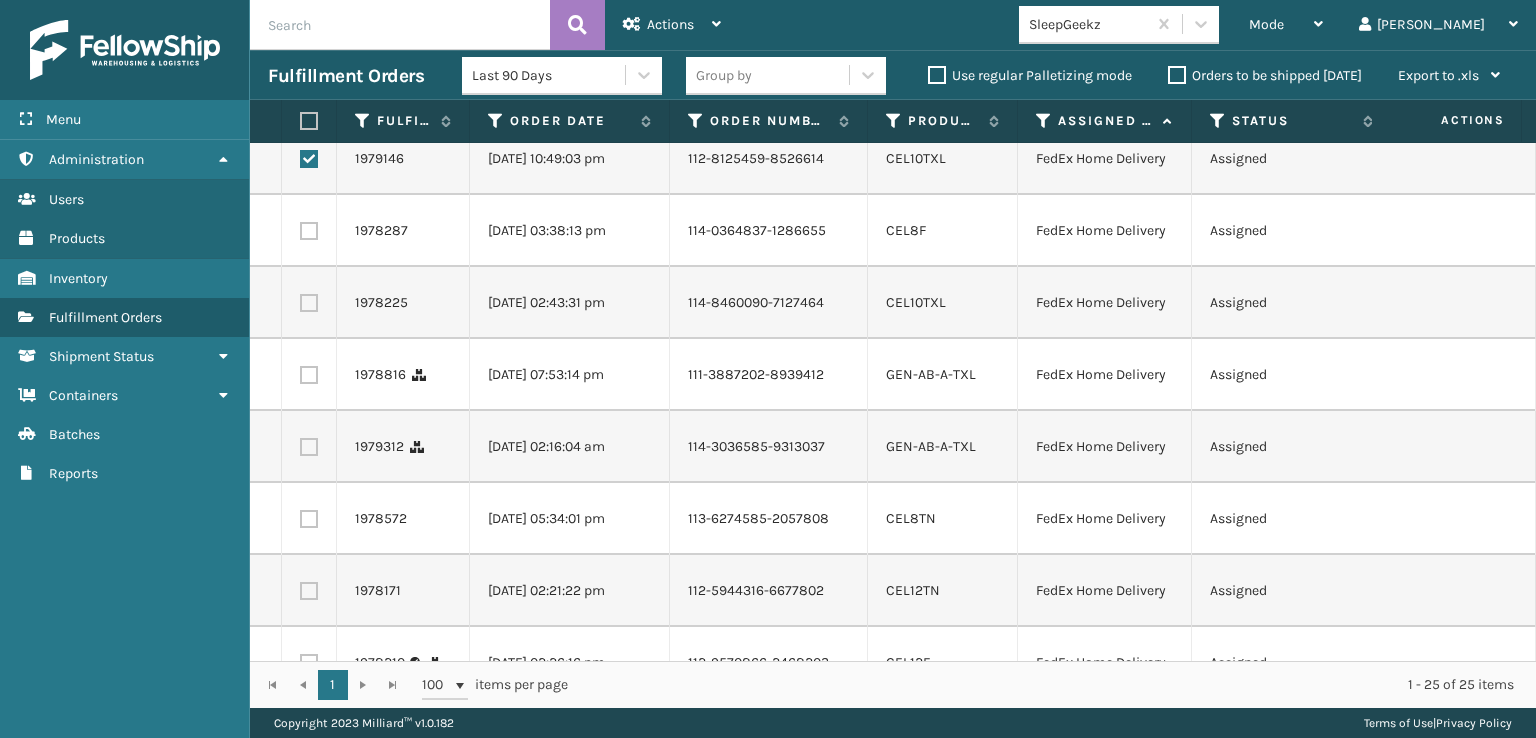 click at bounding box center [309, 231] 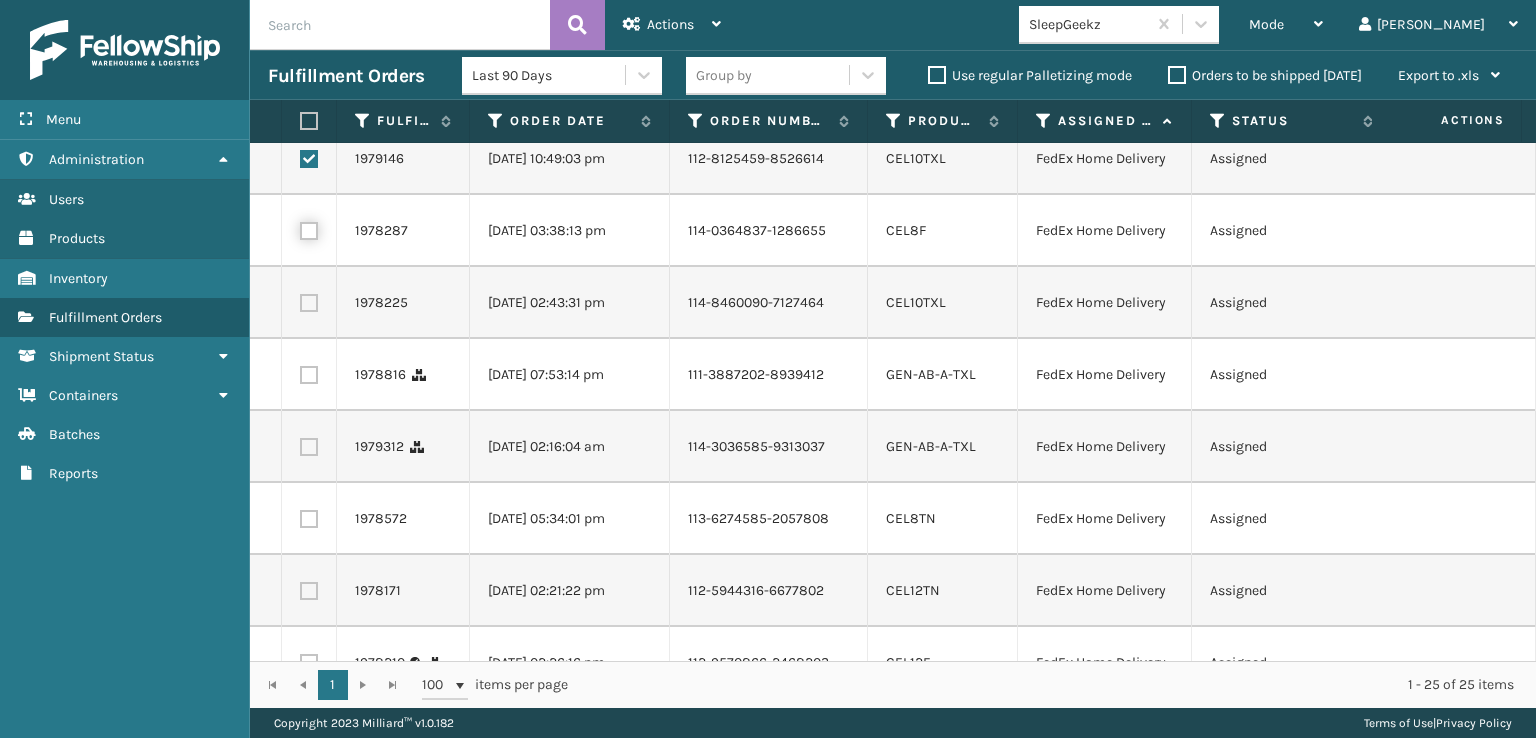 click at bounding box center (300, 228) 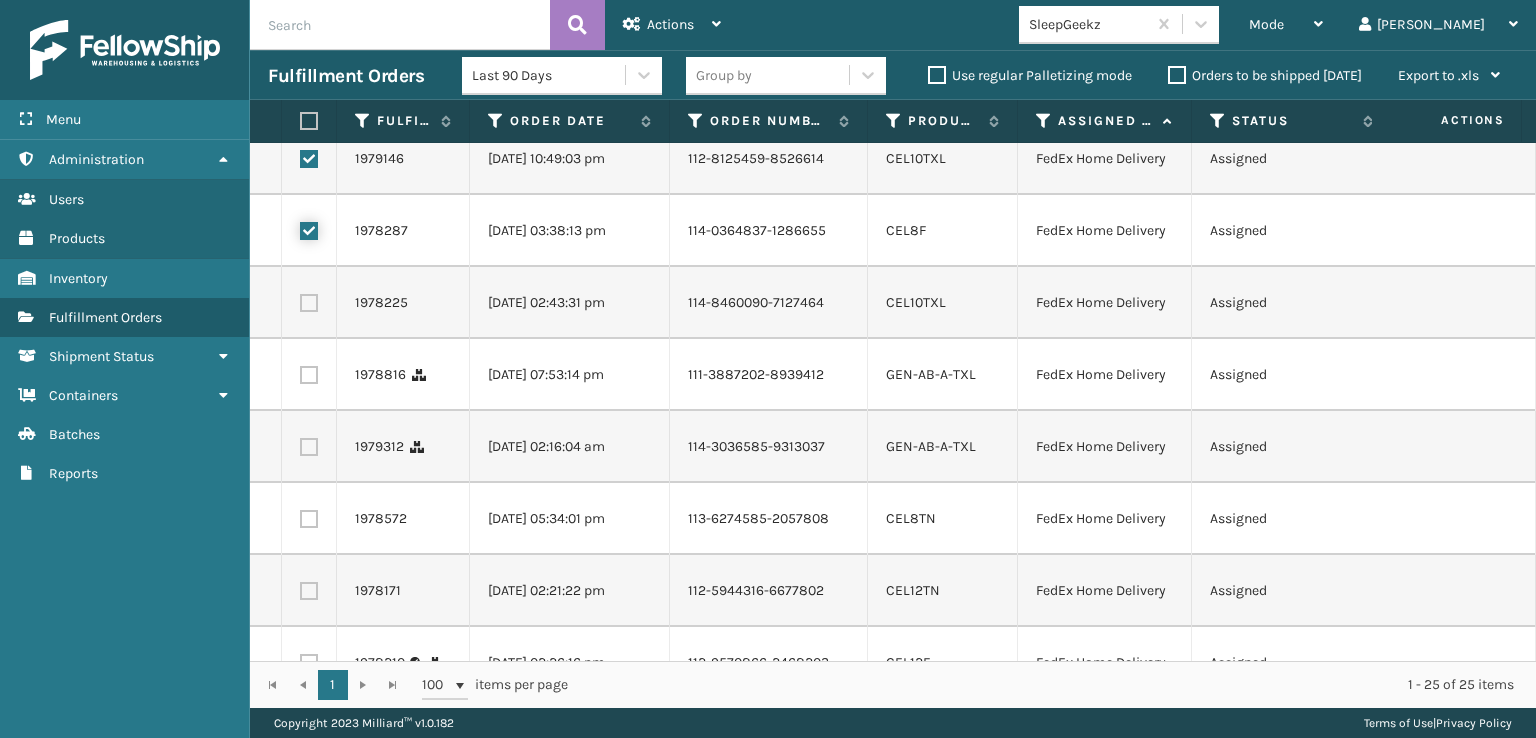 checkbox on "true" 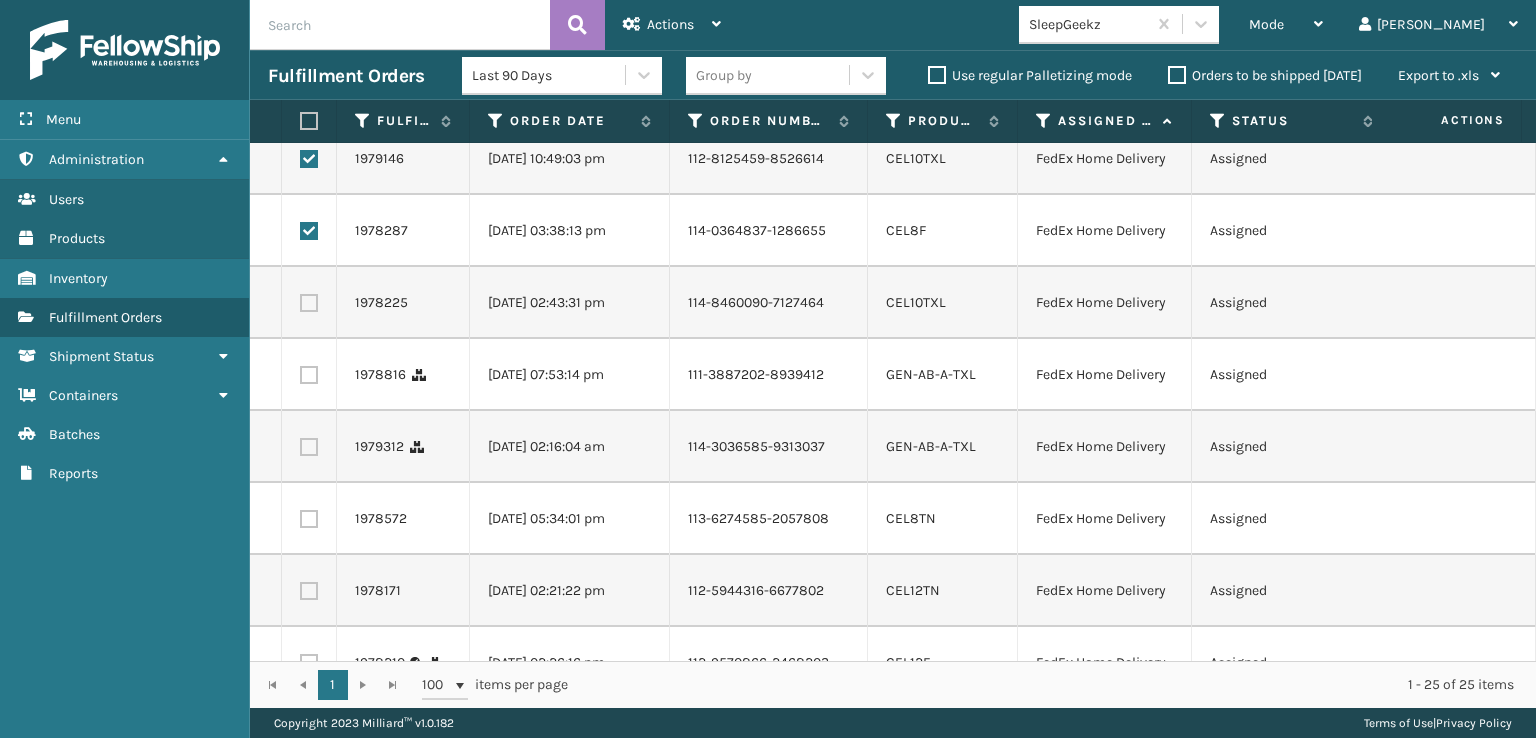 click at bounding box center [309, 303] 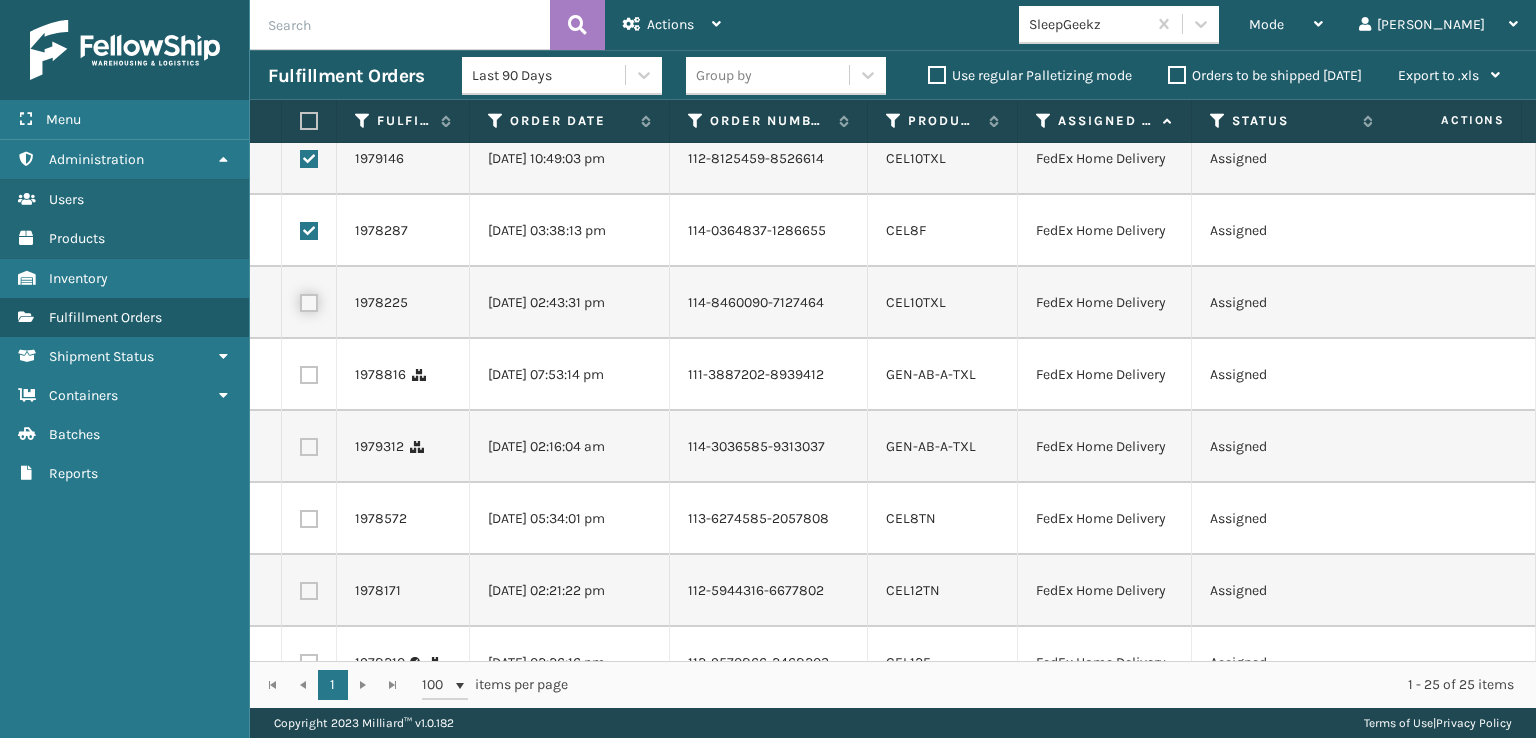 click at bounding box center [300, 300] 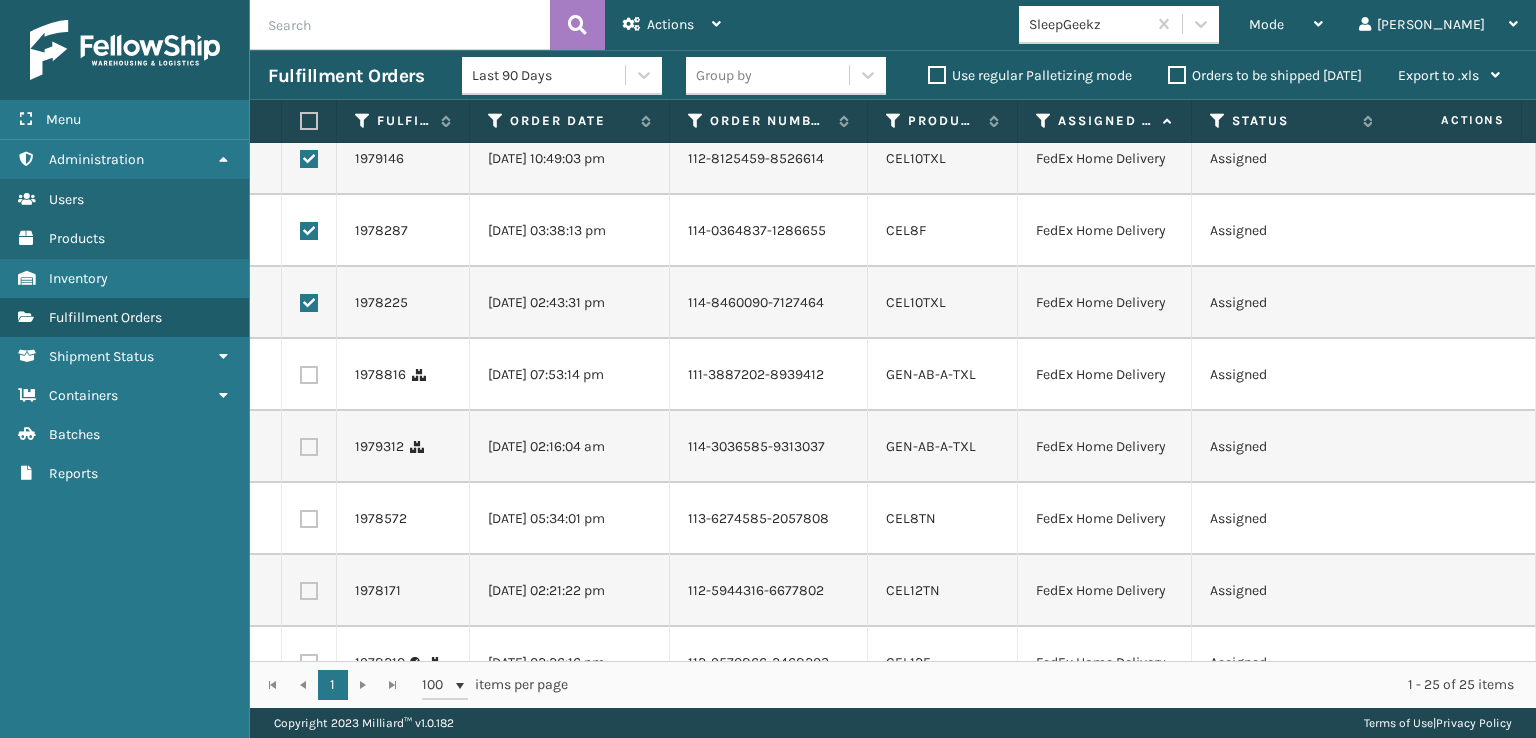 click at bounding box center [309, 375] 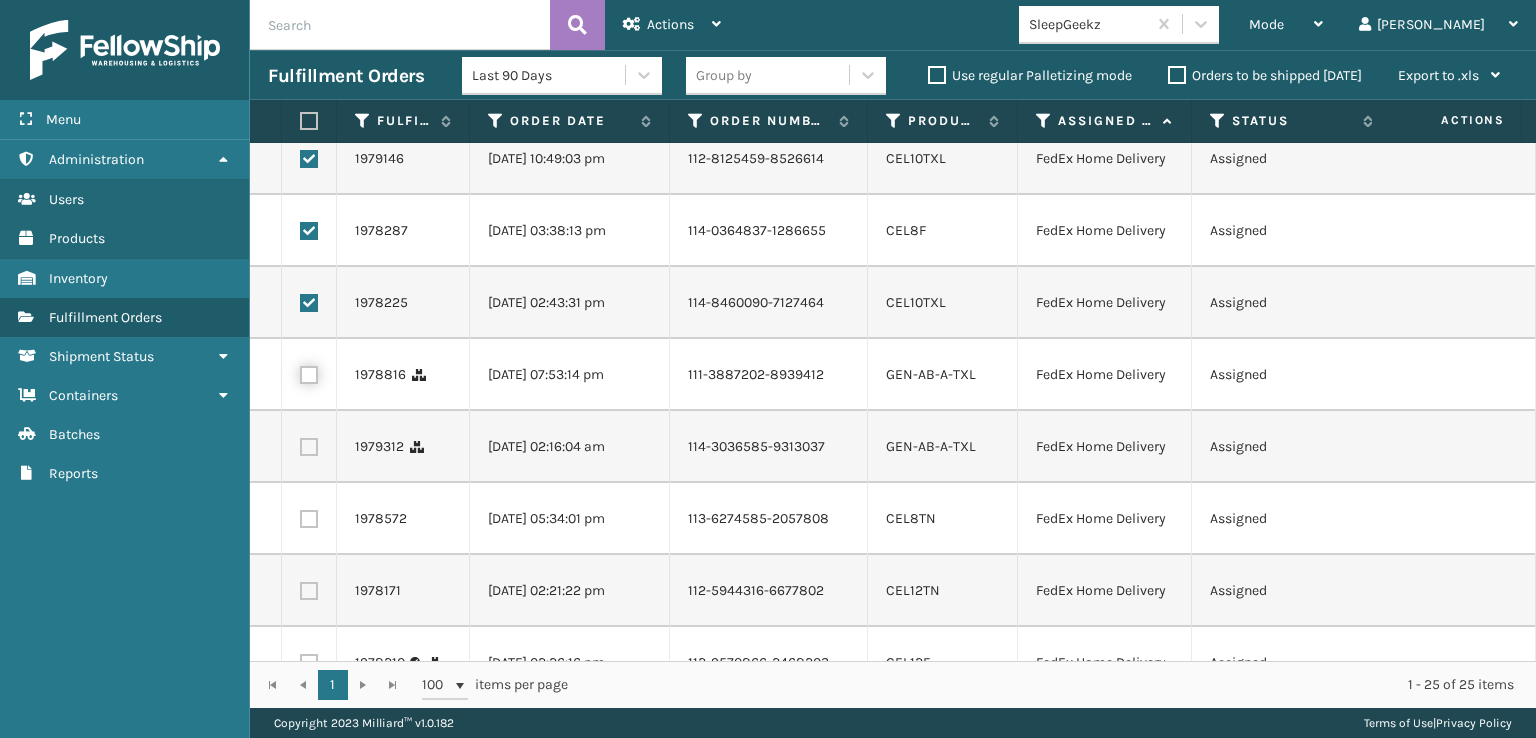 click at bounding box center [300, 372] 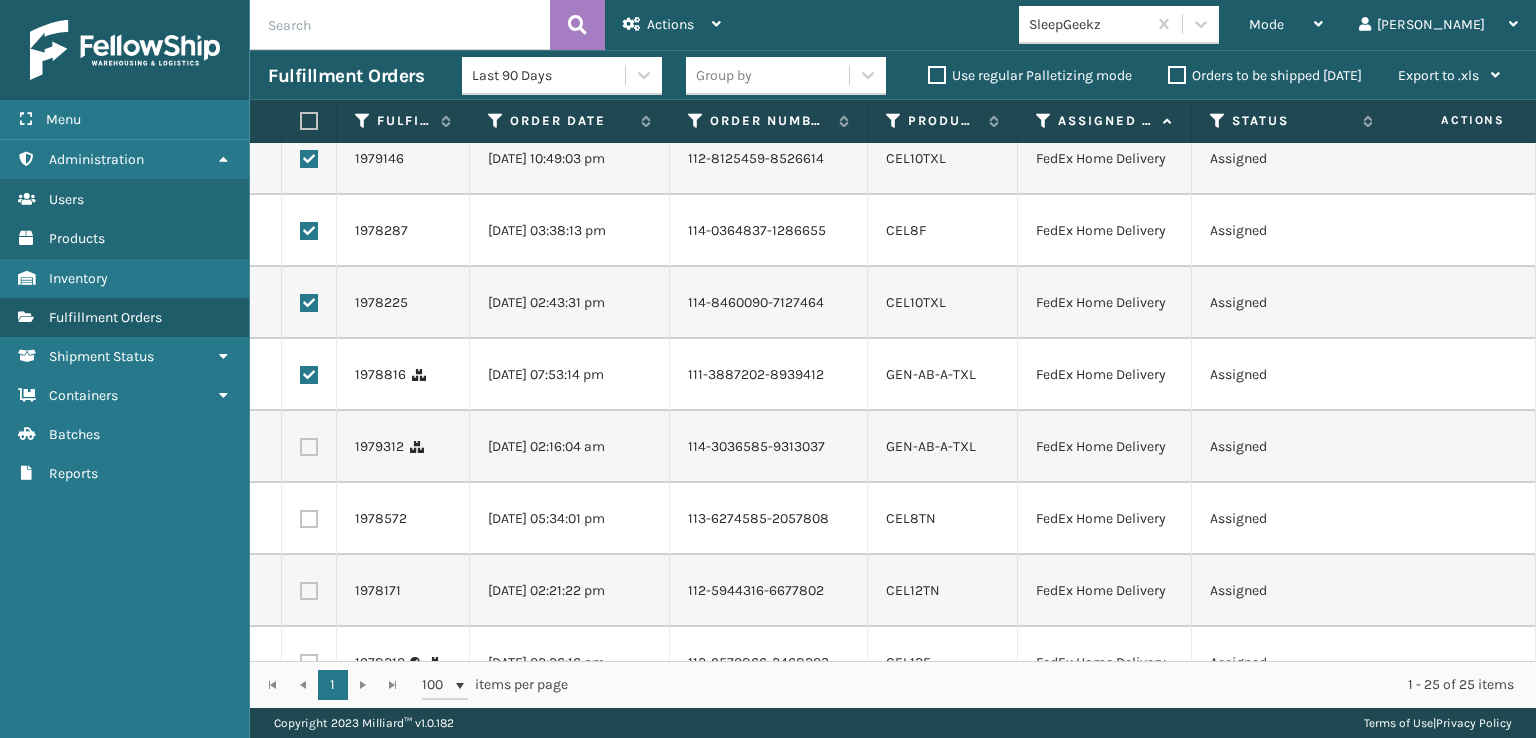 click at bounding box center (309, 447) 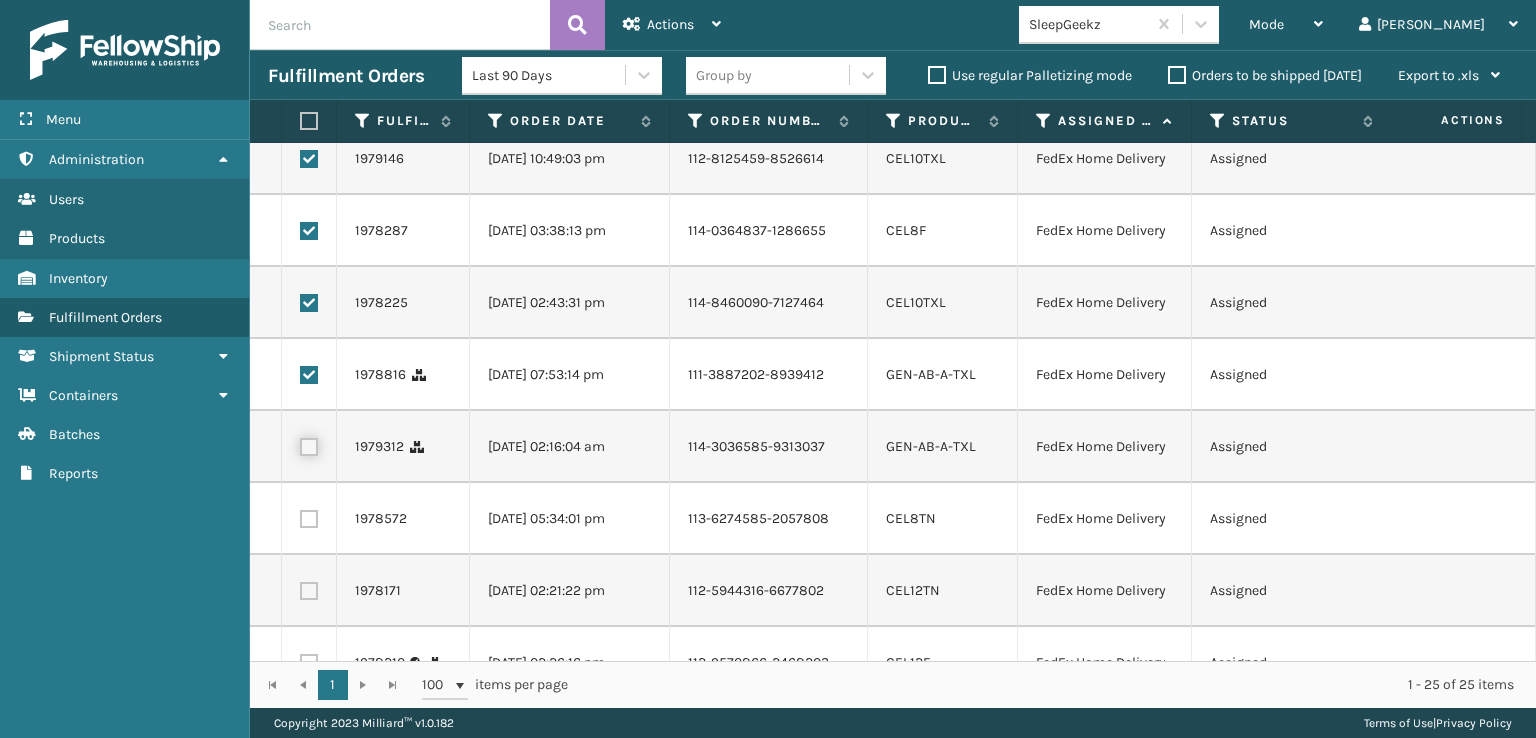click at bounding box center (300, 444) 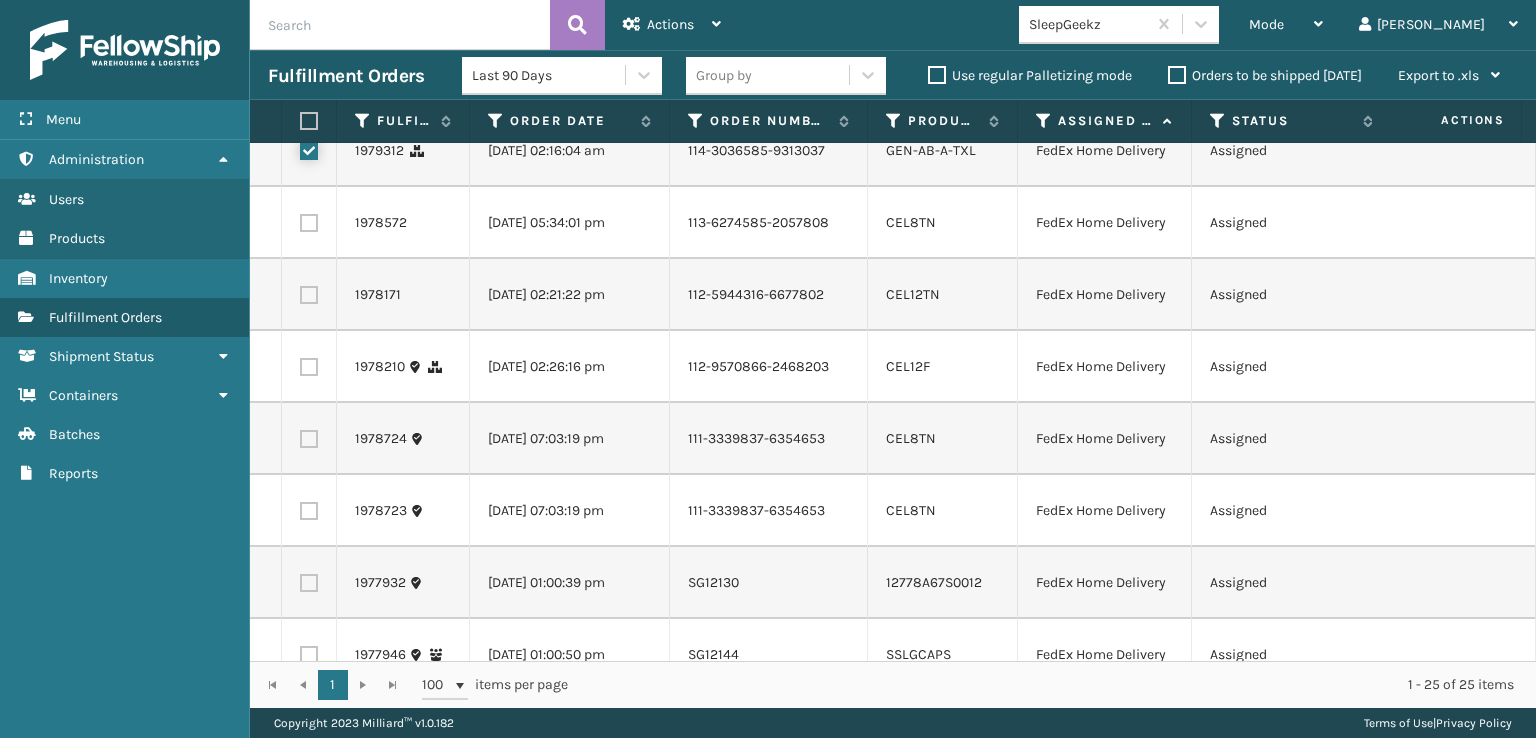 scroll, scrollTop: 1100, scrollLeft: 0, axis: vertical 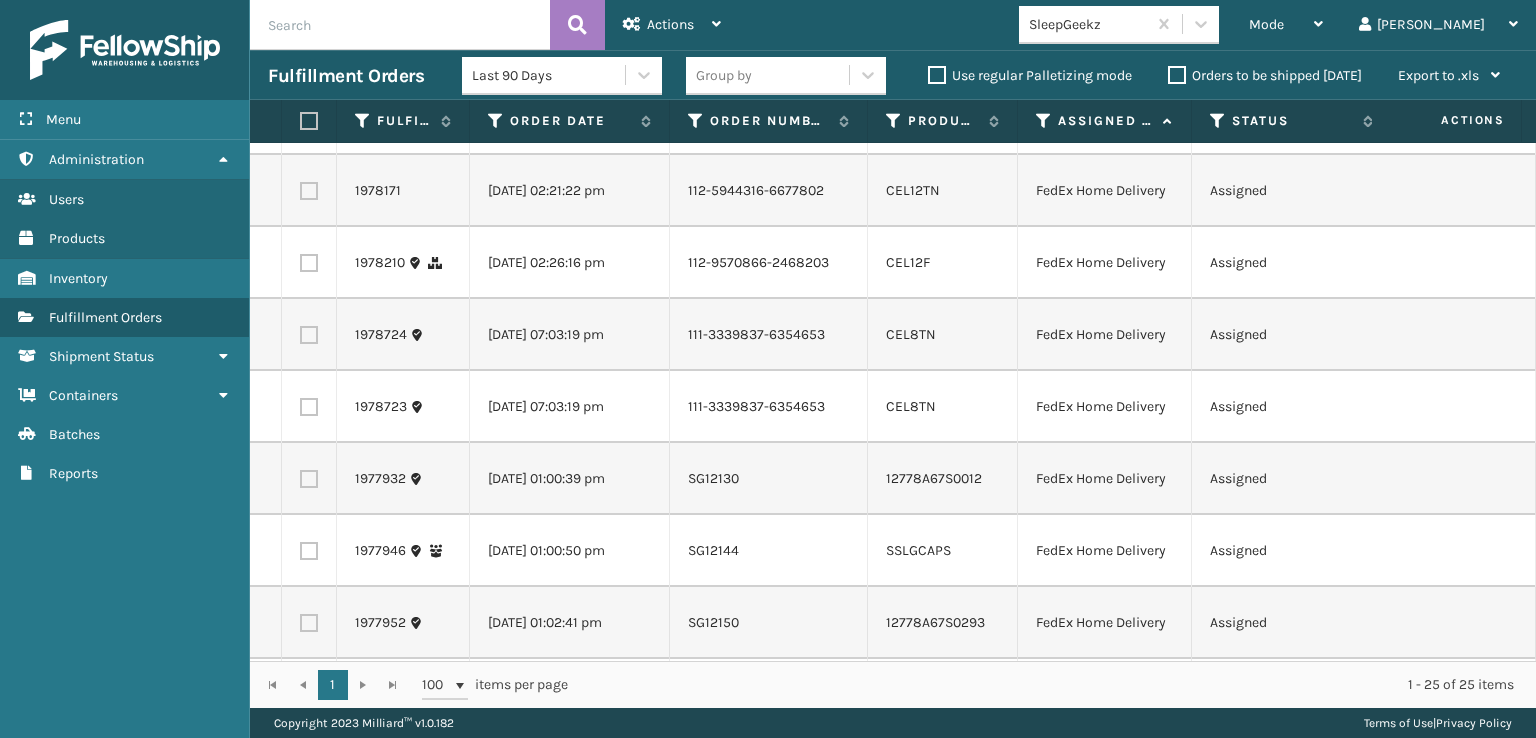 click at bounding box center [309, 119] 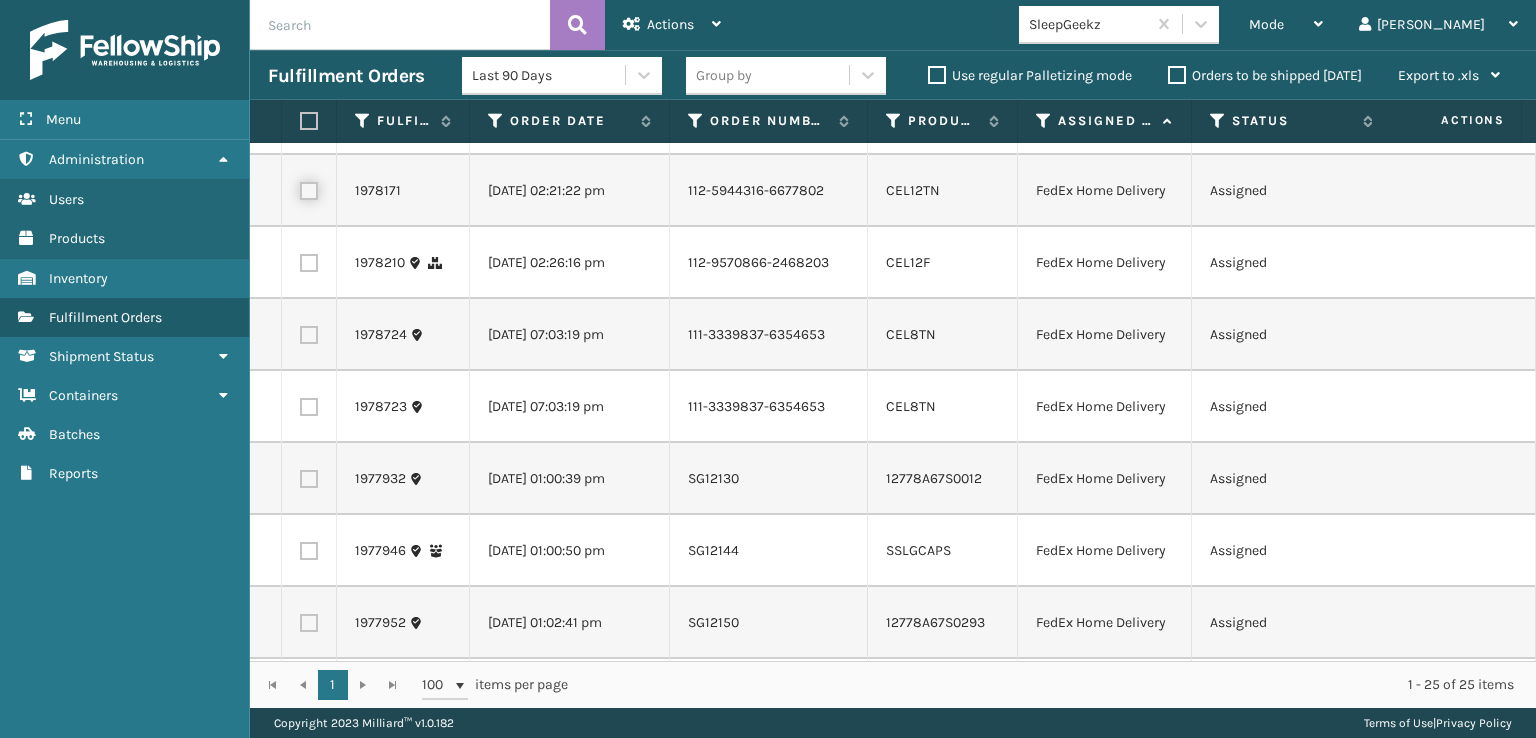 click at bounding box center [300, 188] 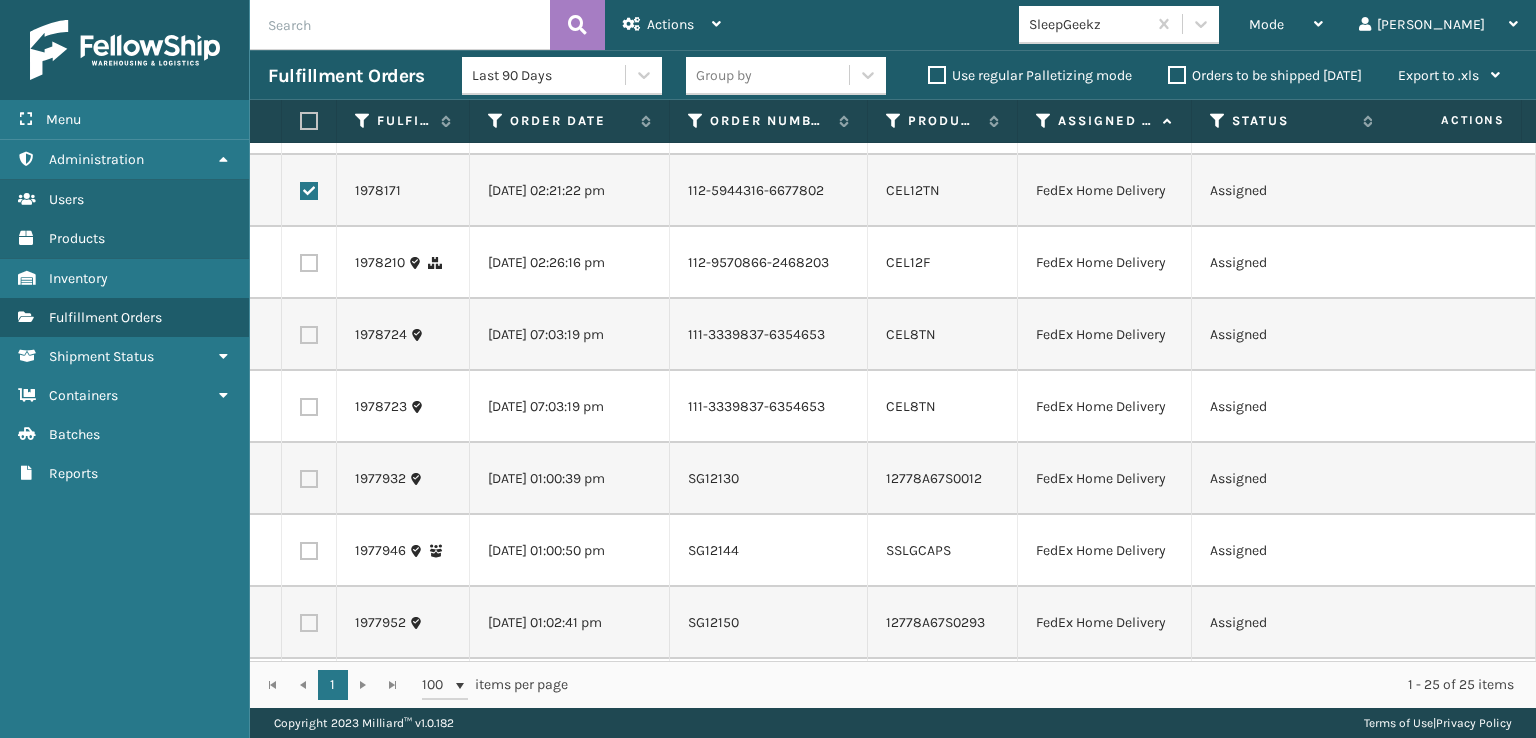 click at bounding box center (309, 263) 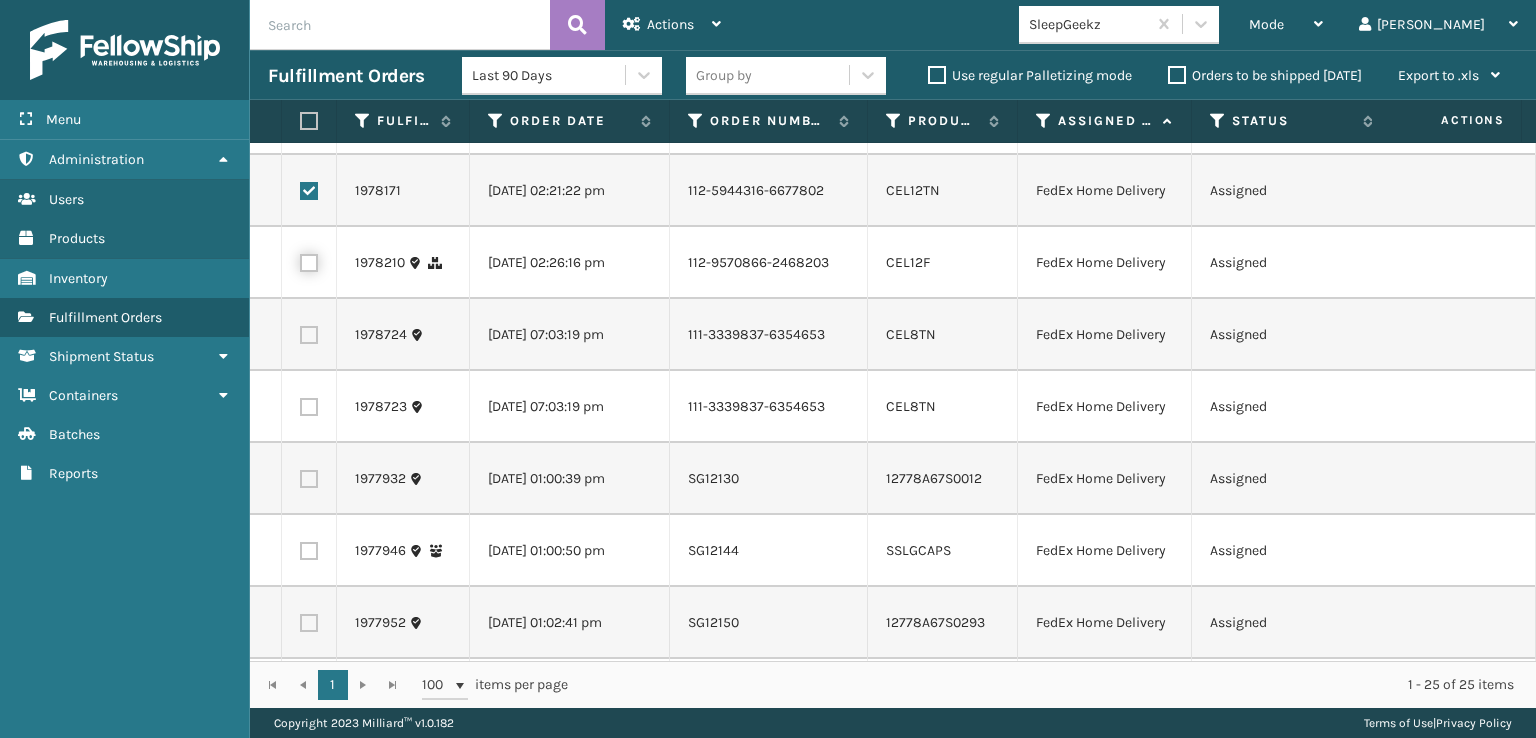 click at bounding box center [300, 260] 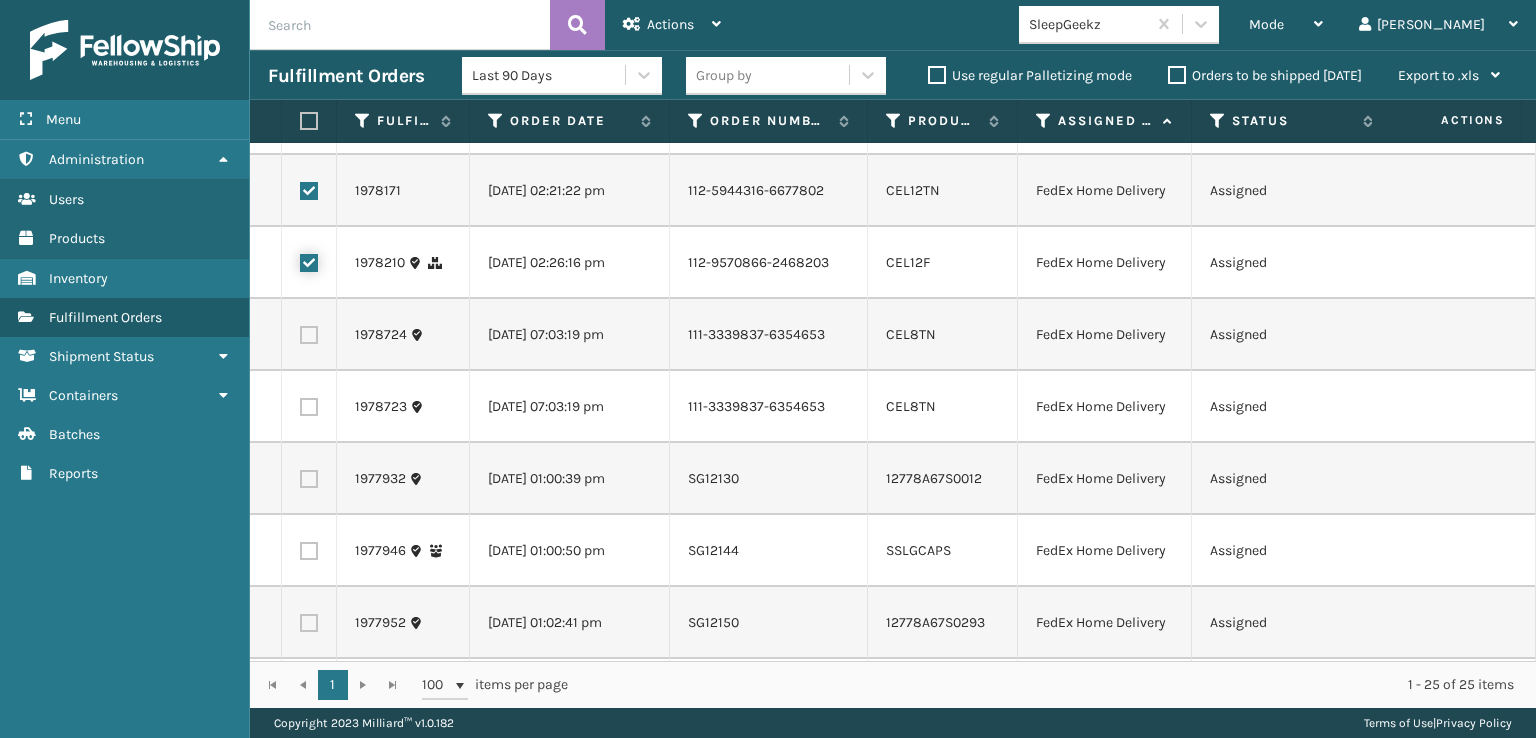 checkbox on "true" 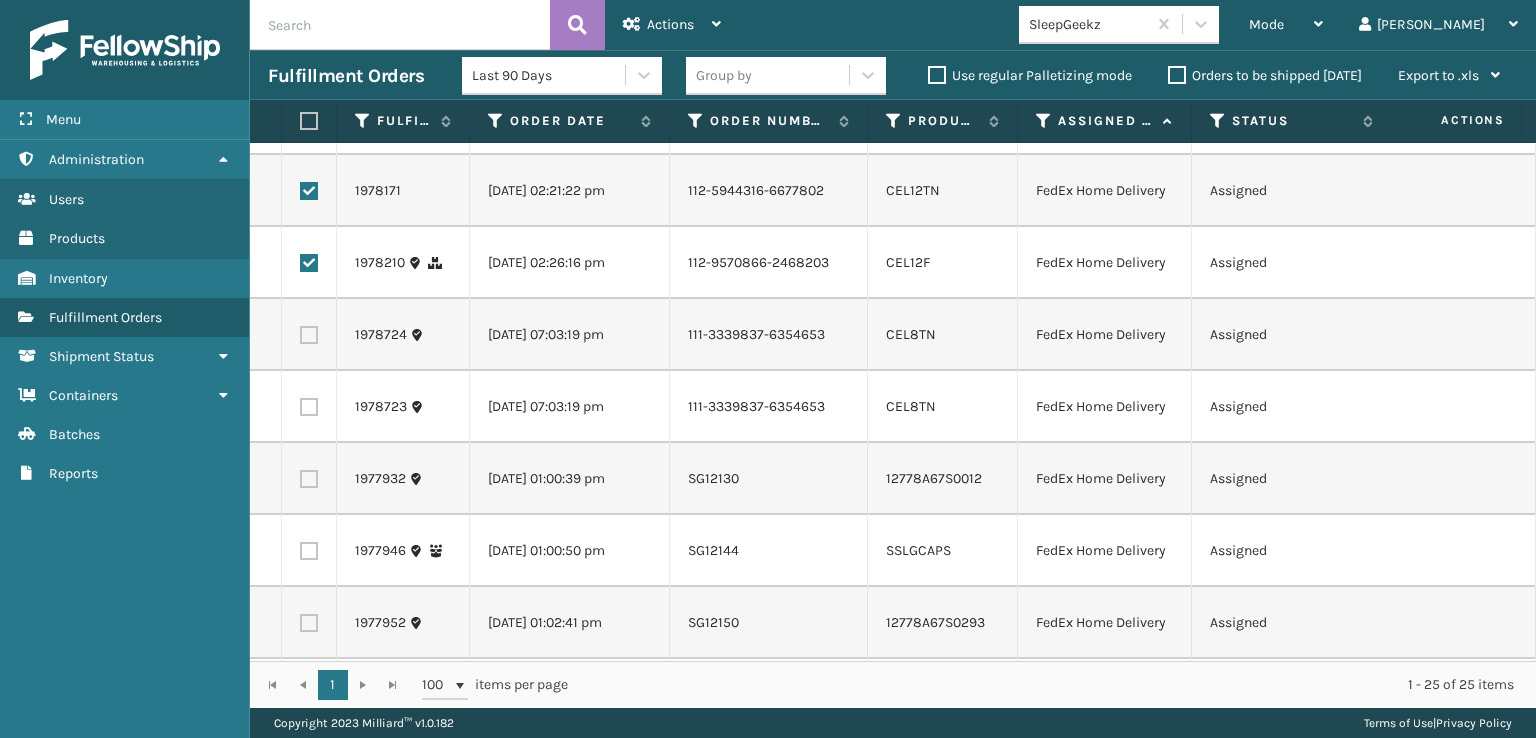 click at bounding box center (309, 335) 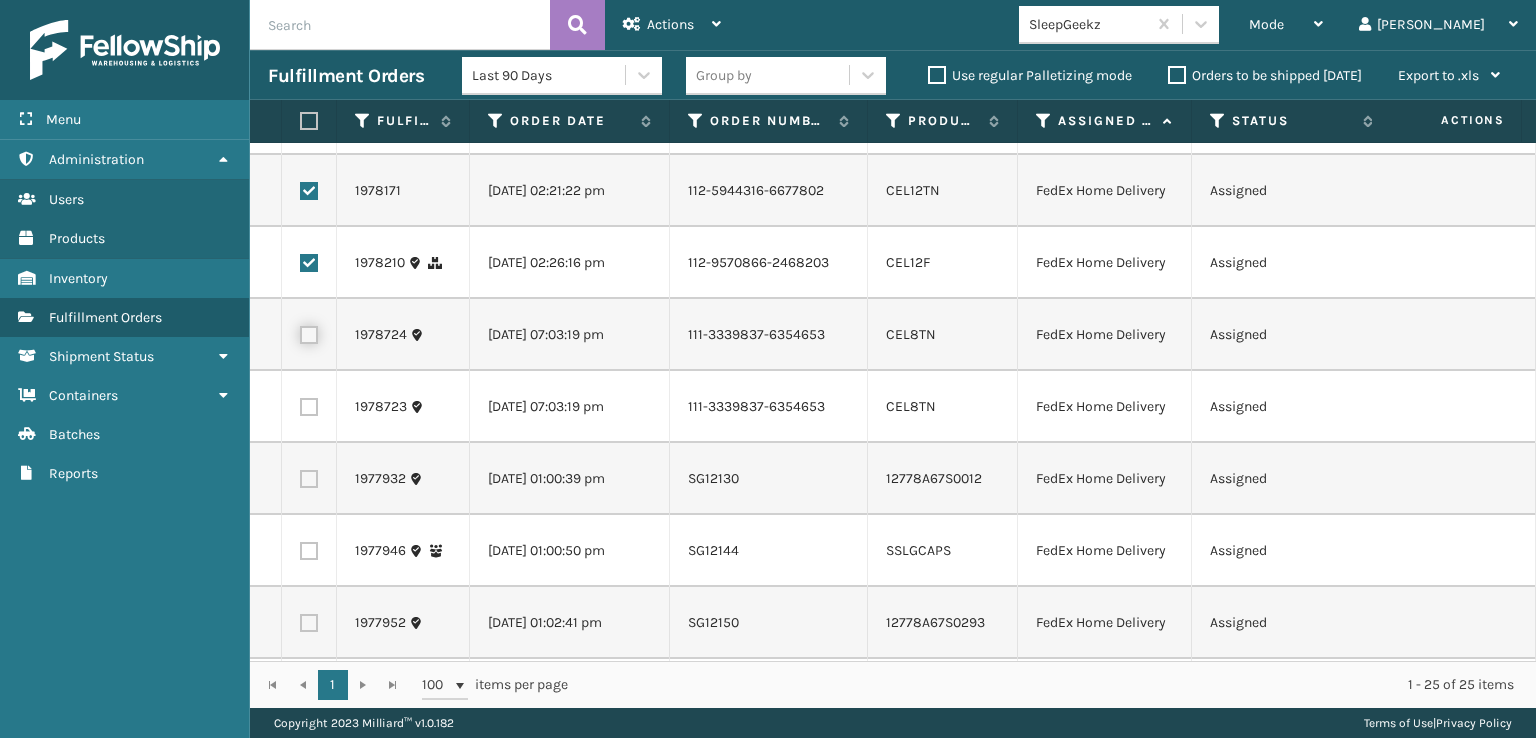 click at bounding box center (300, 332) 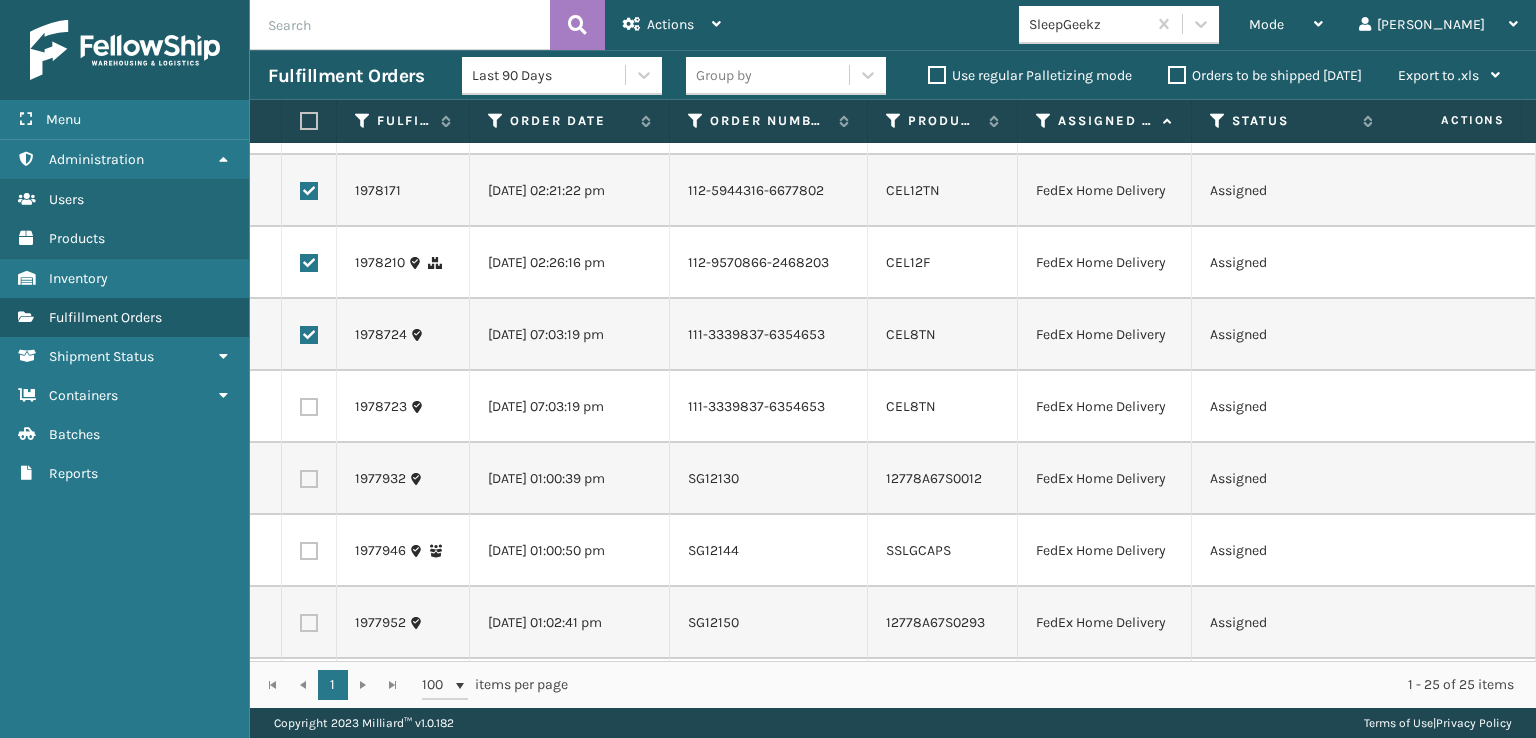 click at bounding box center [309, 407] 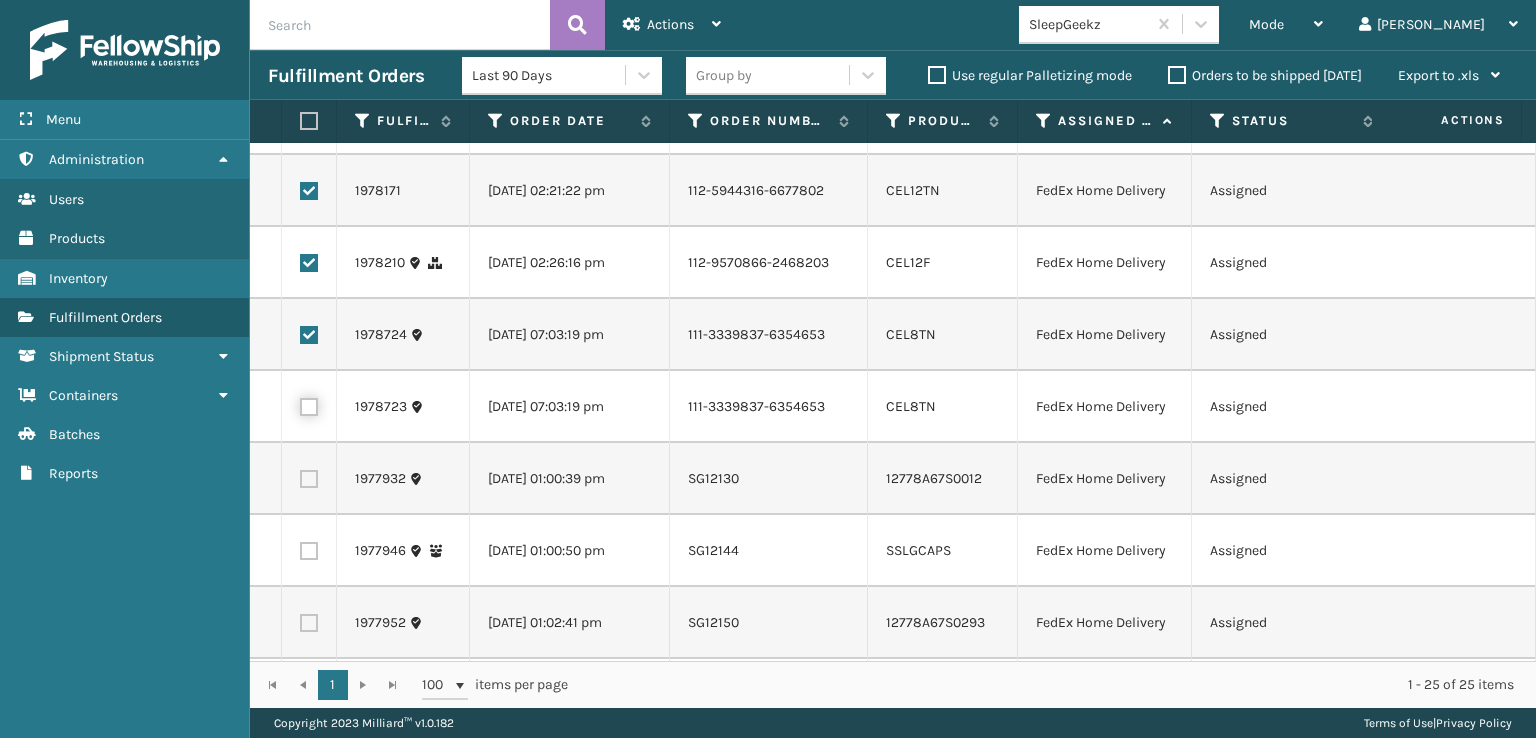 click at bounding box center (300, 404) 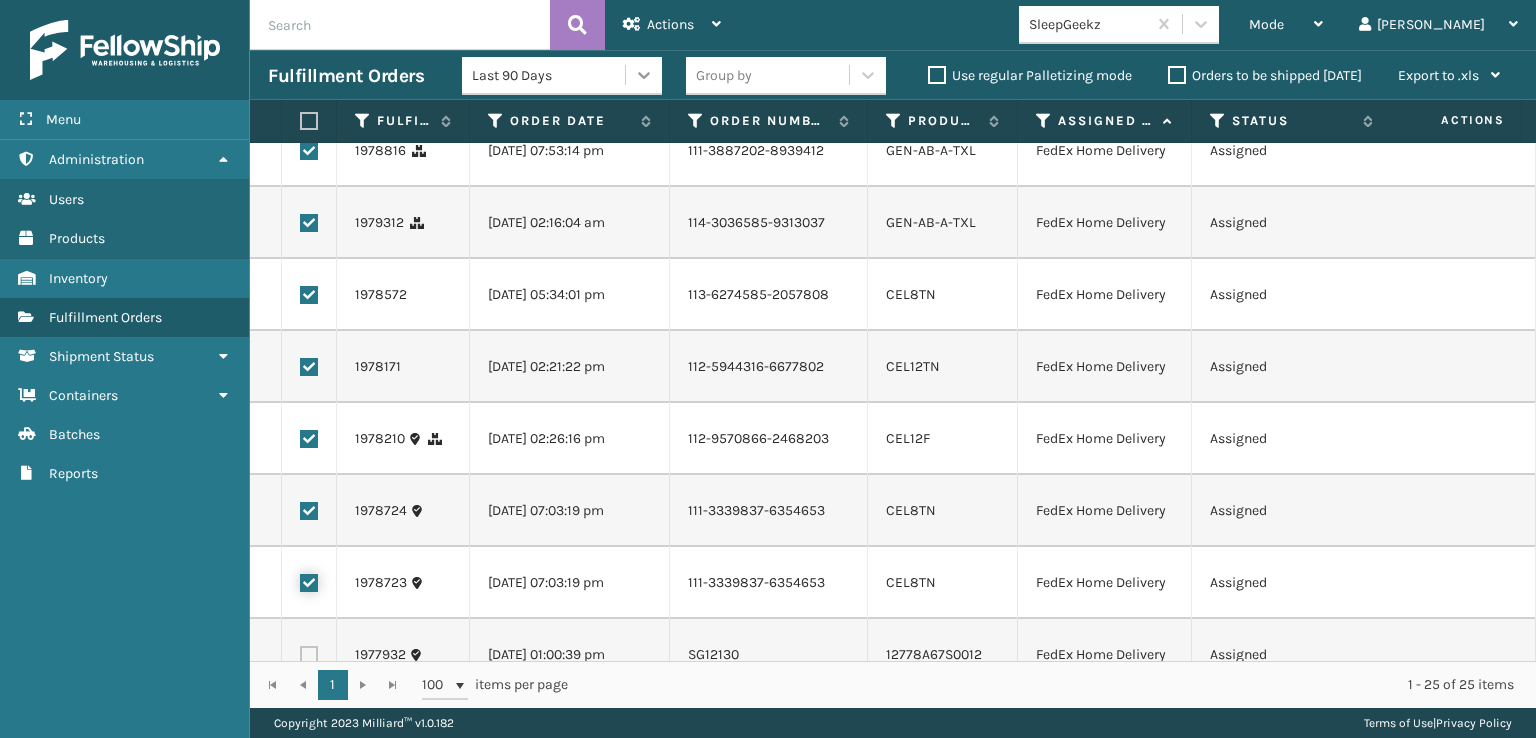 scroll, scrollTop: 892, scrollLeft: 0, axis: vertical 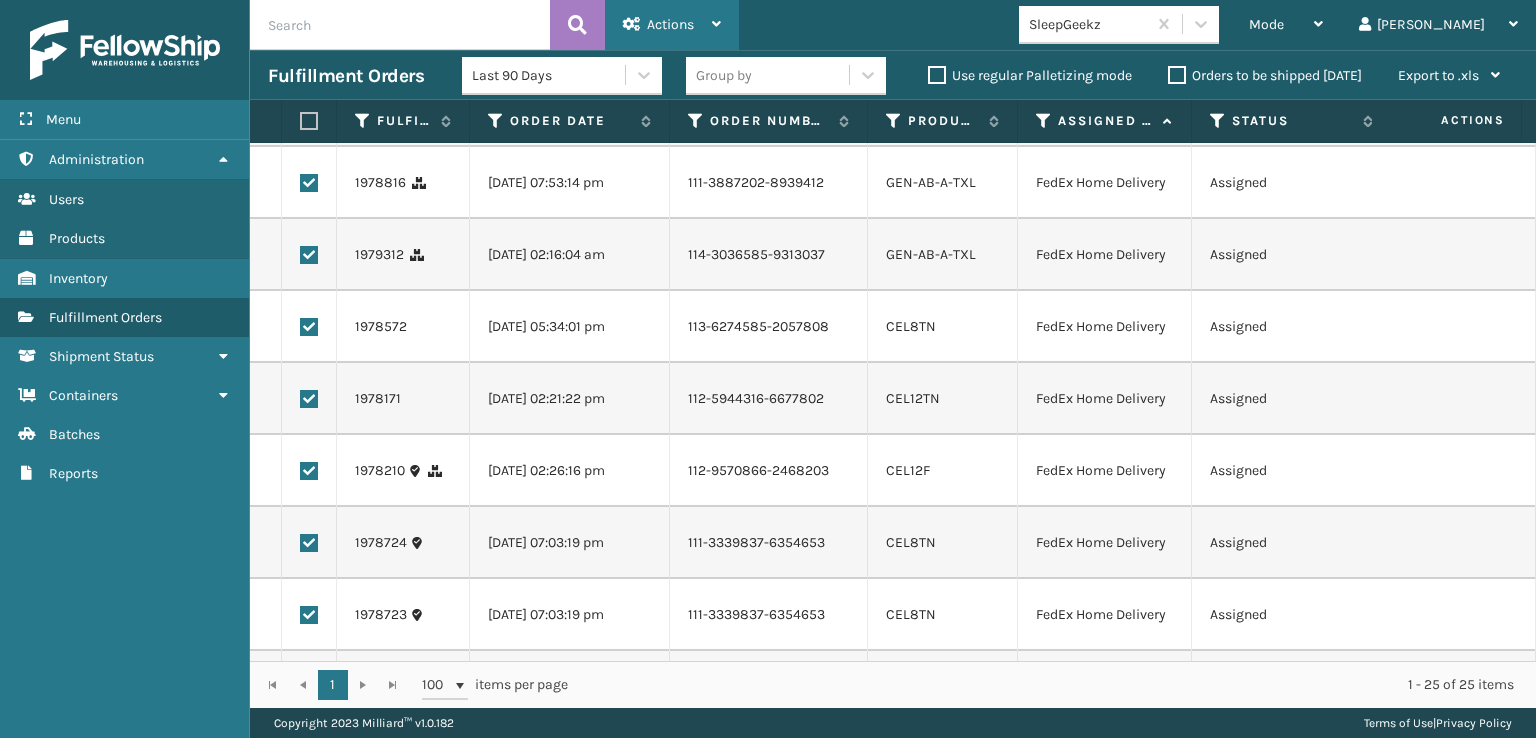click on "Actions" at bounding box center (672, 25) 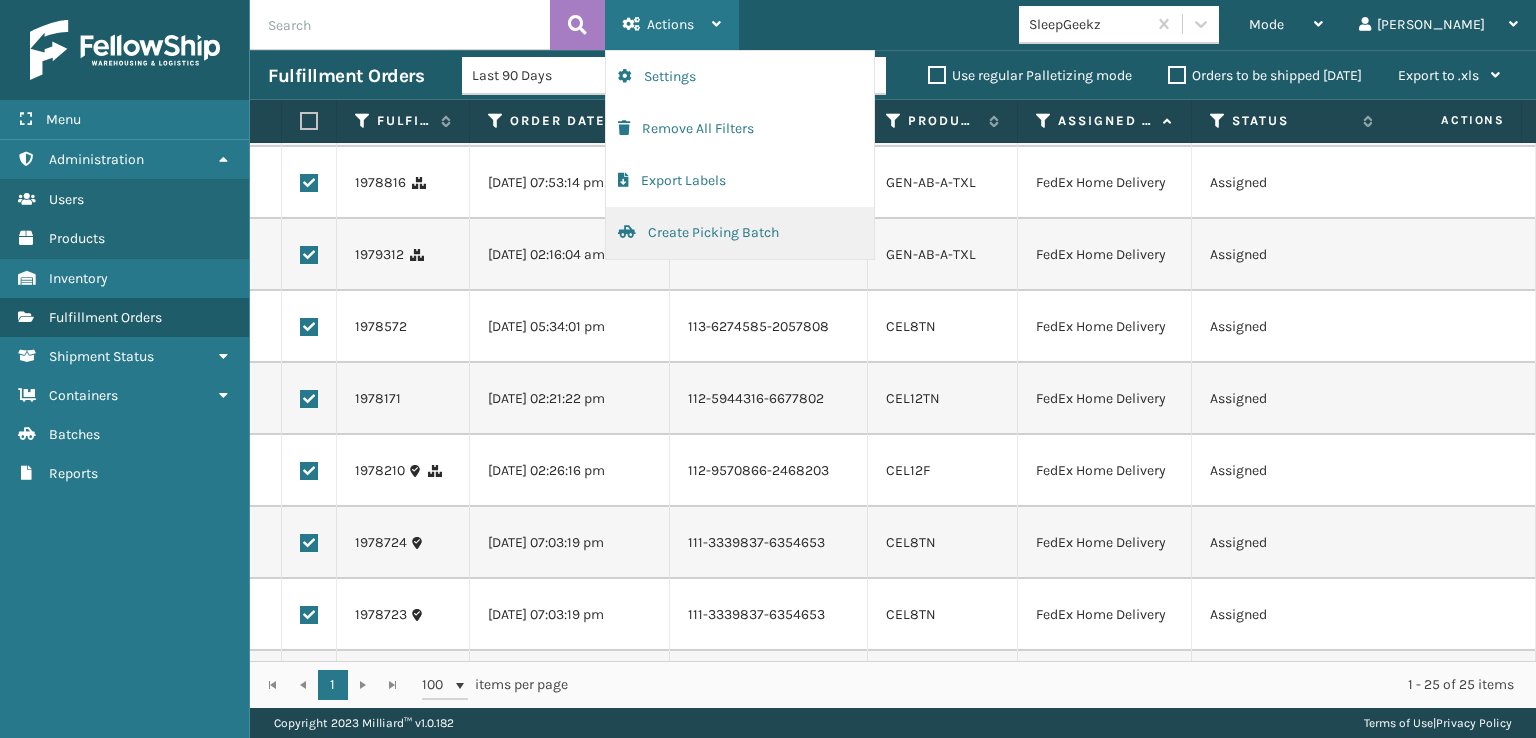 click on "Create Picking Batch" at bounding box center [740, 233] 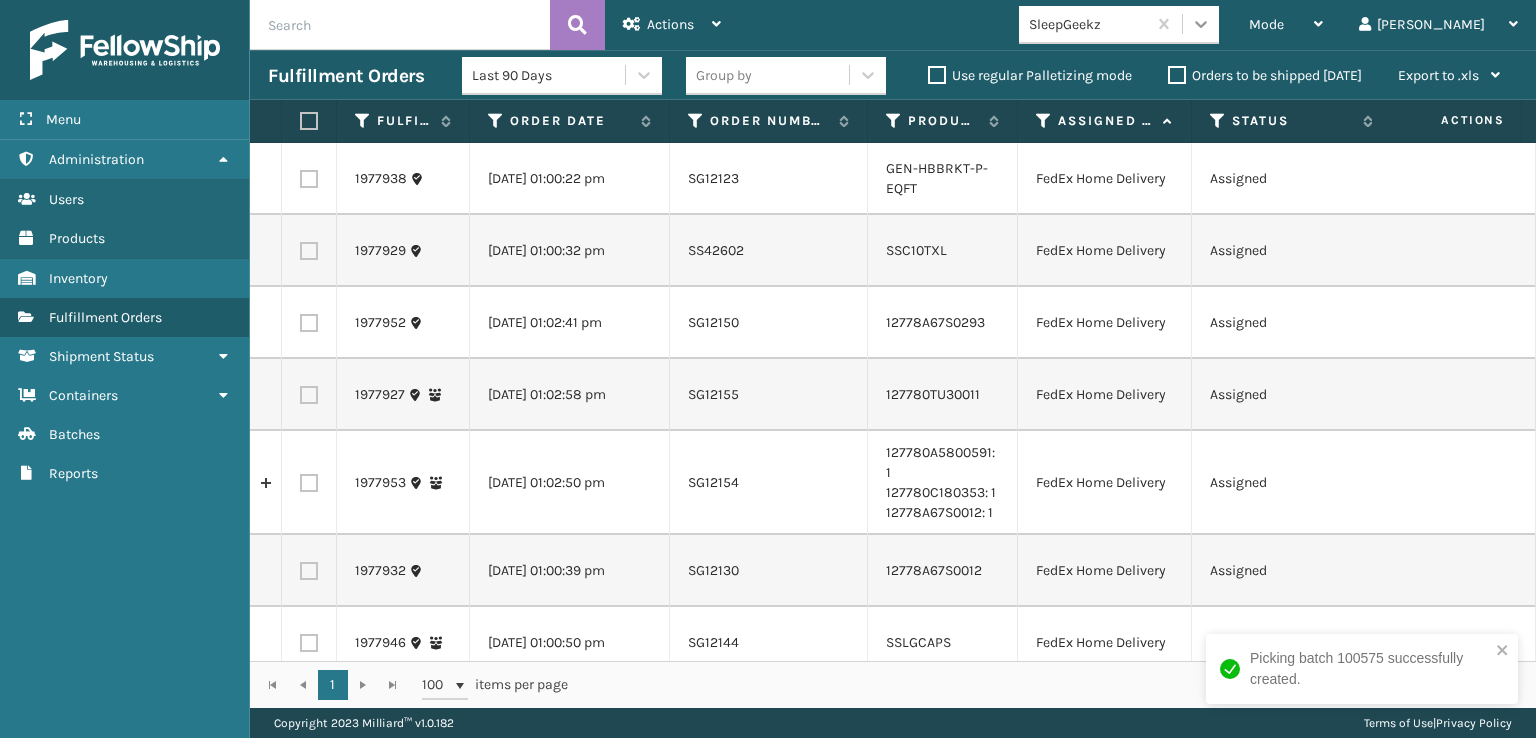 click 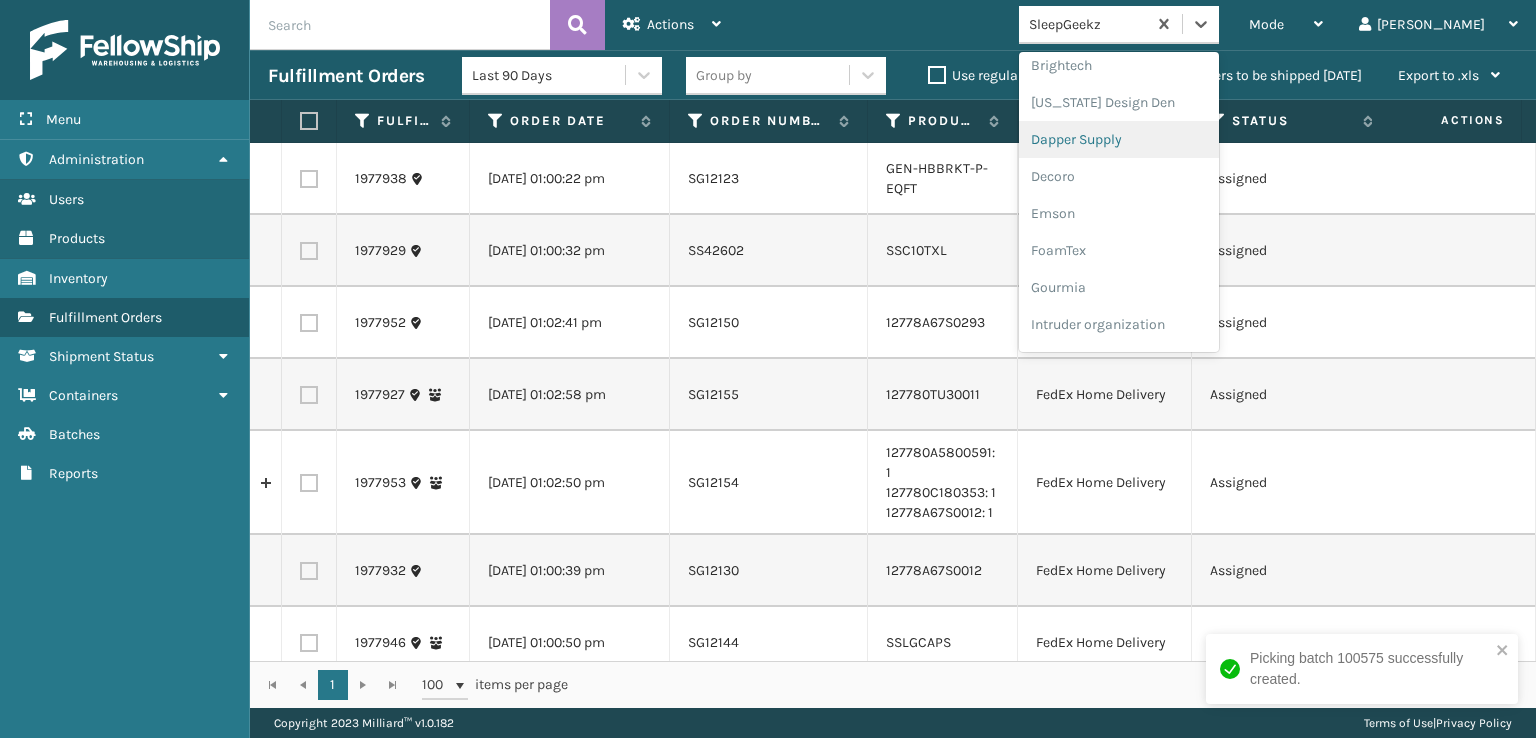 scroll, scrollTop: 300, scrollLeft: 0, axis: vertical 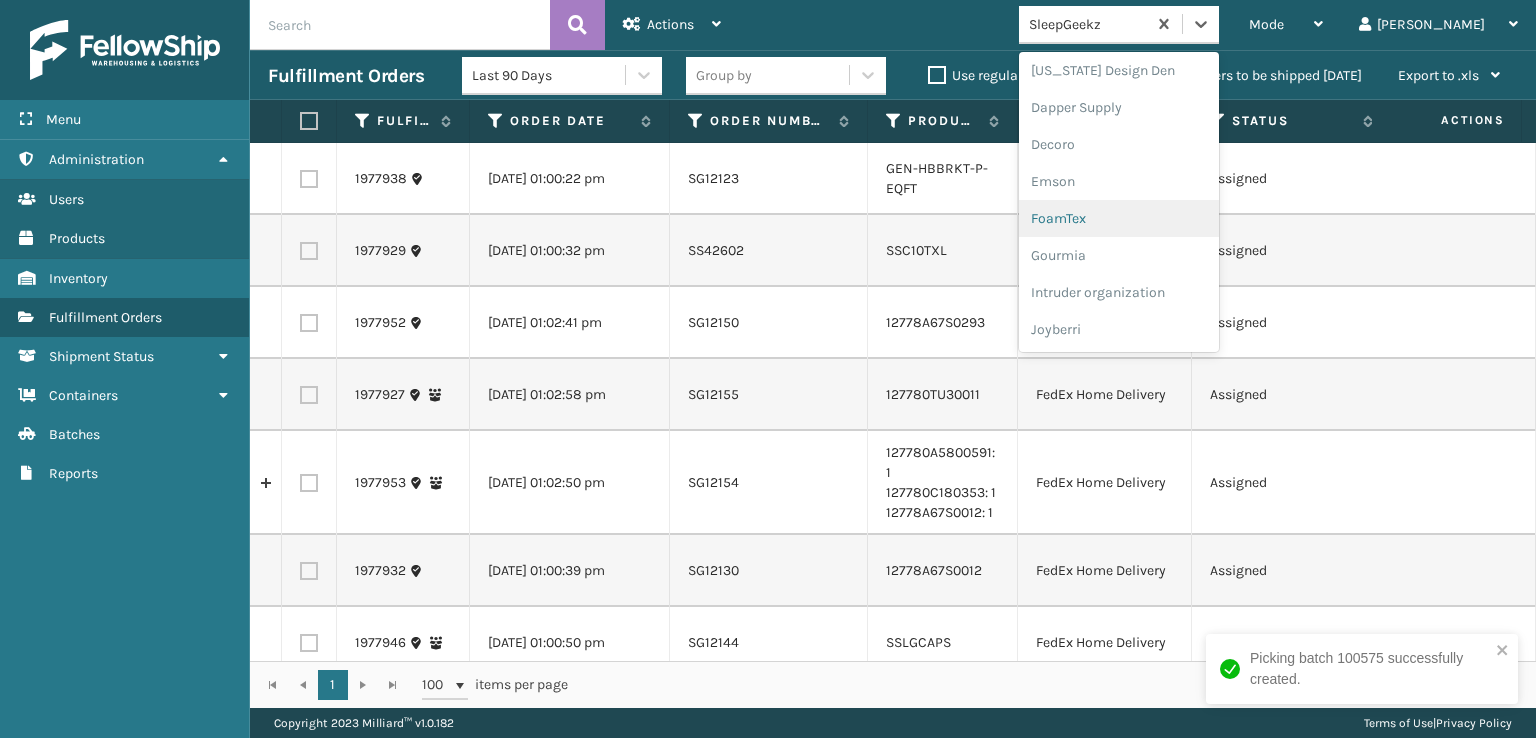 click on "FoamTex" at bounding box center (1119, 218) 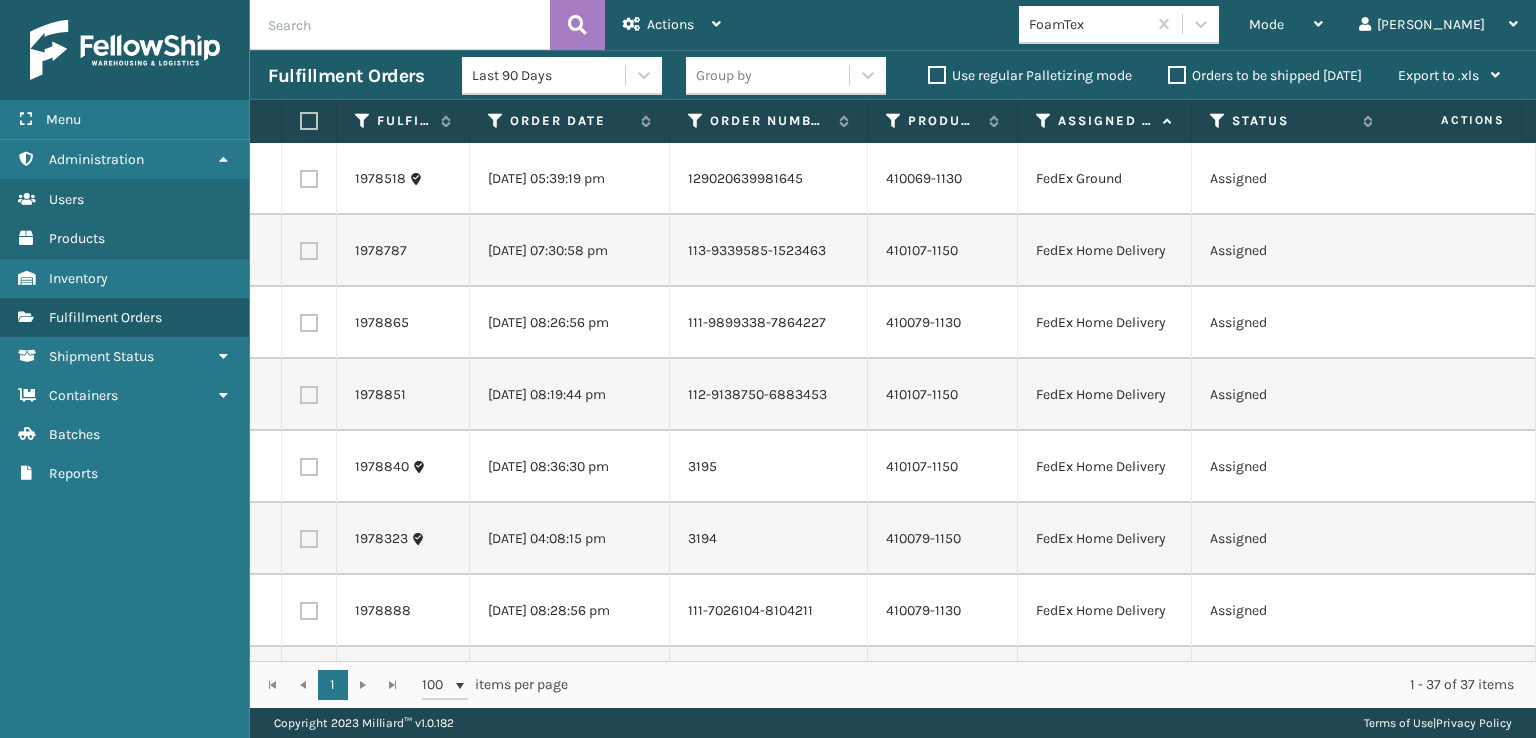 click at bounding box center [309, 121] 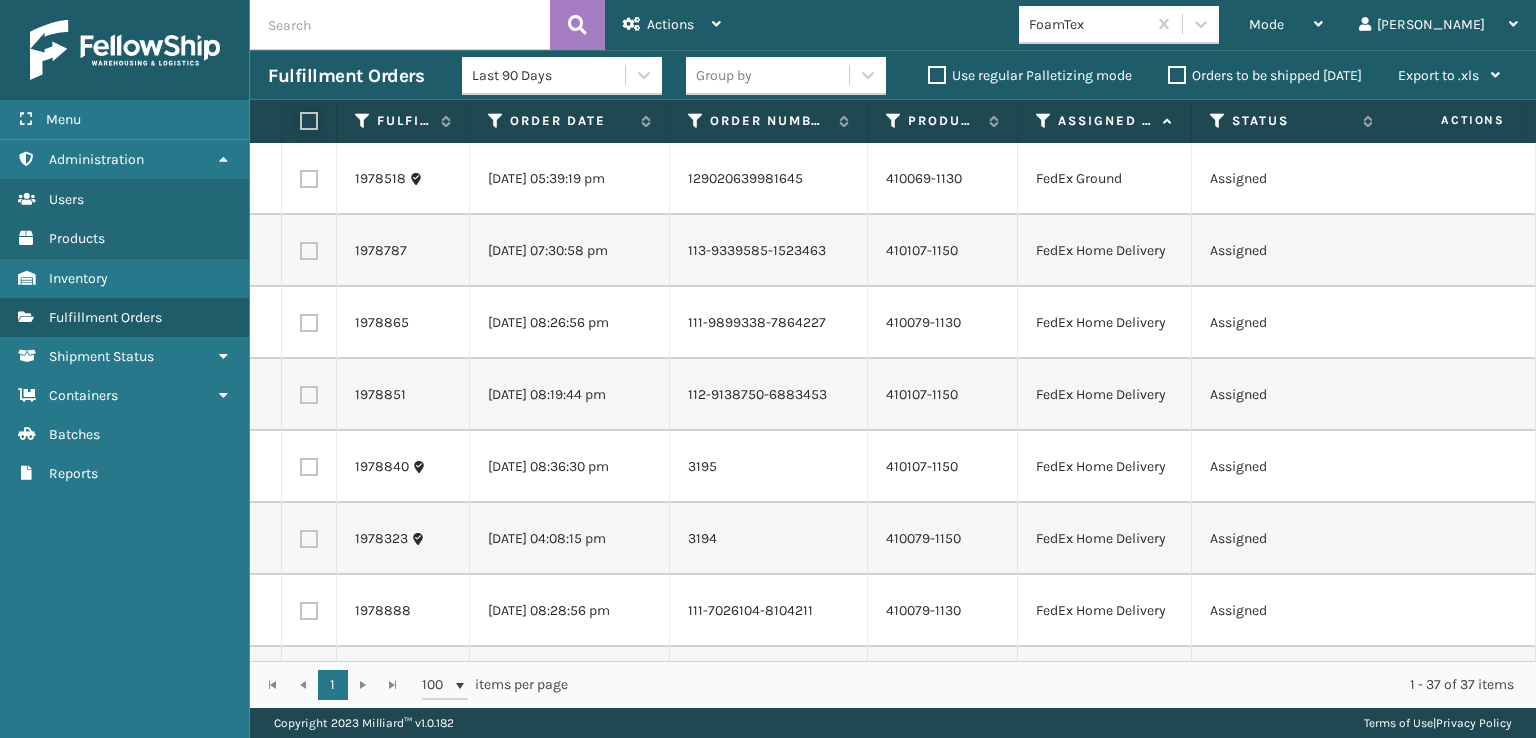 click at bounding box center (300, 121) 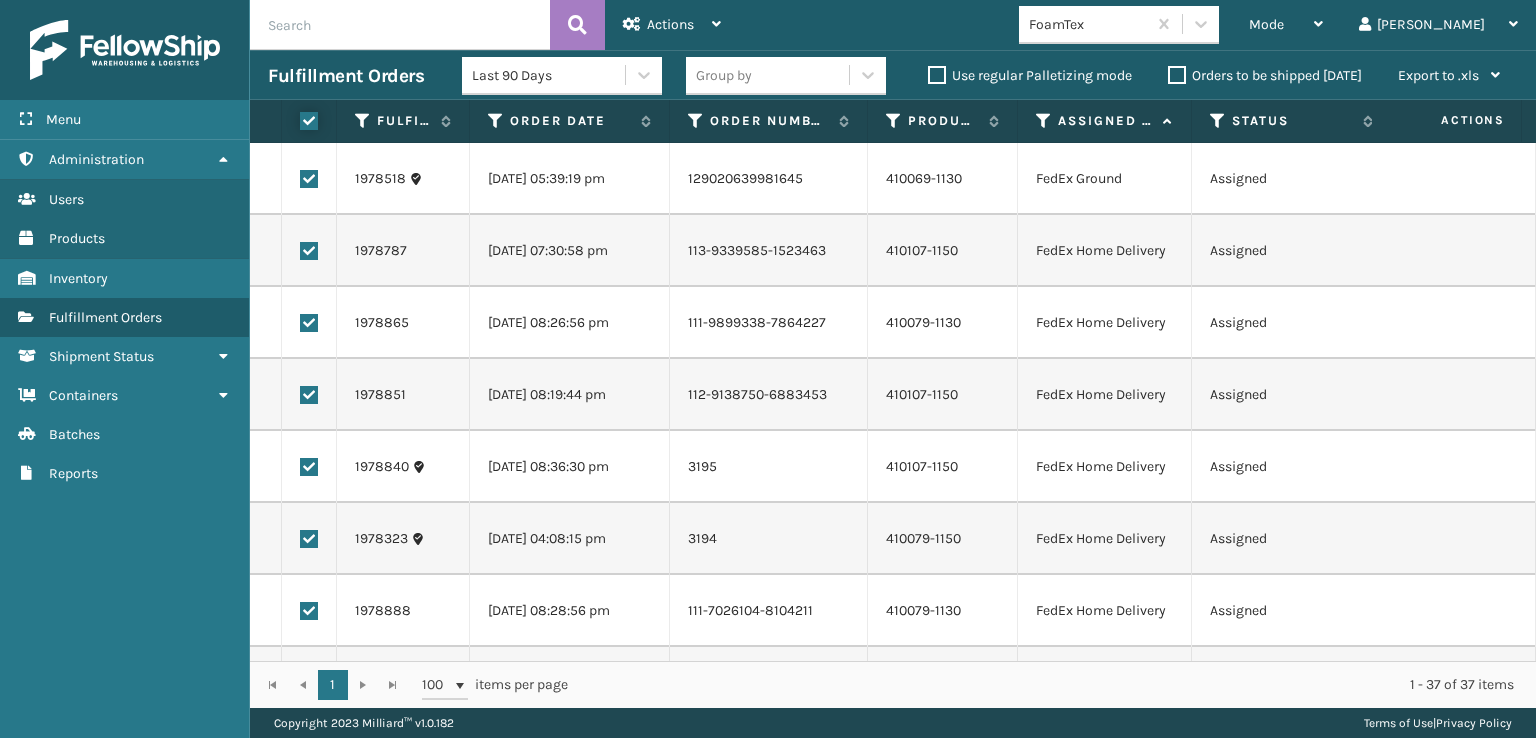 checkbox on "true" 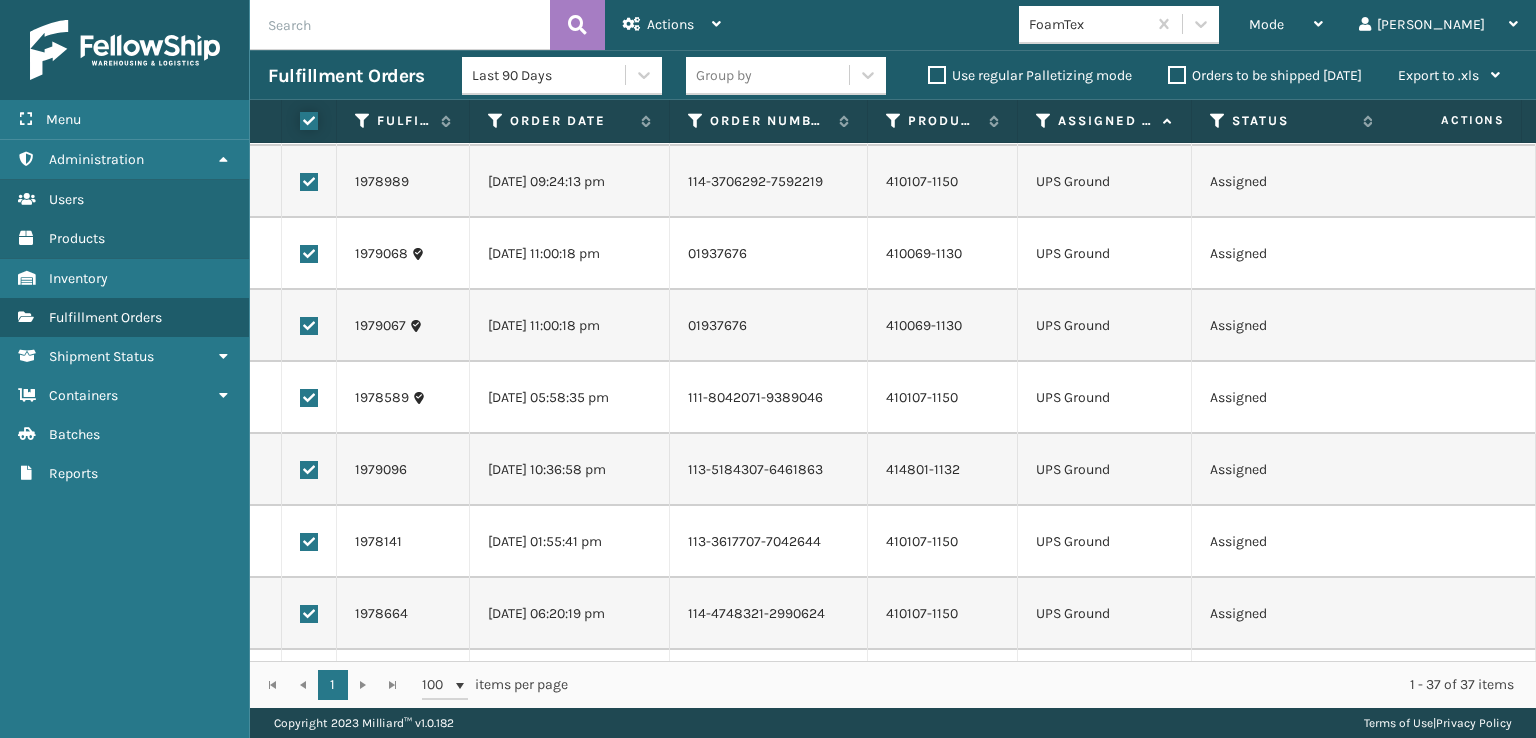 scroll, scrollTop: 2160, scrollLeft: 0, axis: vertical 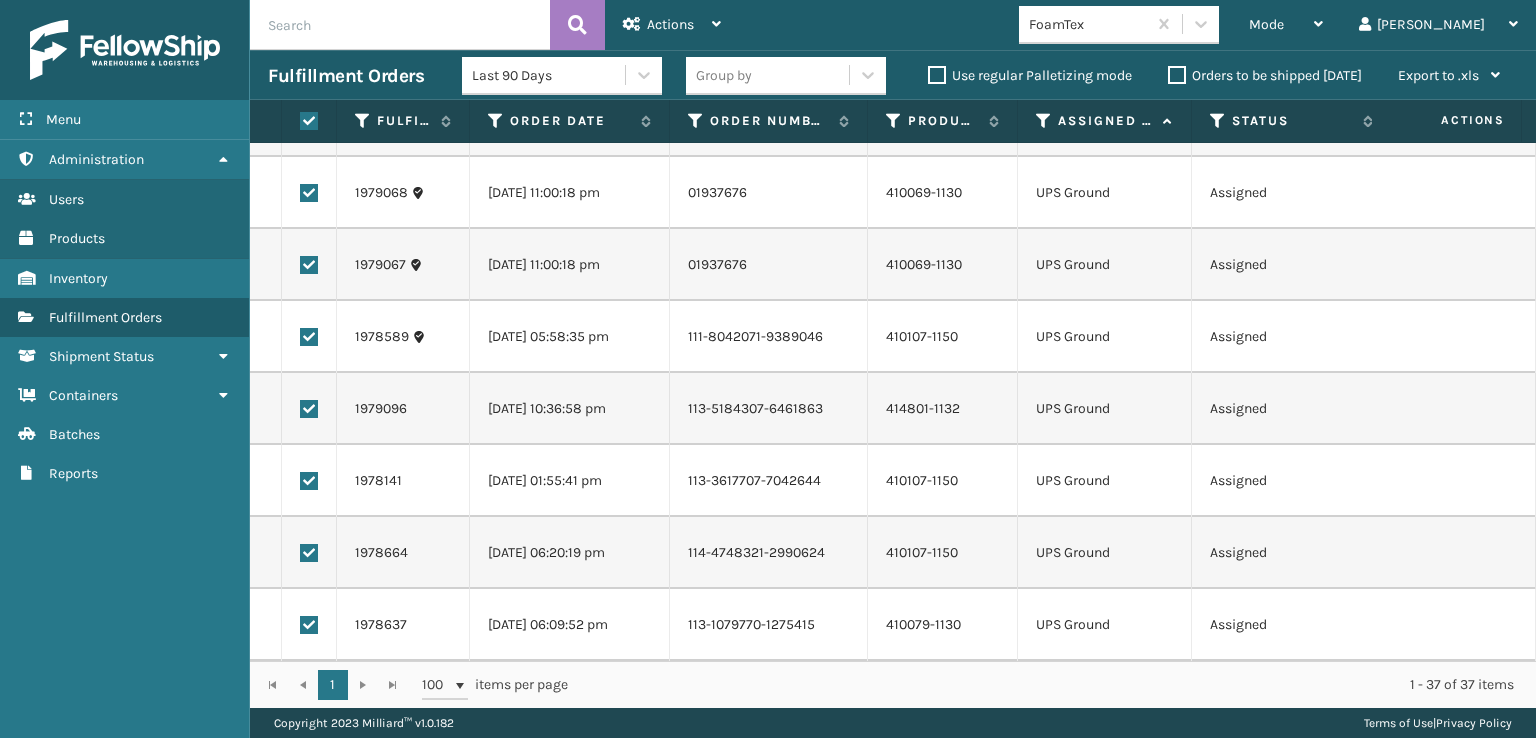 click at bounding box center (309, 625) 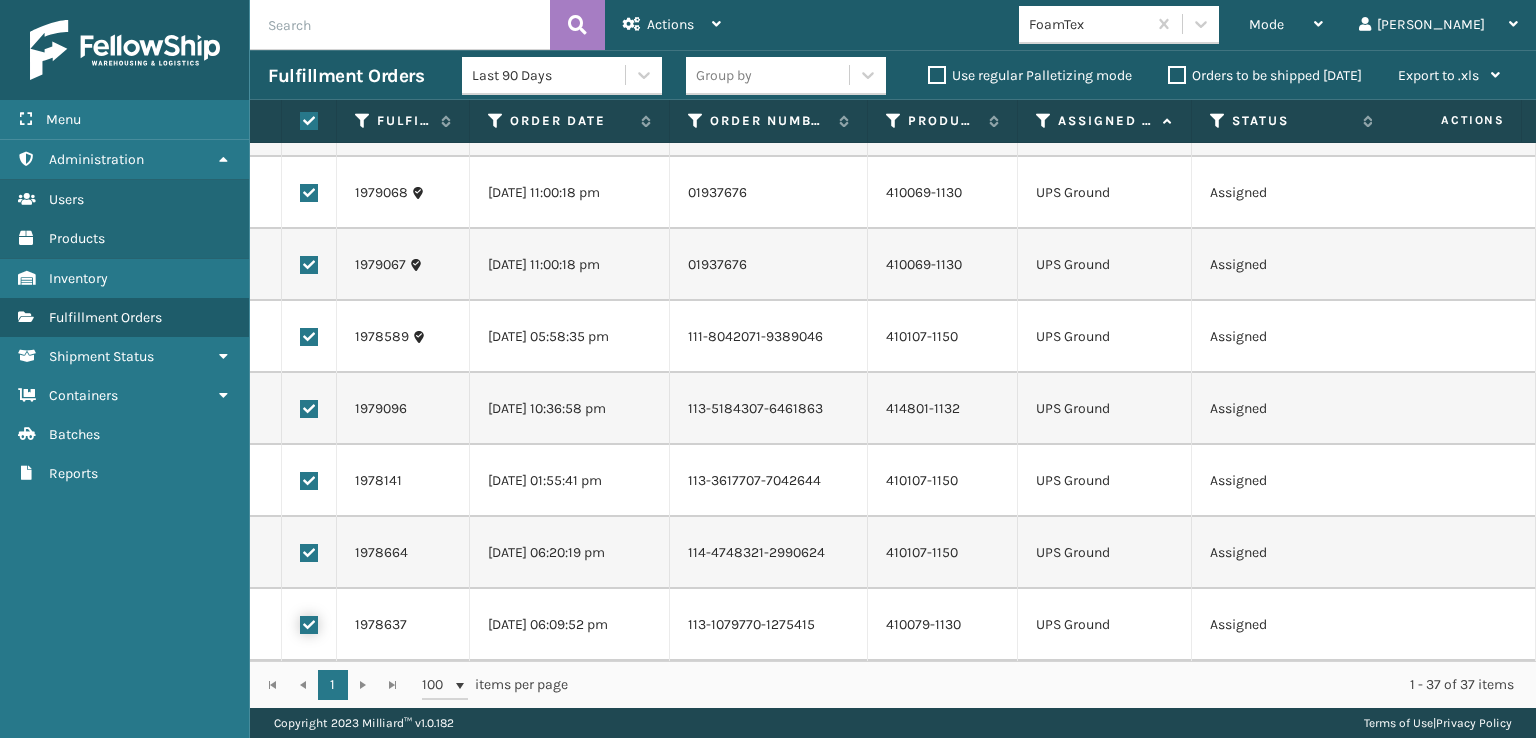 click at bounding box center (300, 622) 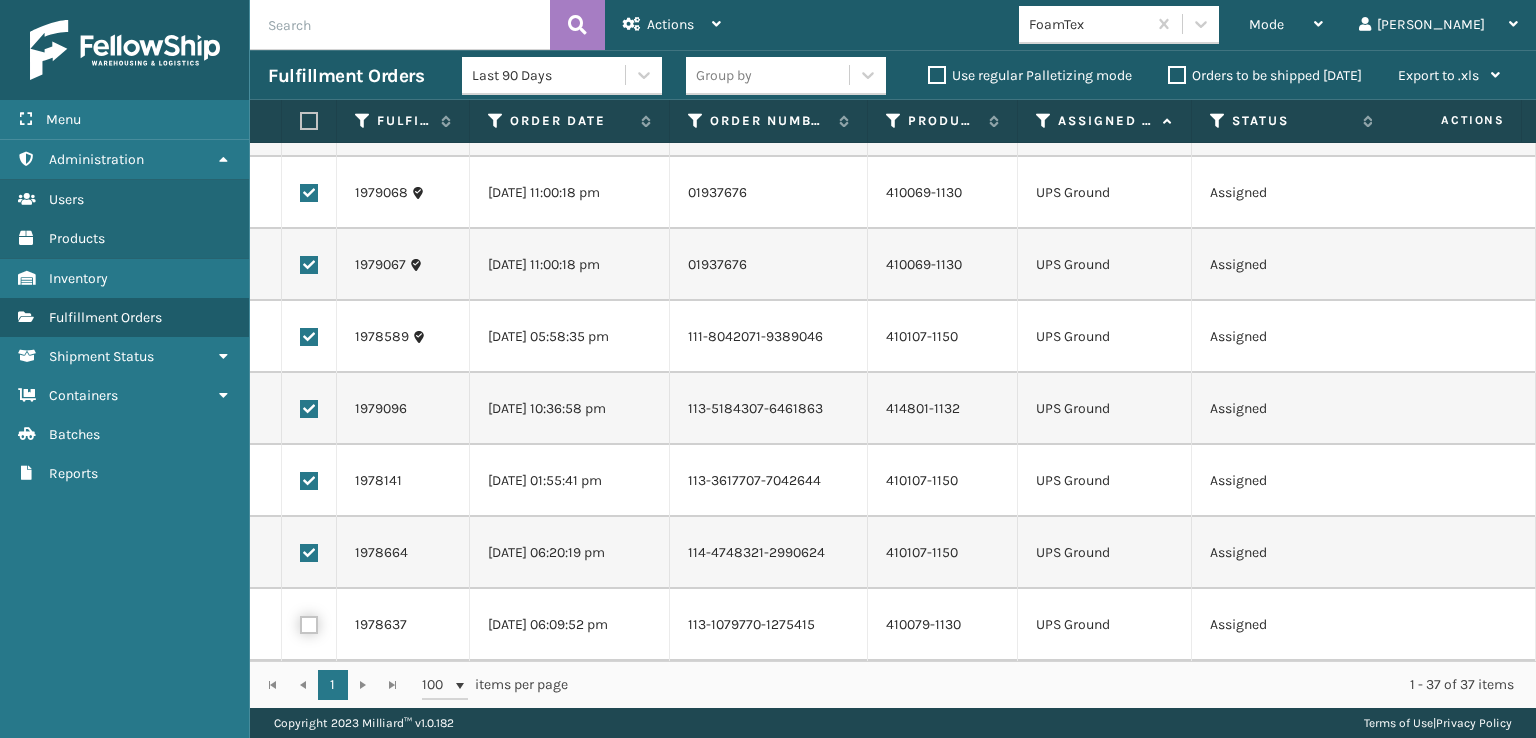 checkbox on "false" 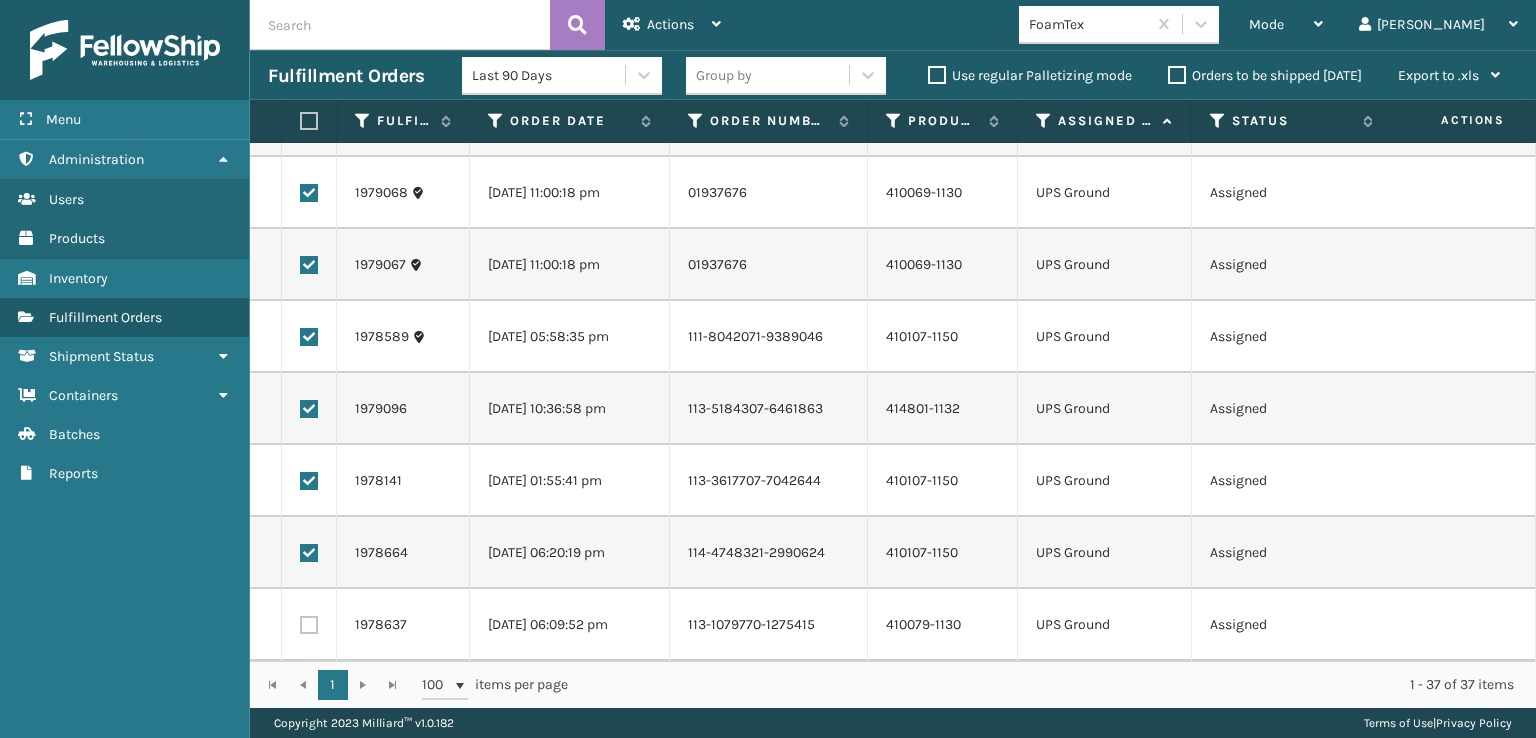 click at bounding box center (309, 553) 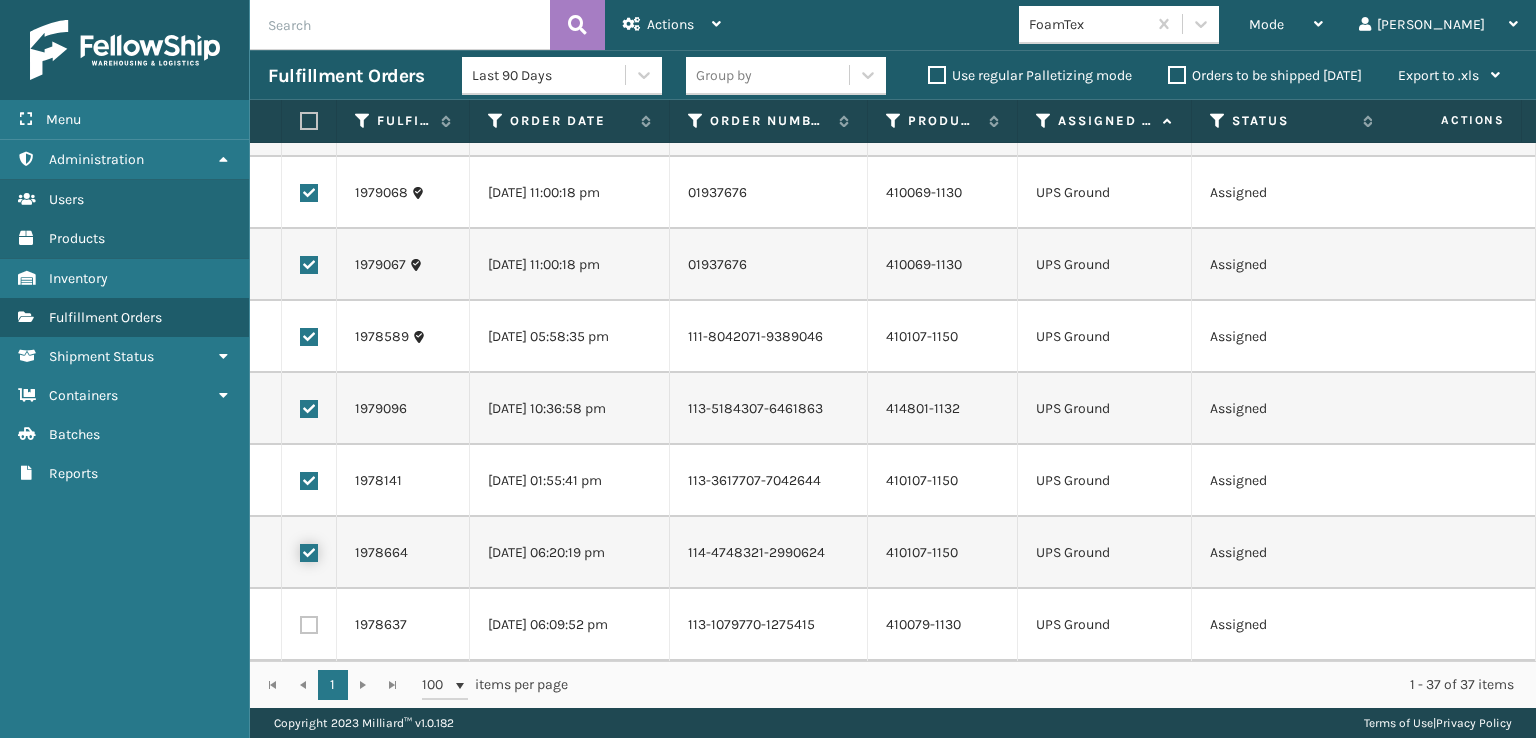 click at bounding box center [300, 550] 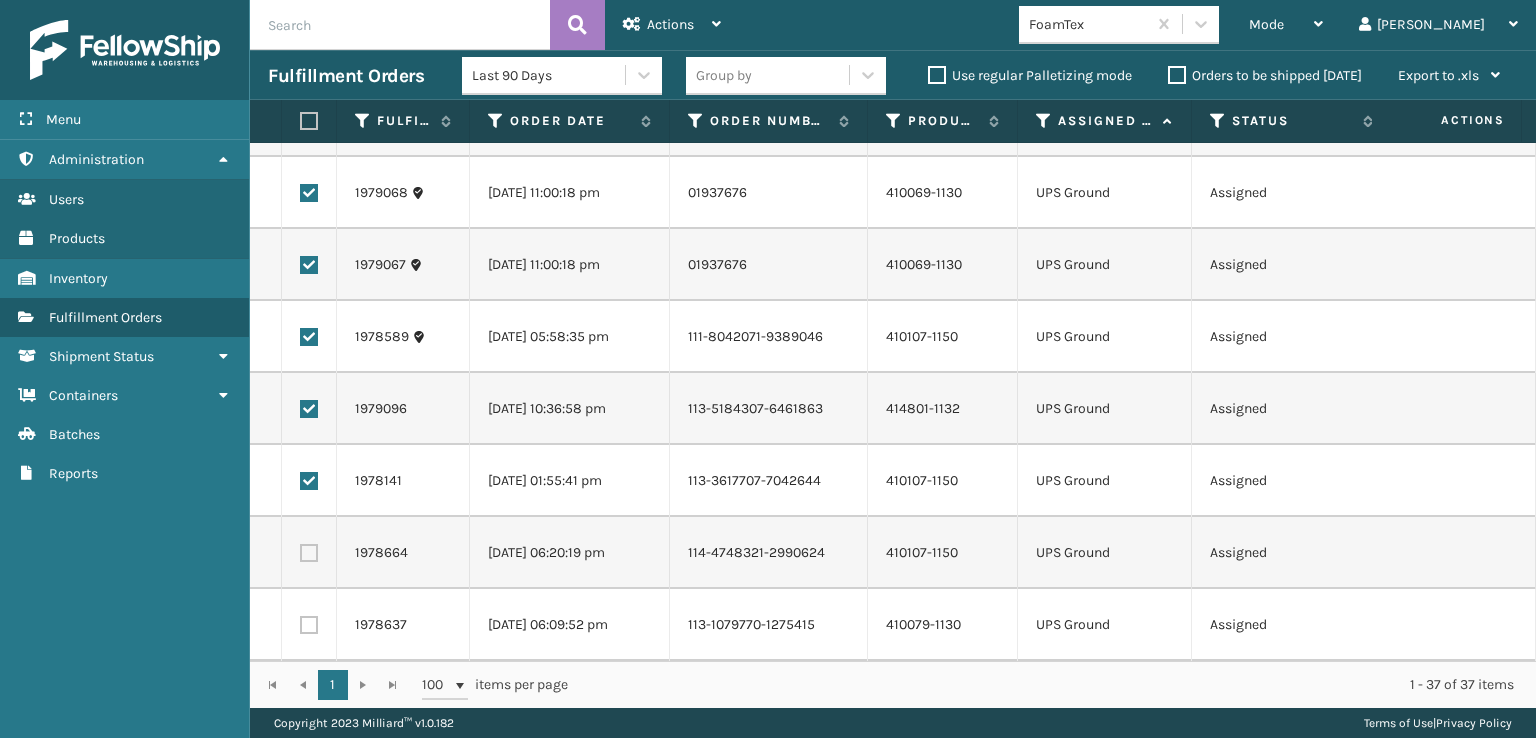 click at bounding box center (309, 481) 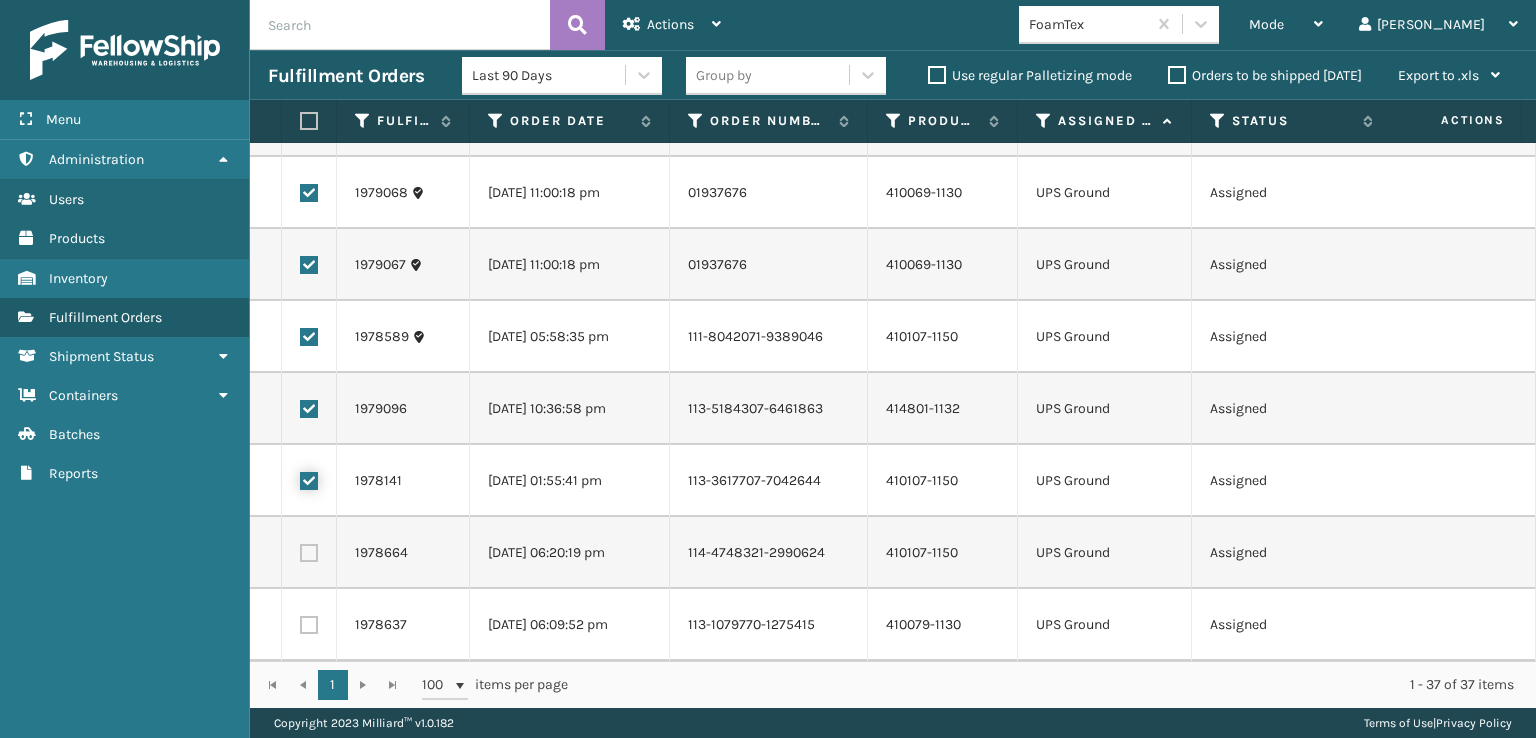 click at bounding box center (300, 478) 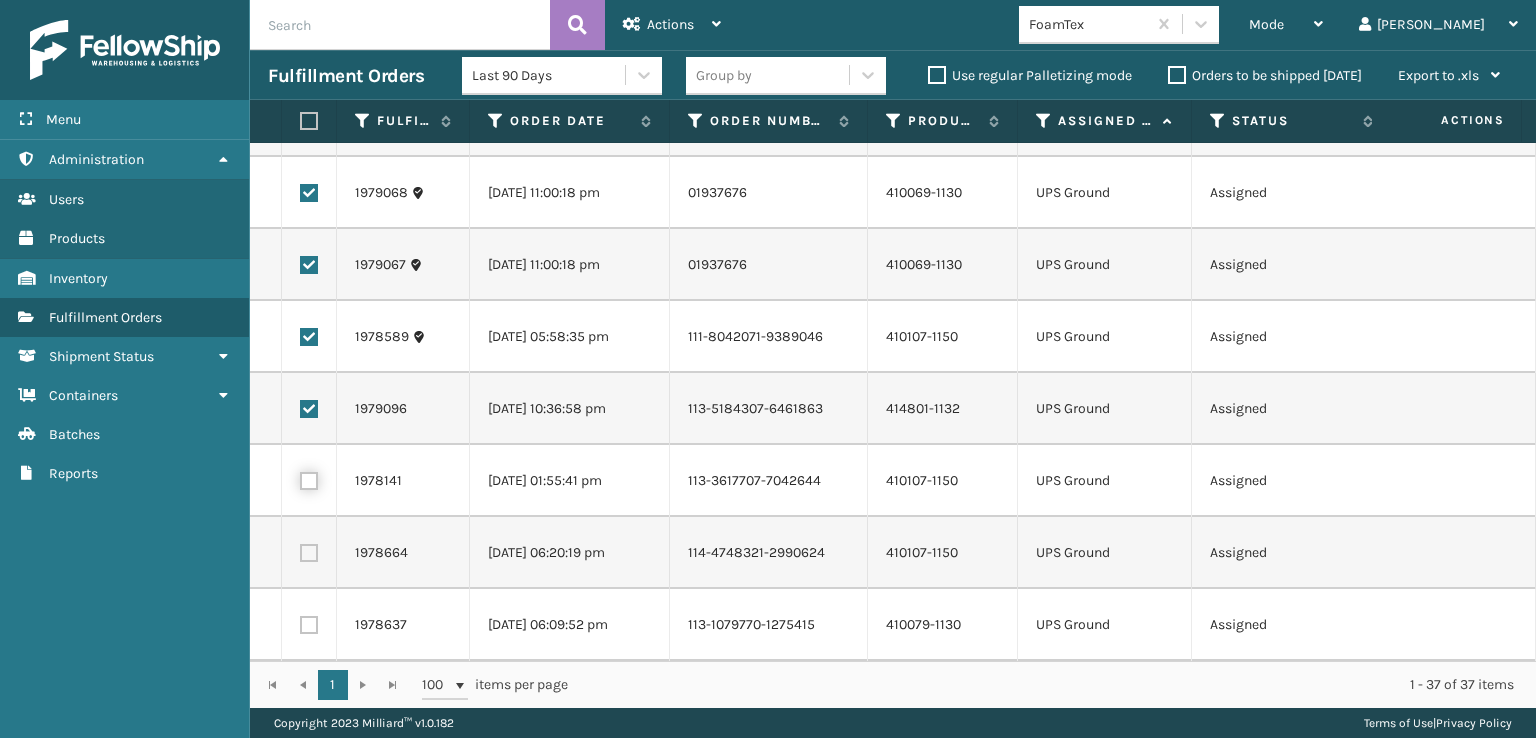checkbox on "false" 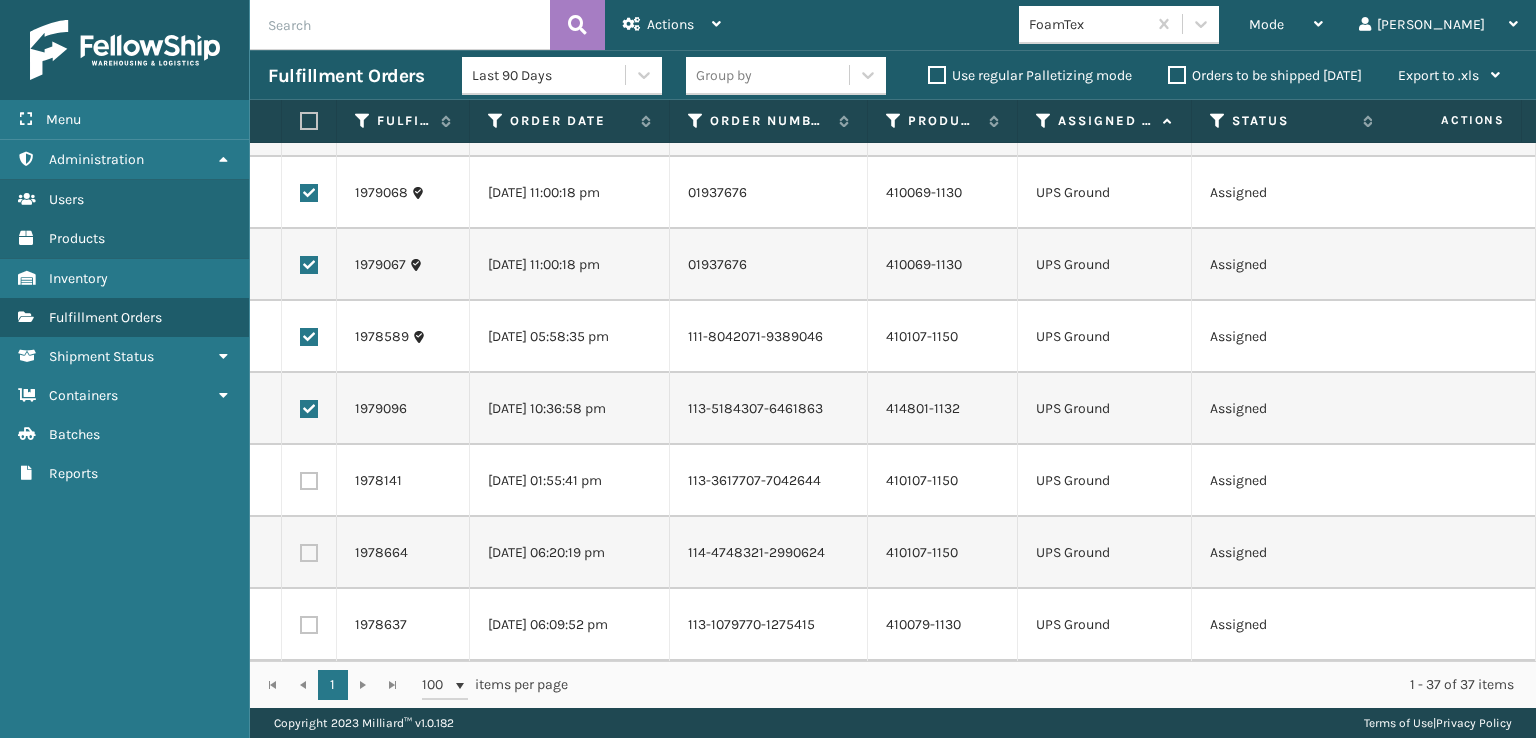 click at bounding box center [309, 409] 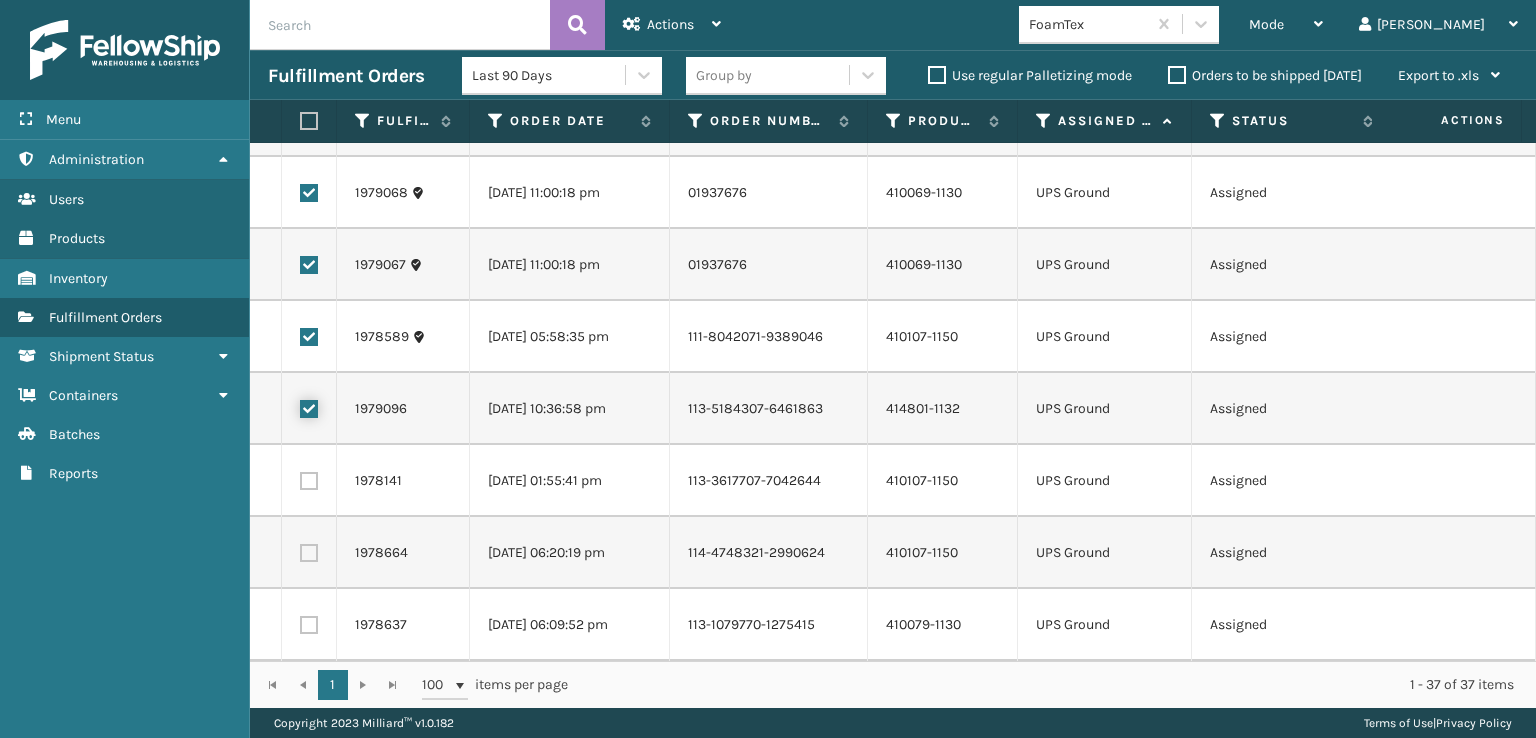 click at bounding box center [300, 406] 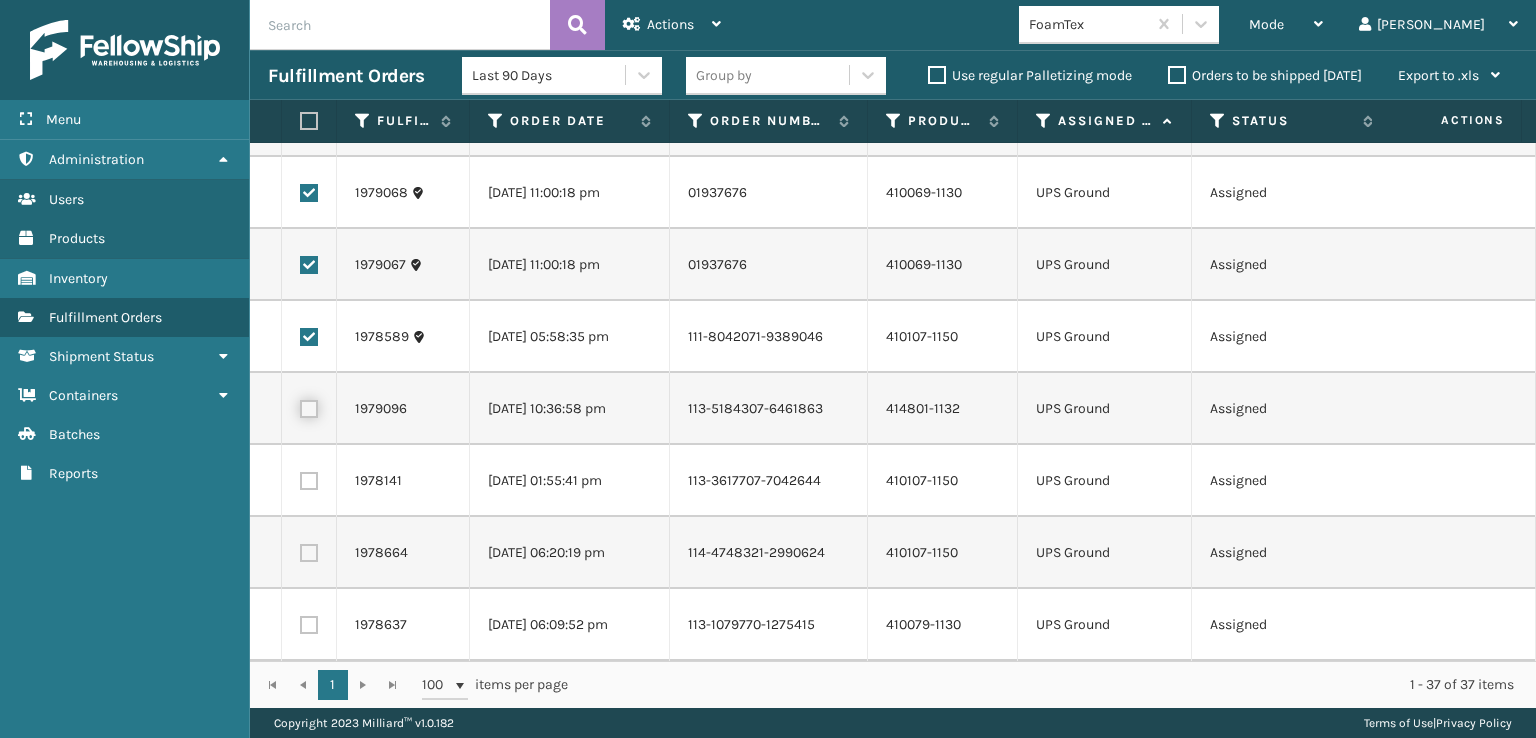 checkbox on "false" 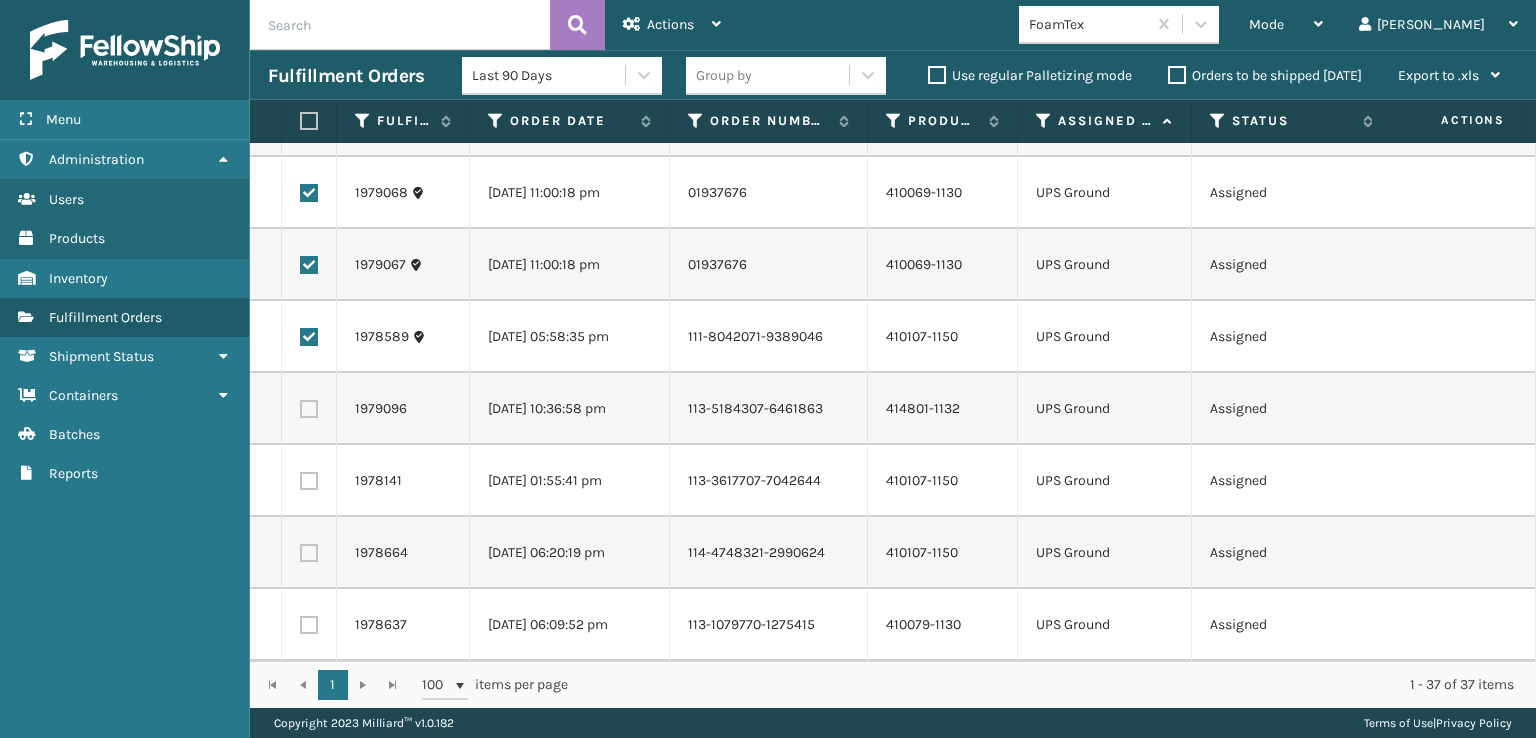 click at bounding box center [309, 337] 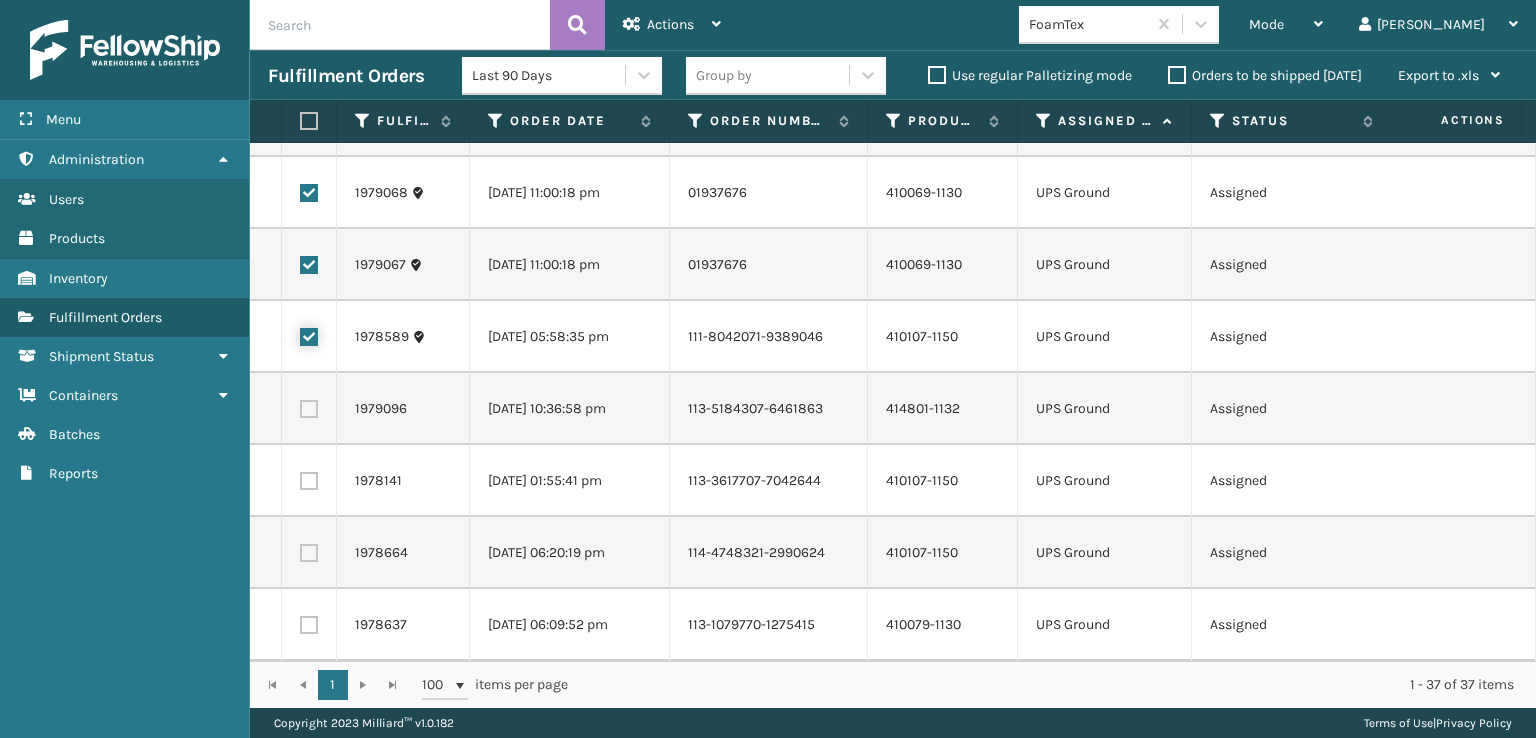 click at bounding box center (300, 334) 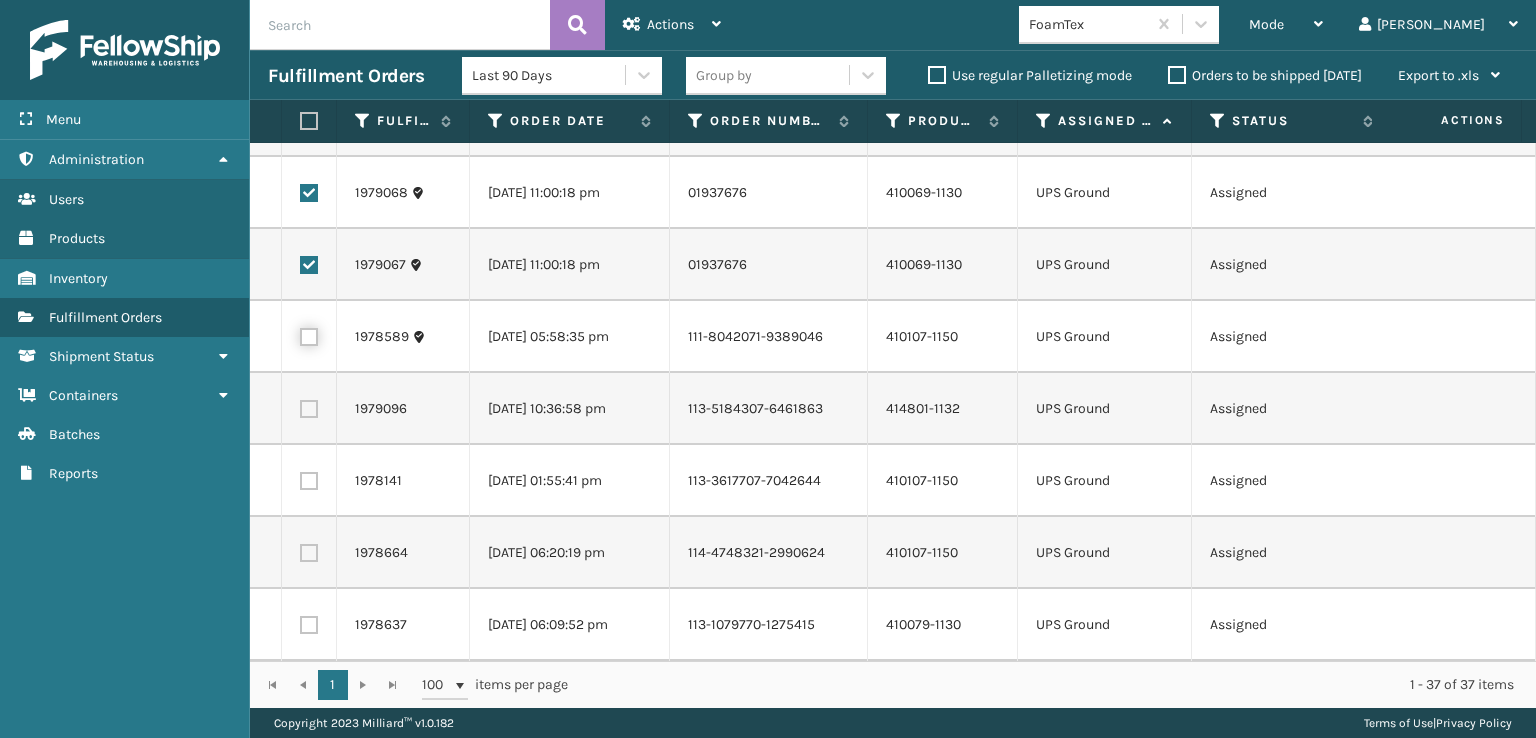 checkbox on "false" 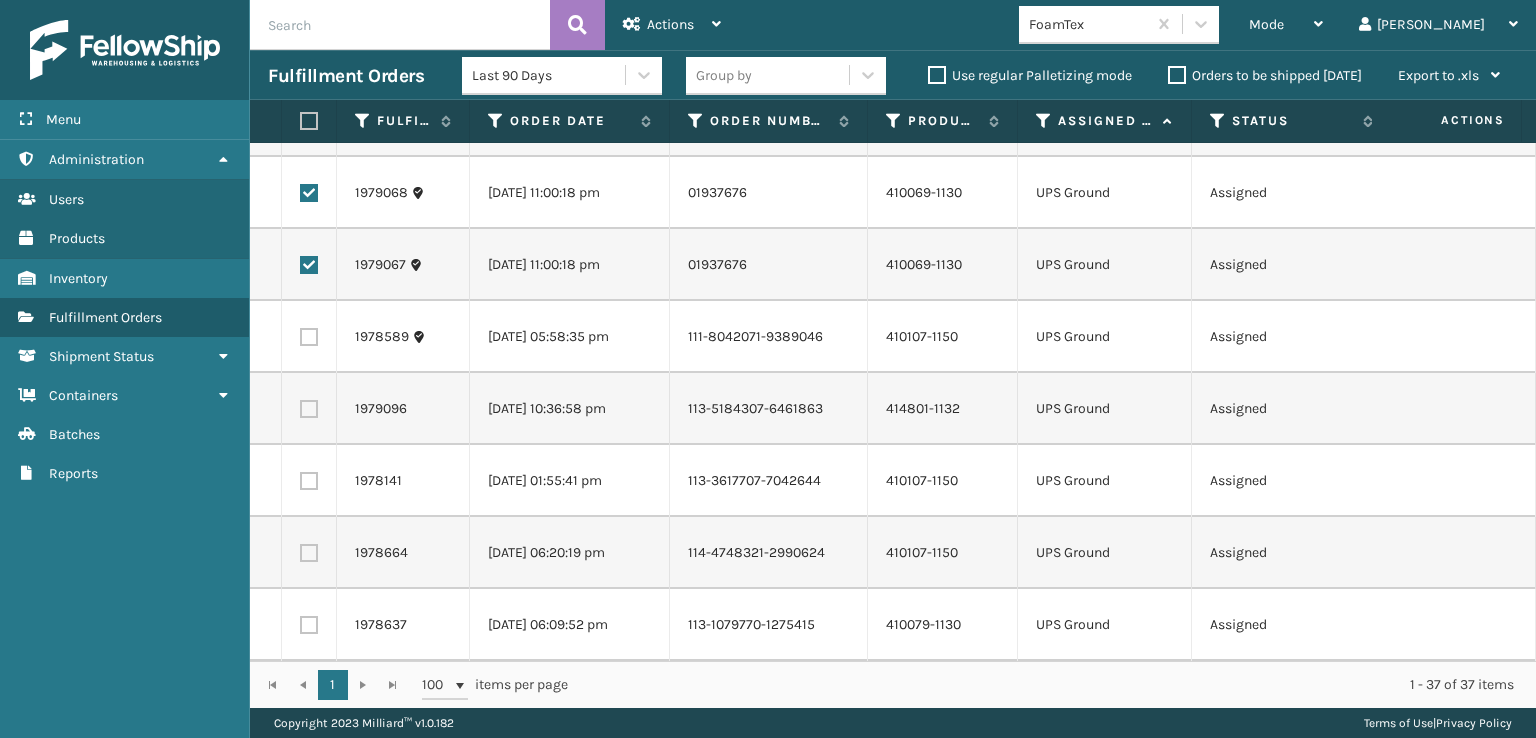 click at bounding box center (309, 265) 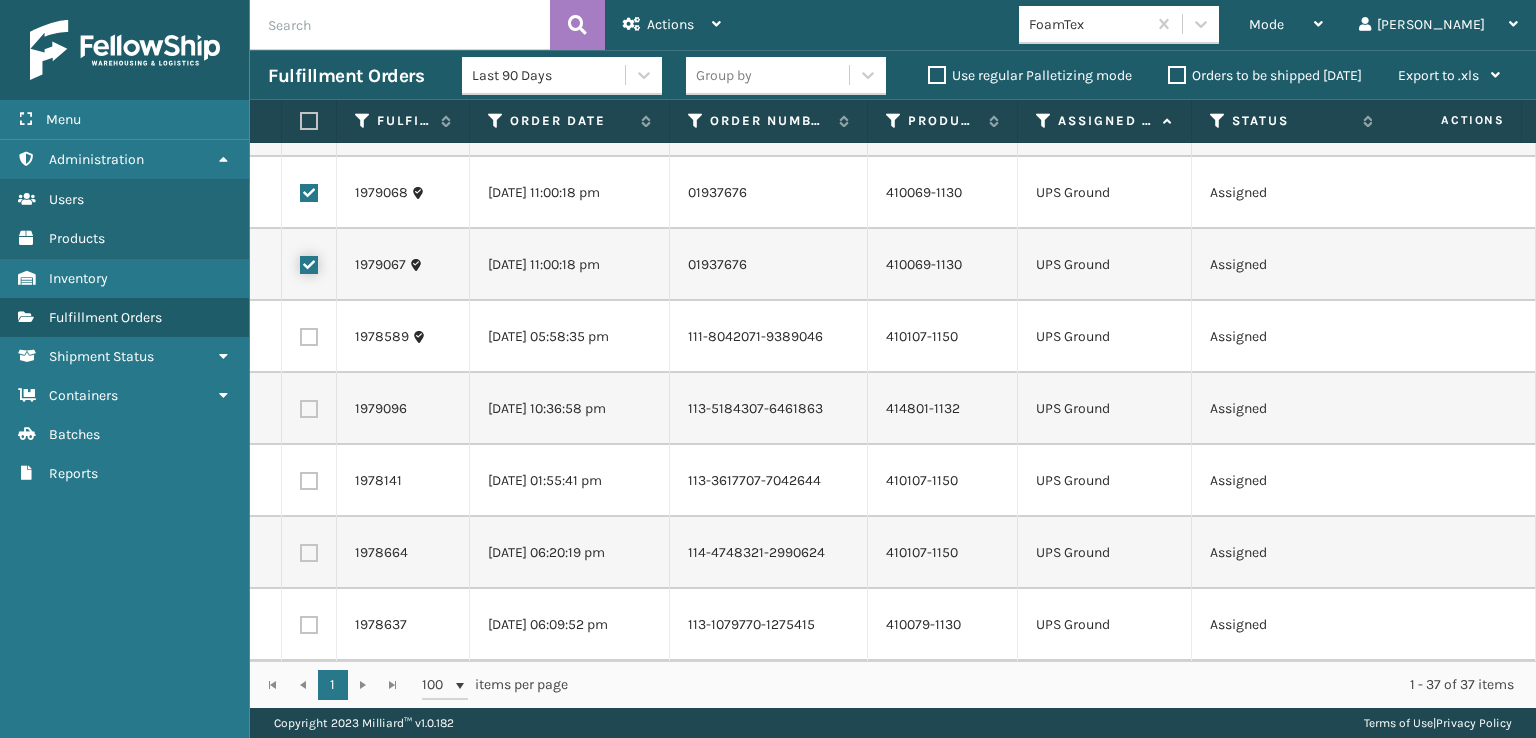 click at bounding box center [300, 262] 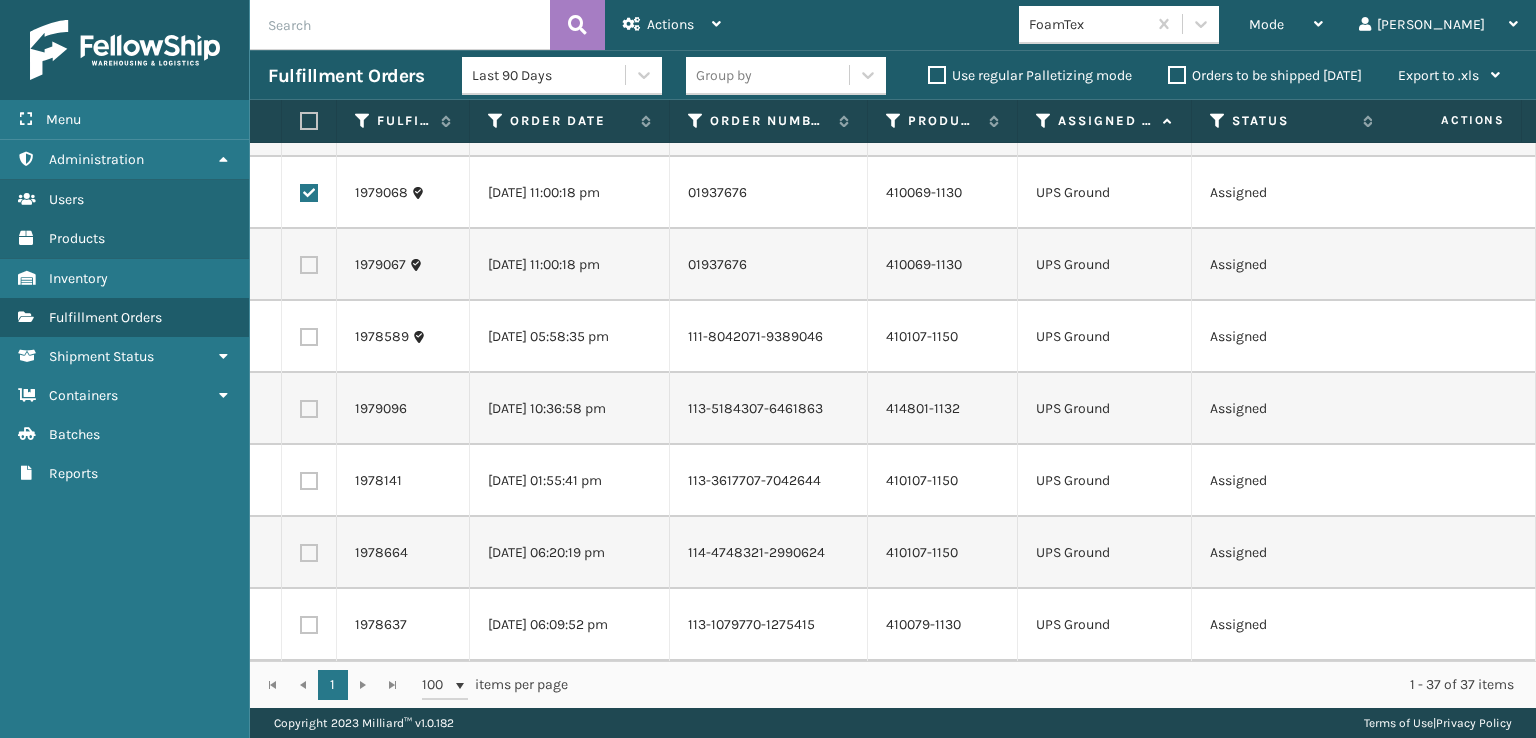 click at bounding box center [309, 193] 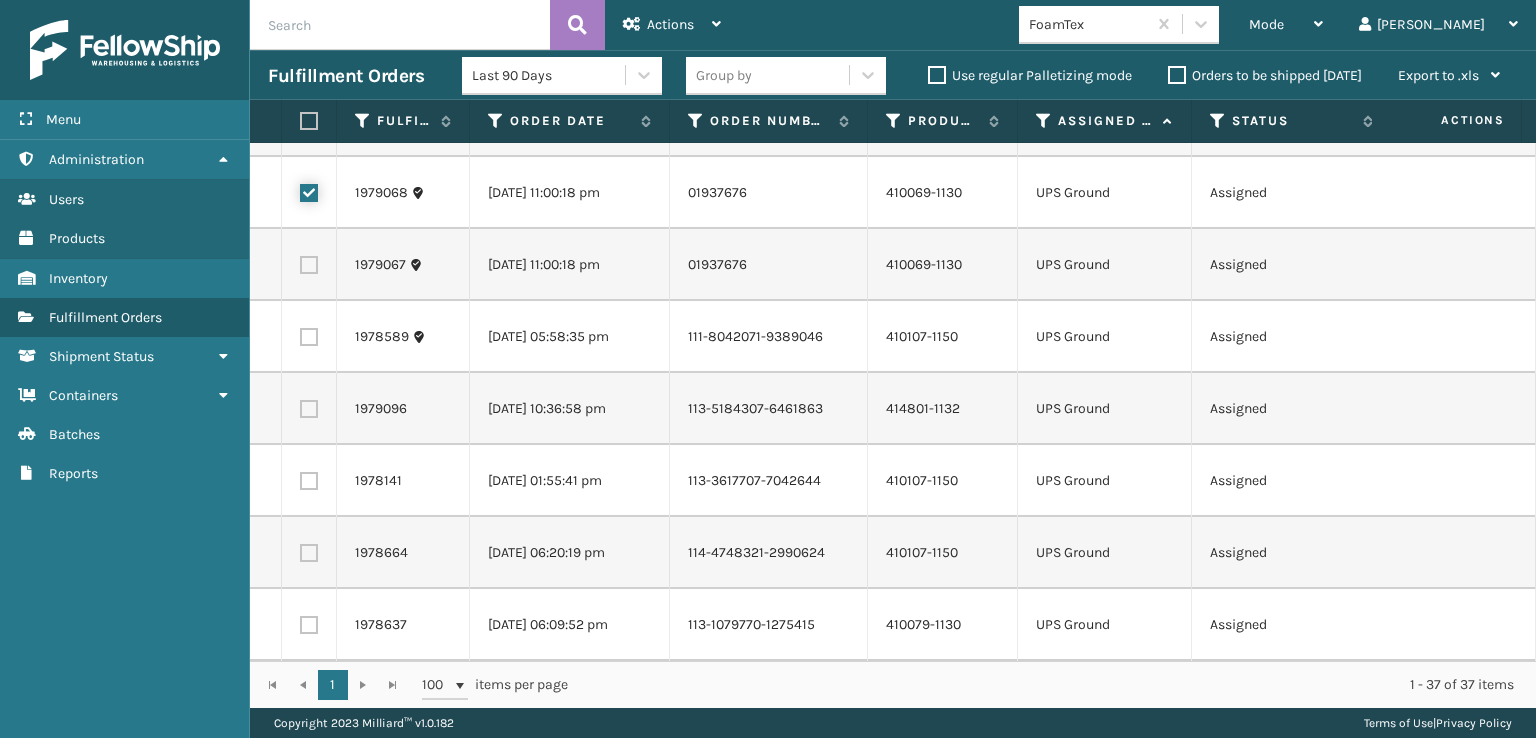 click at bounding box center (300, 190) 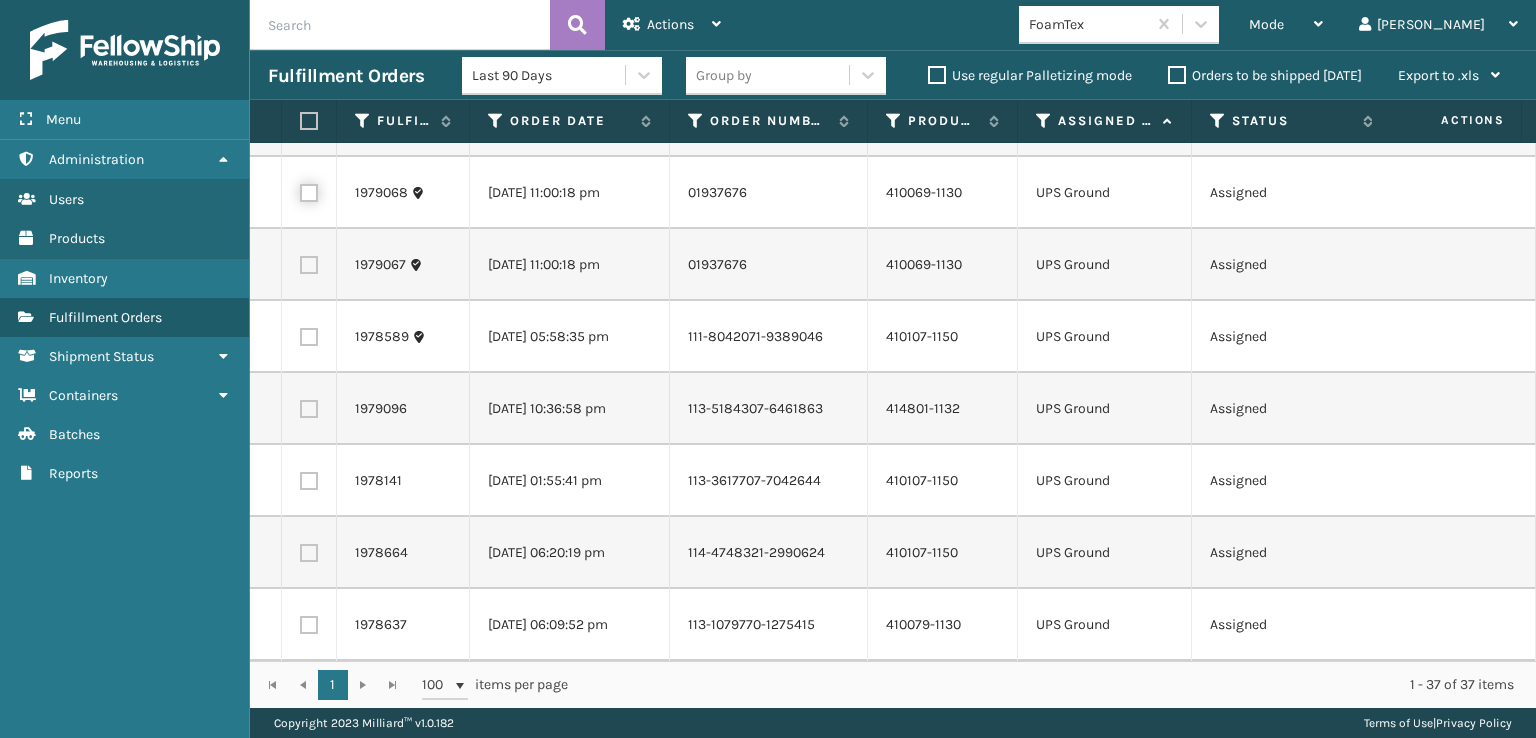 checkbox on "false" 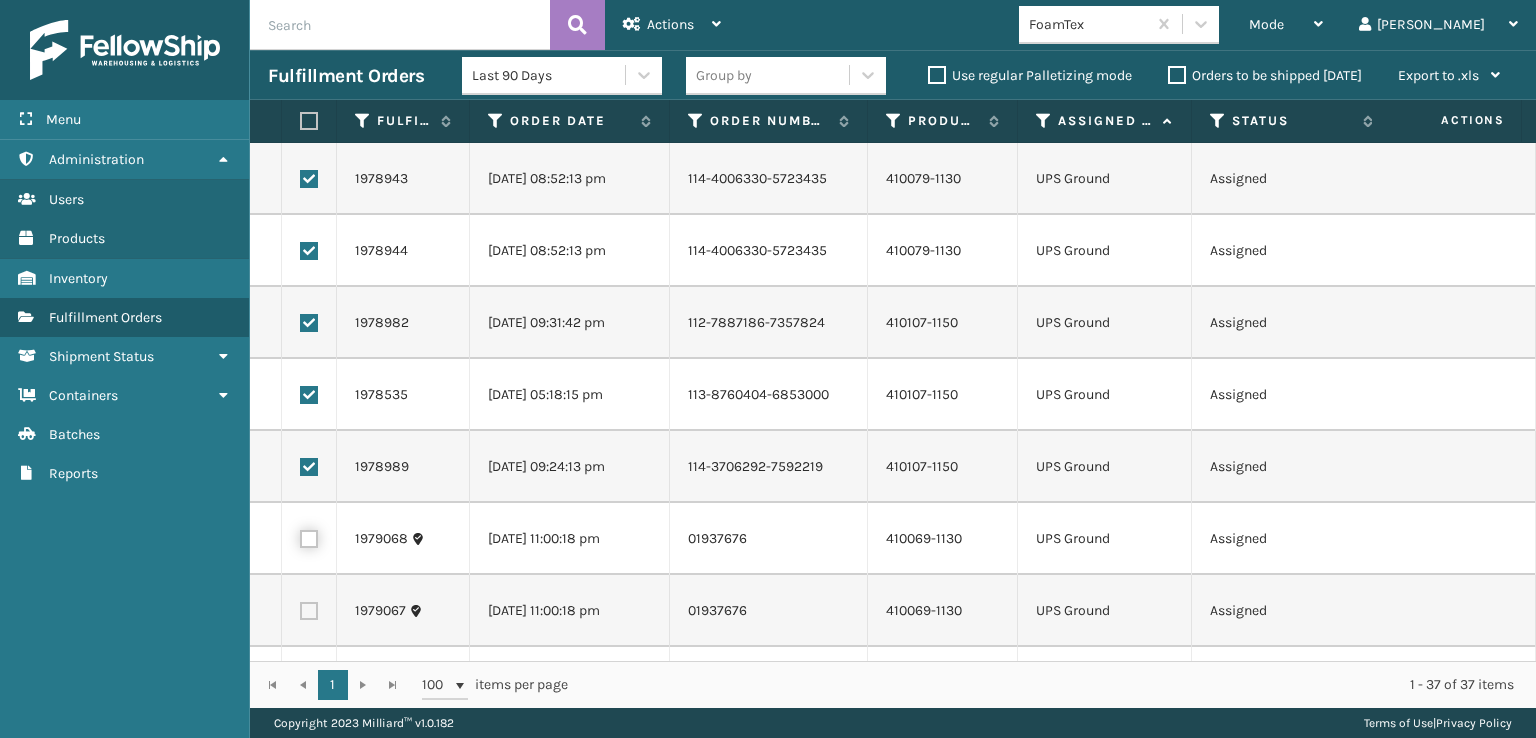 scroll, scrollTop: 1760, scrollLeft: 0, axis: vertical 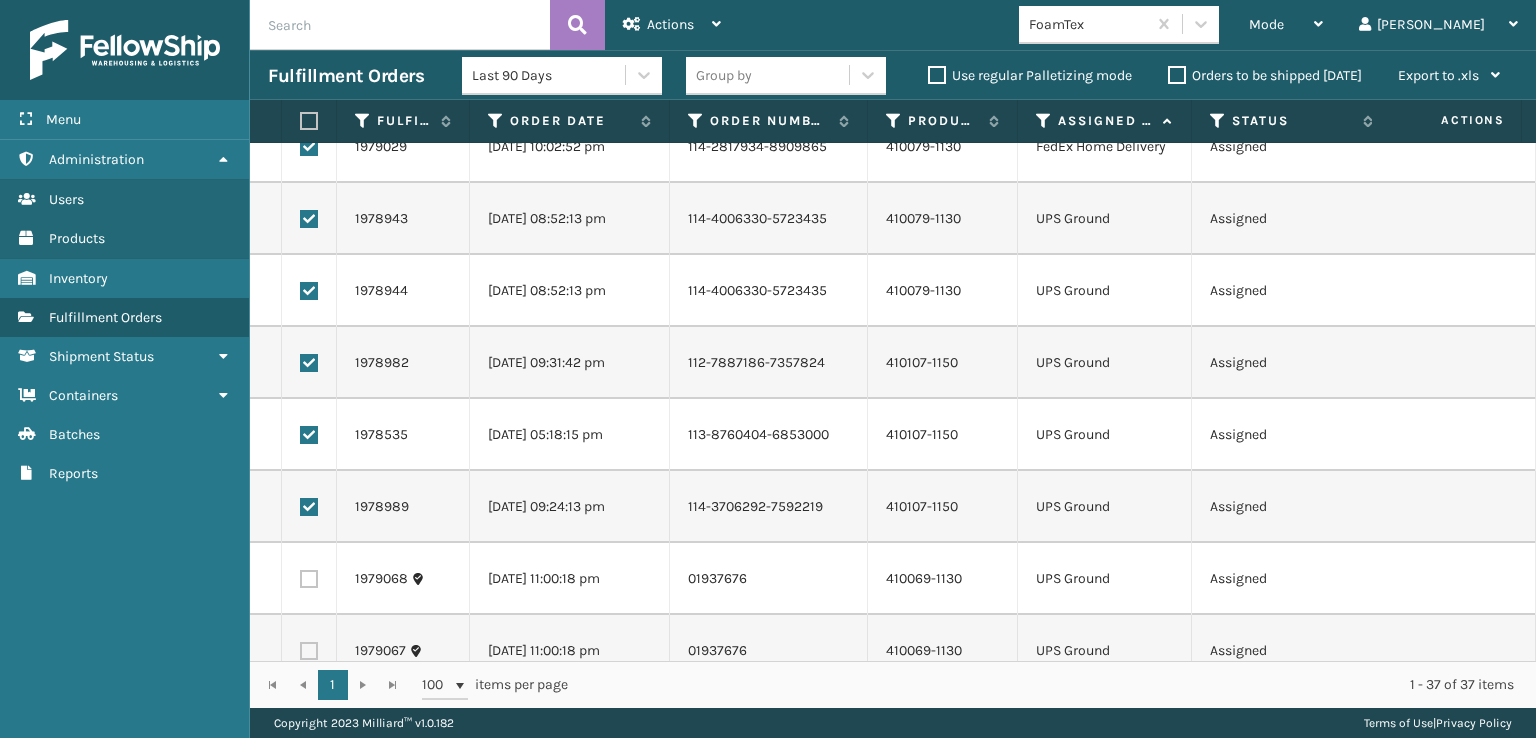 click at bounding box center [309, 507] 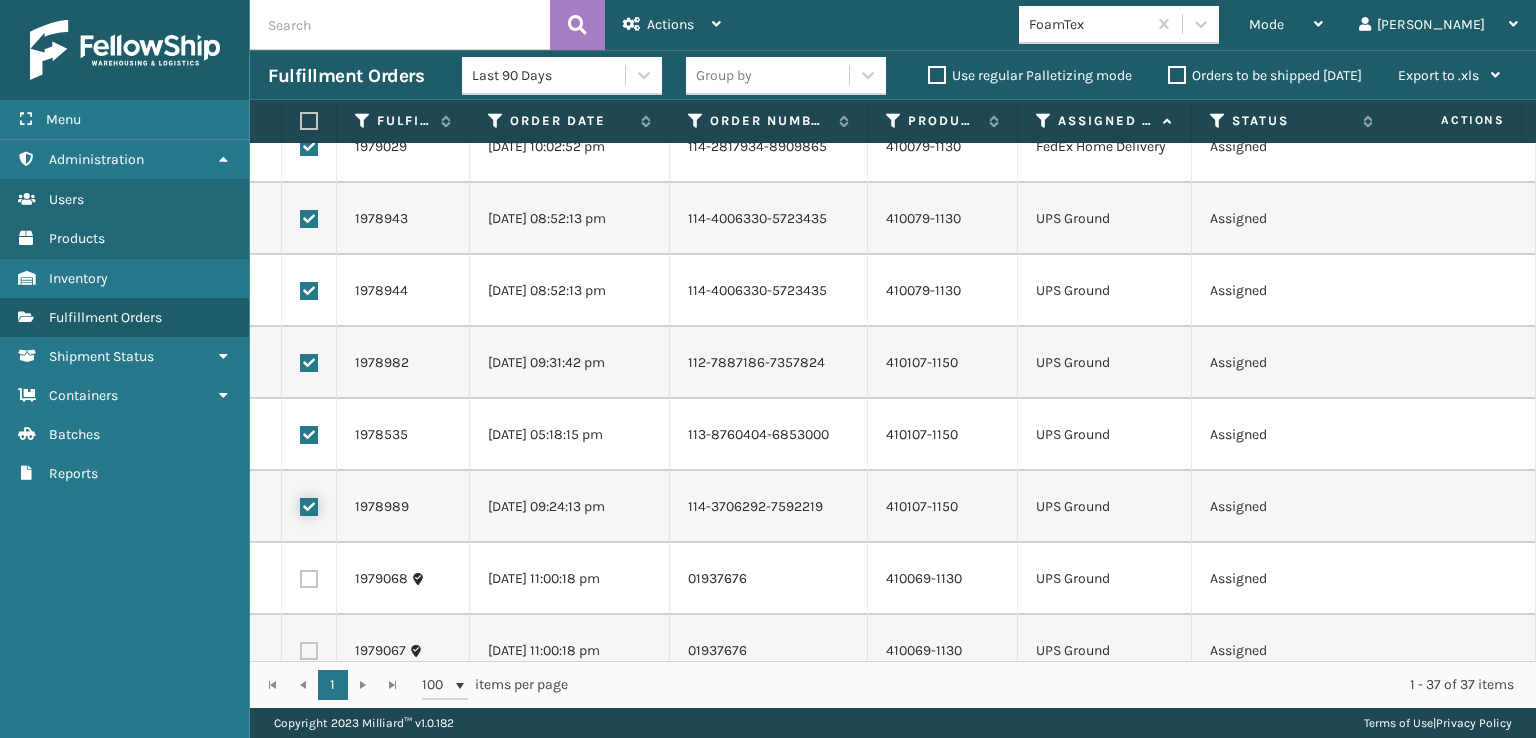 click at bounding box center (300, 504) 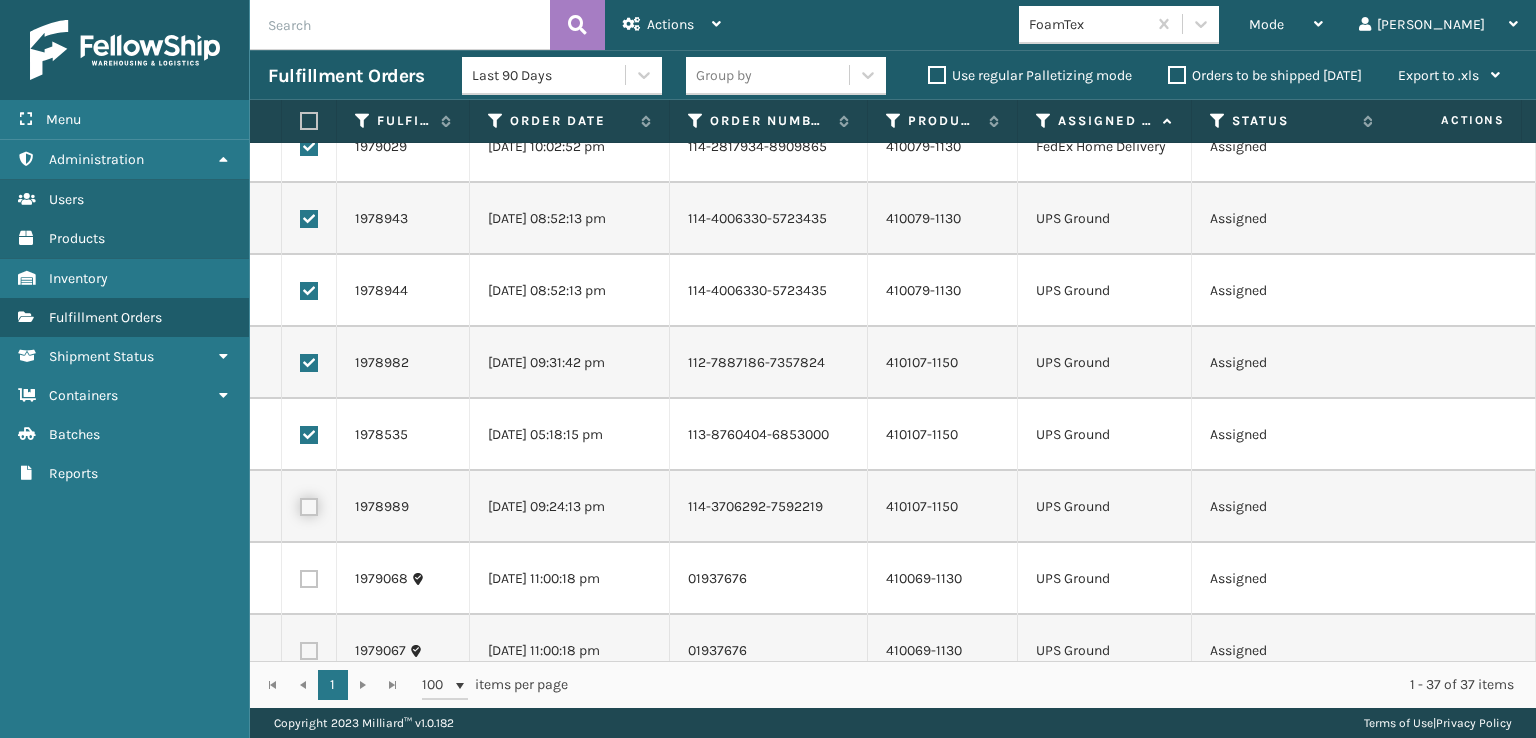 checkbox on "false" 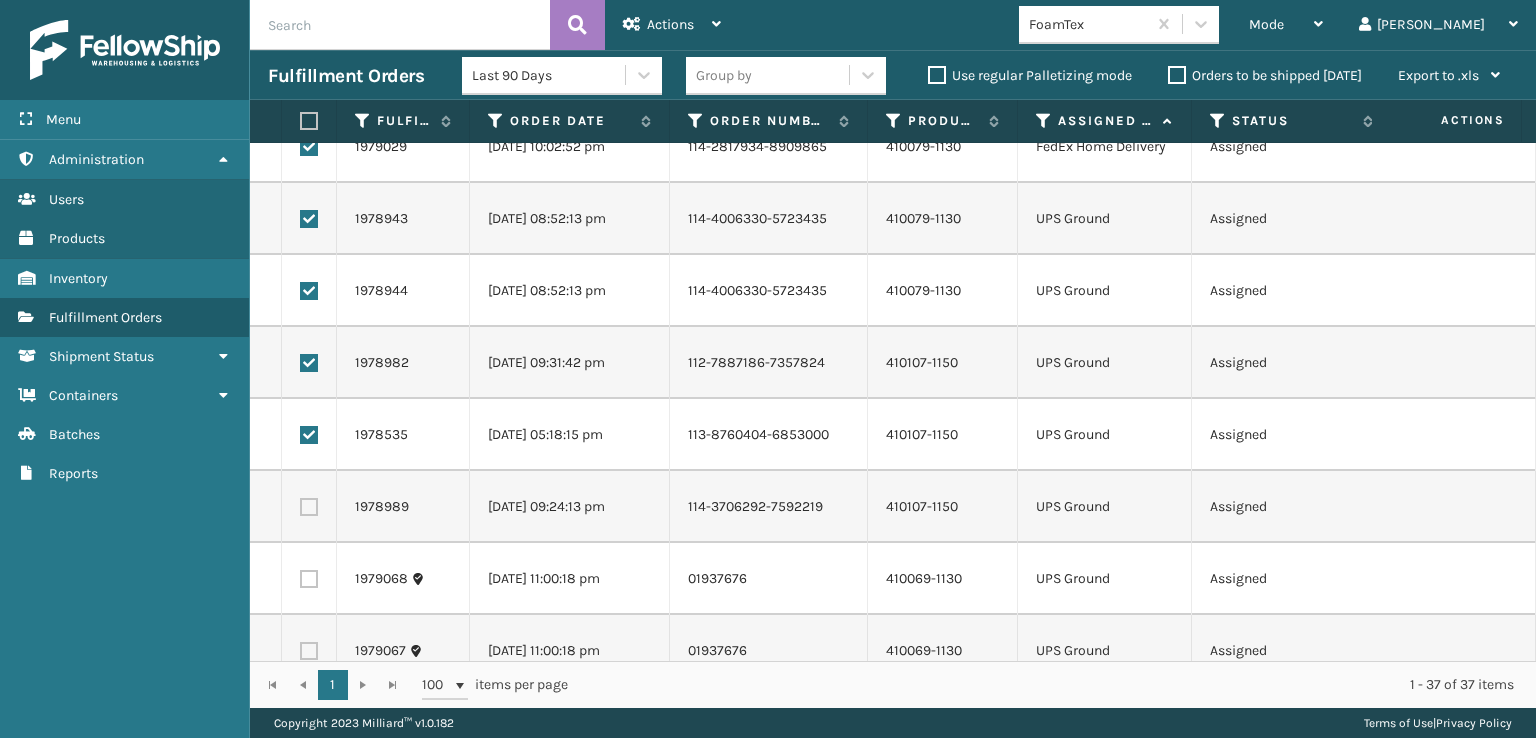 click at bounding box center (309, 435) 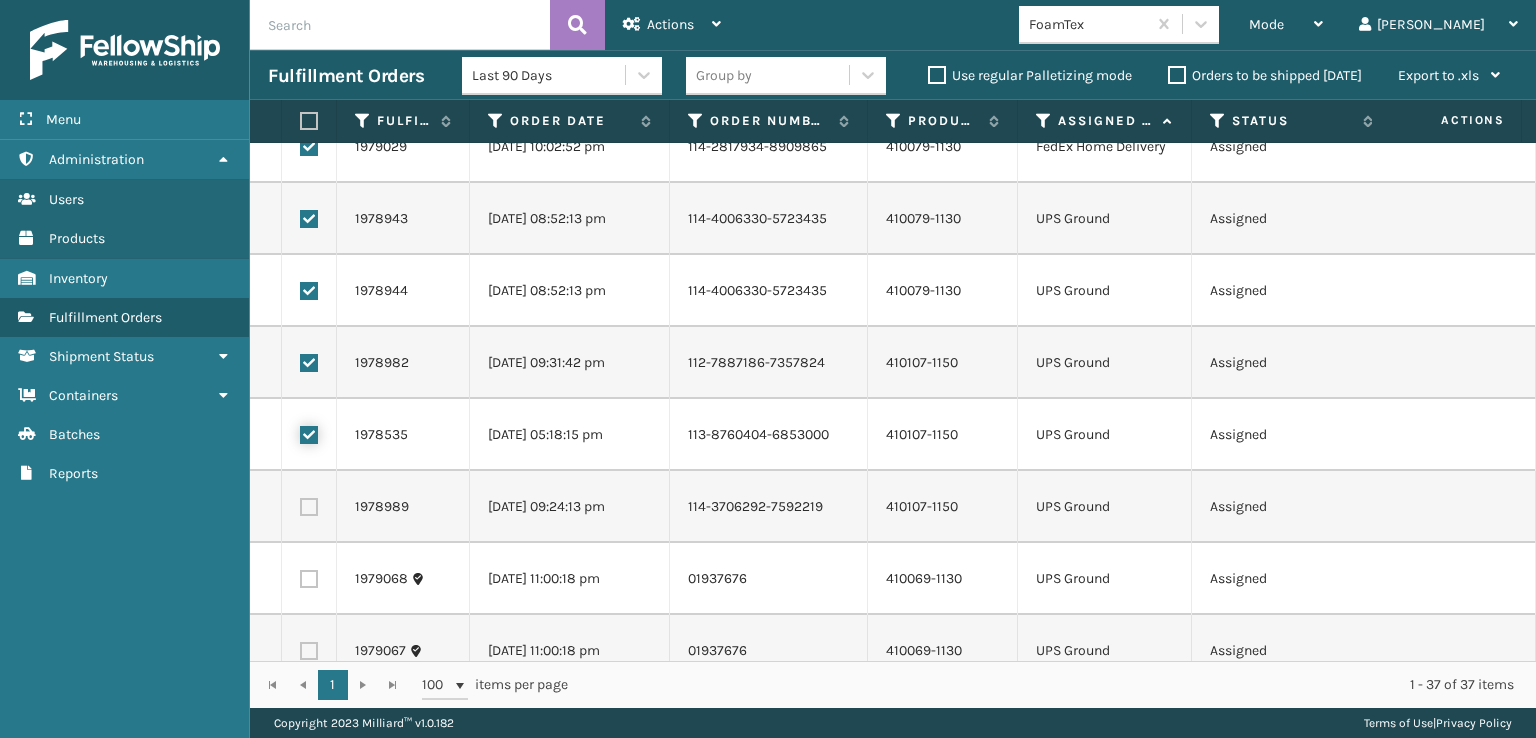 click at bounding box center (300, 432) 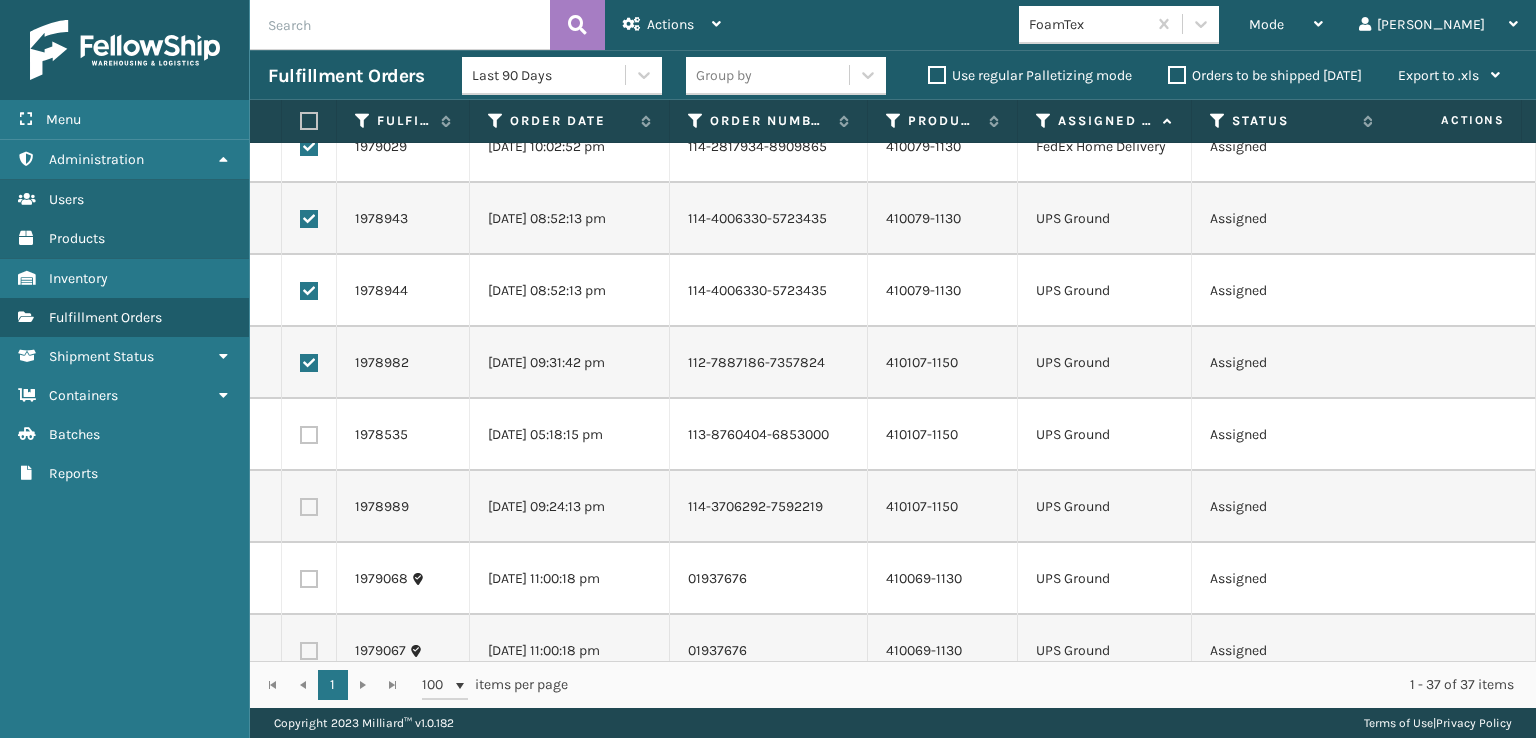 click at bounding box center [309, 363] 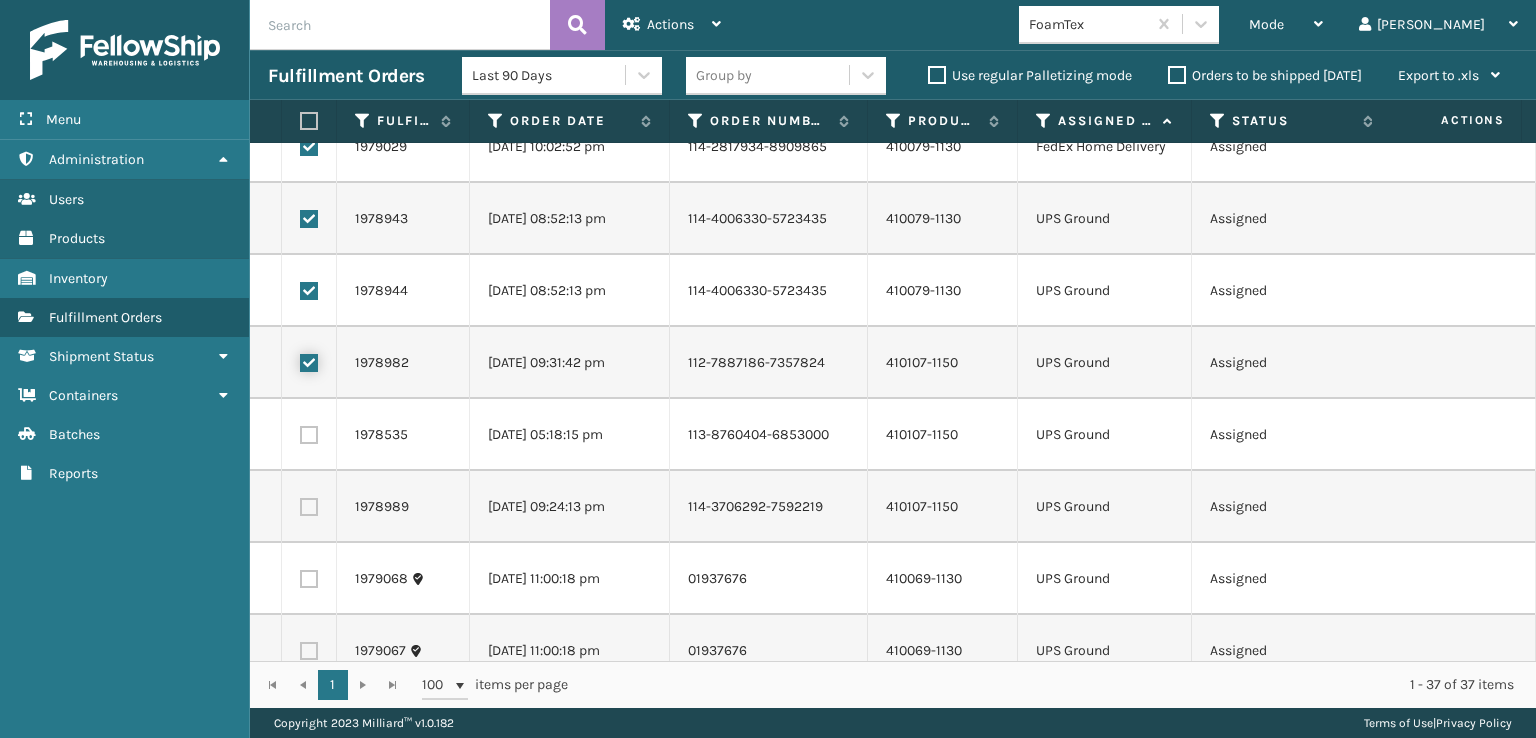 click at bounding box center [300, 360] 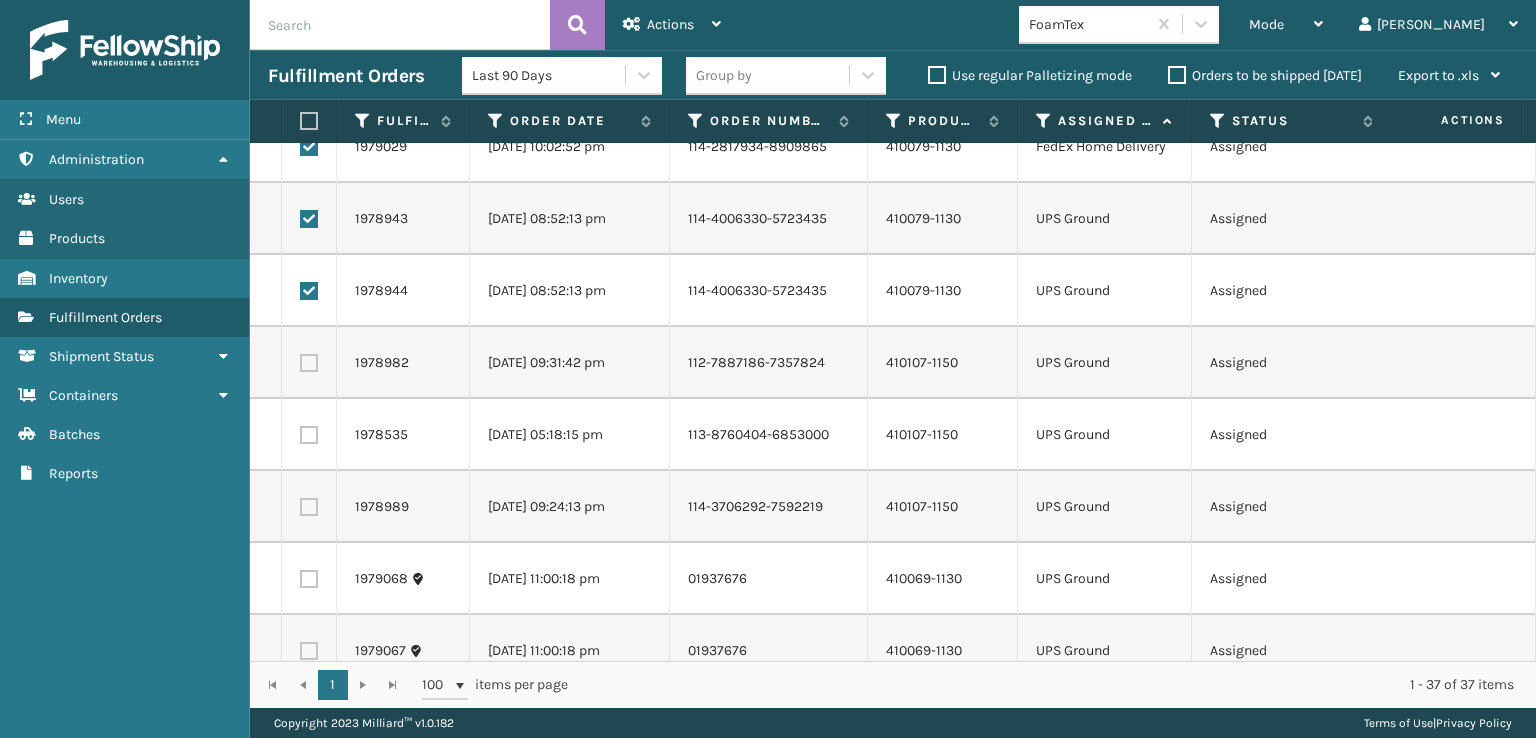 click at bounding box center [309, 291] 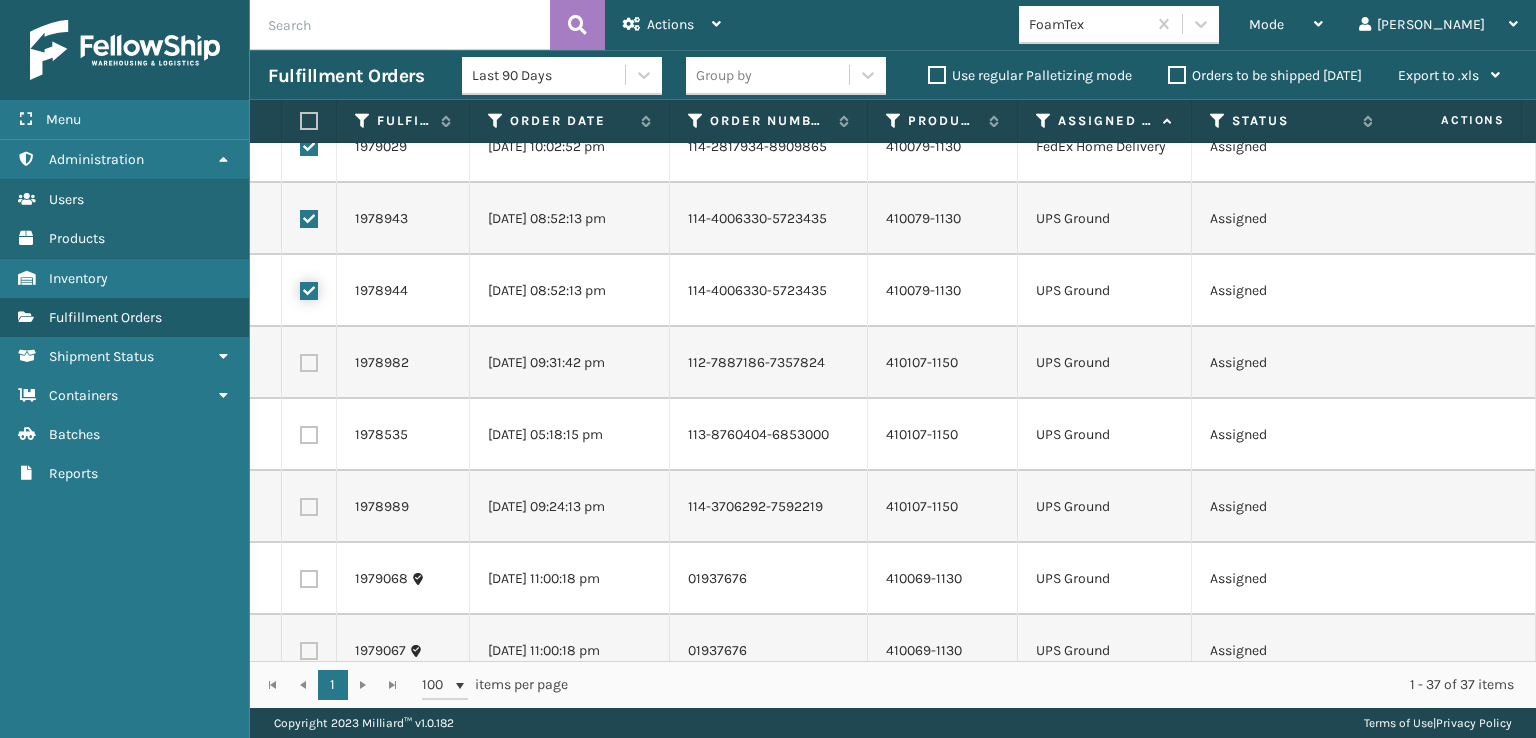 click at bounding box center (300, 288) 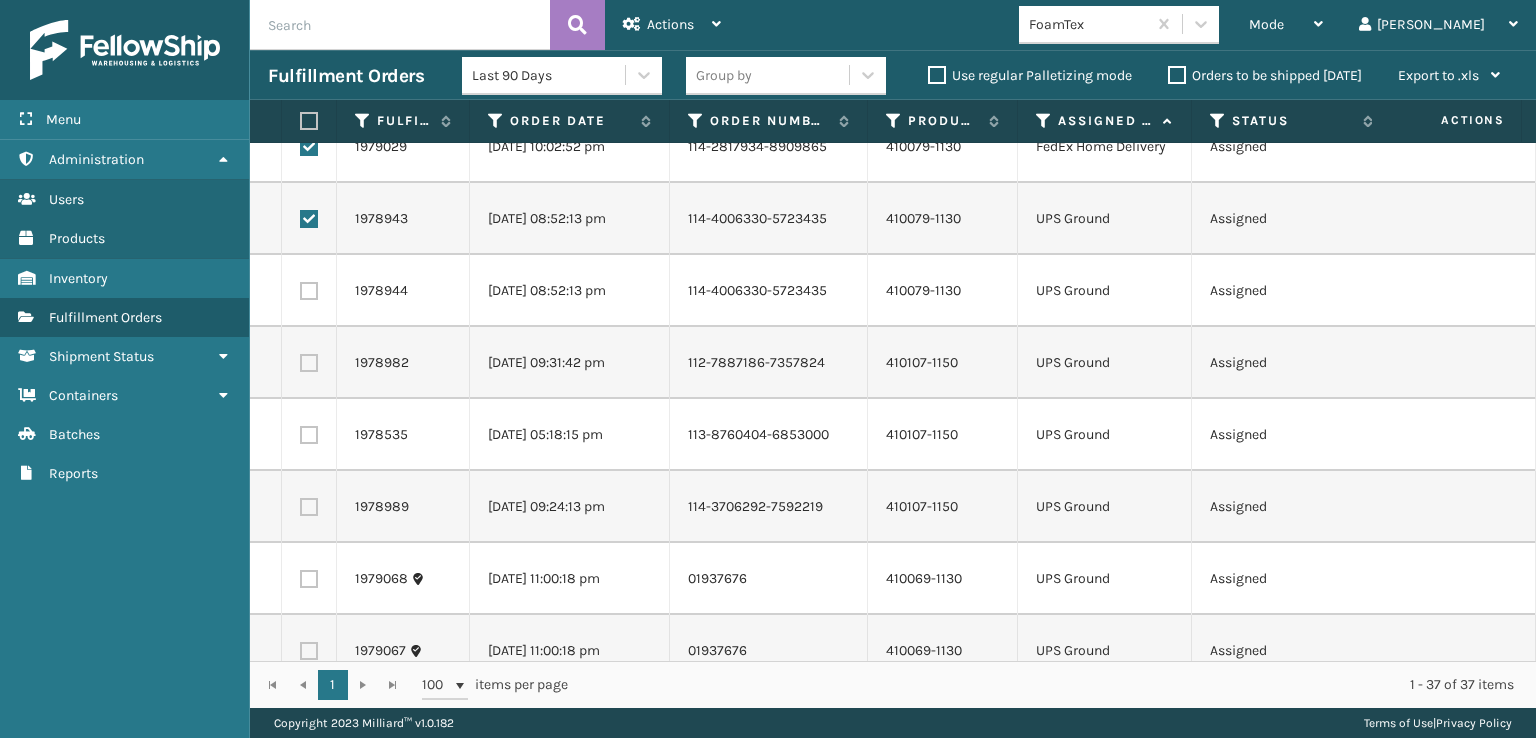 click at bounding box center [309, 219] 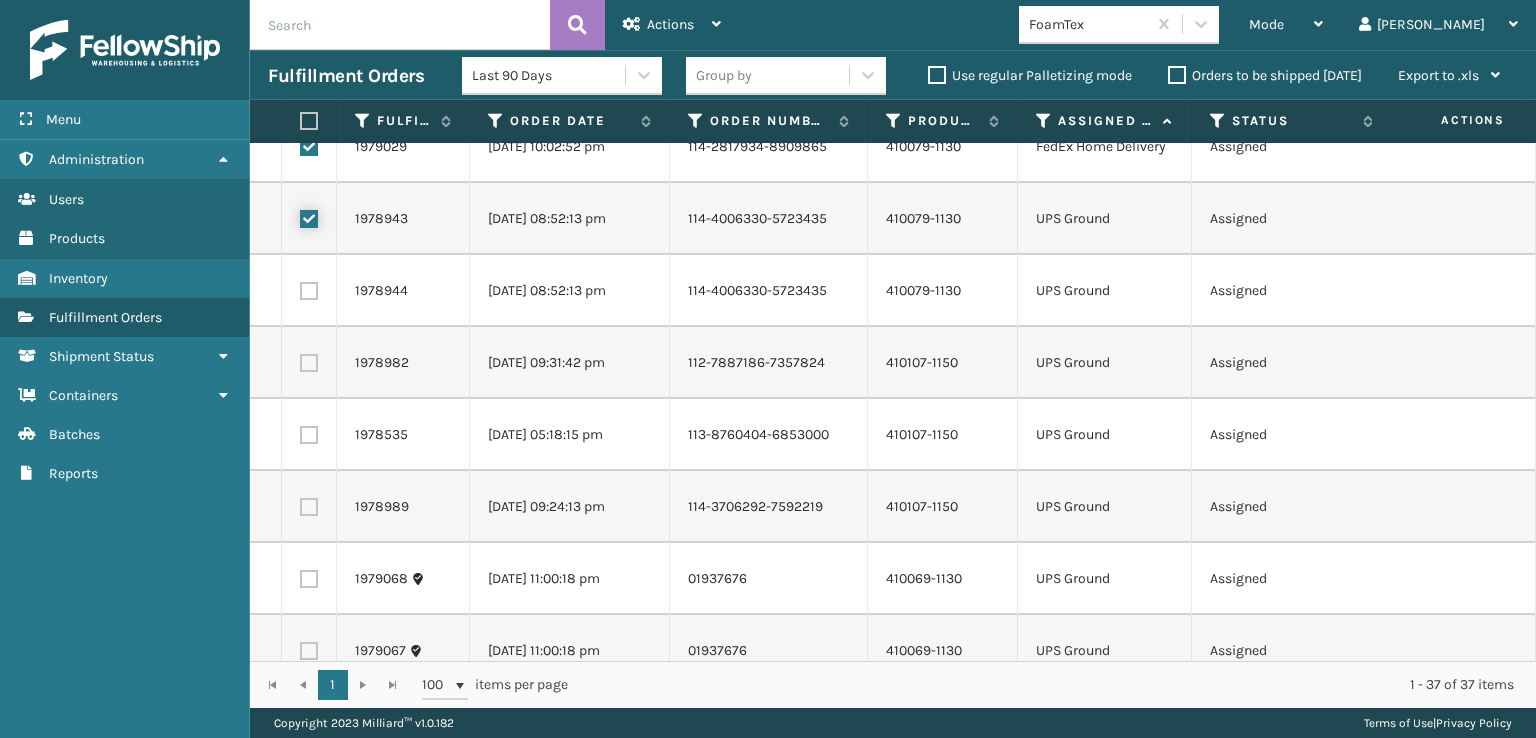 click at bounding box center [300, 216] 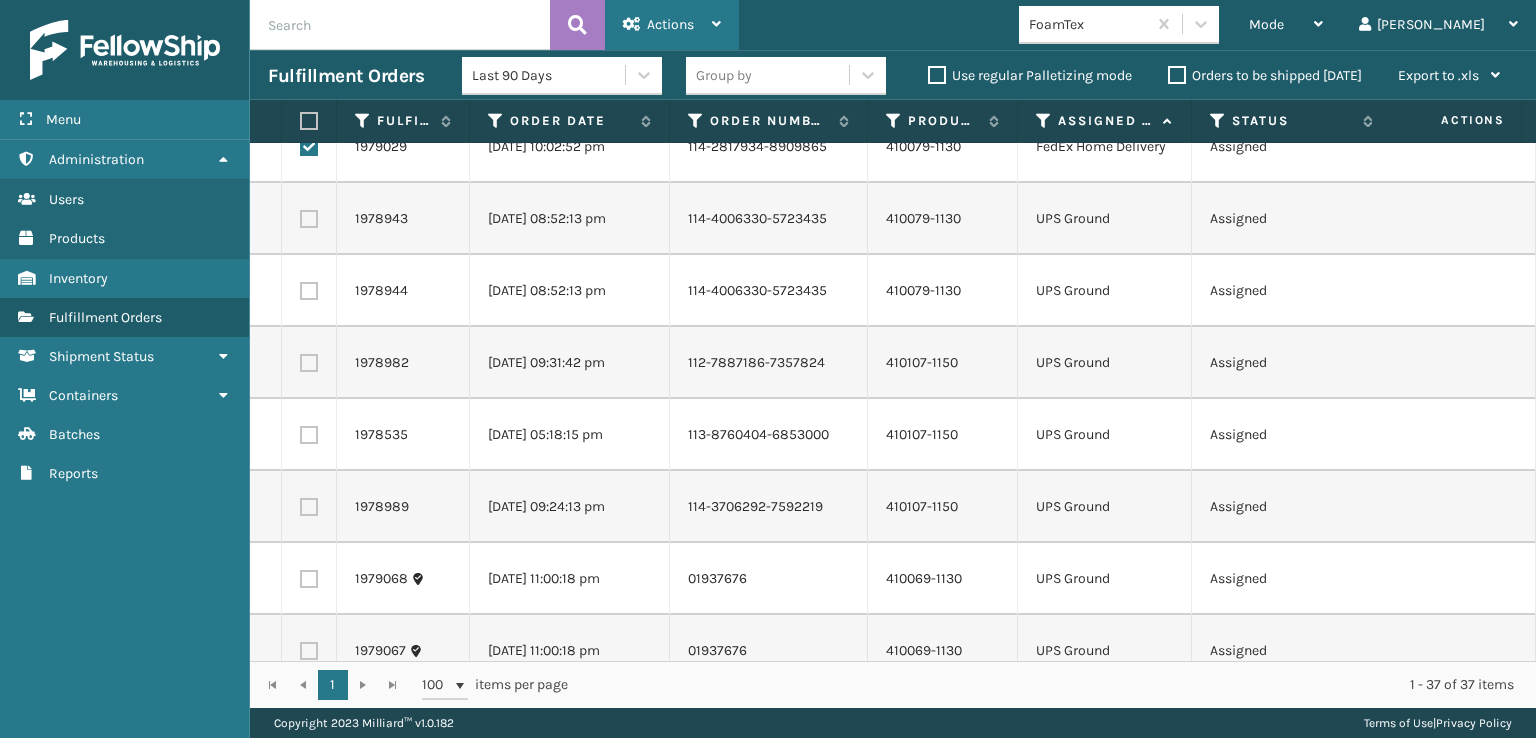 click on "Actions" at bounding box center (670, 24) 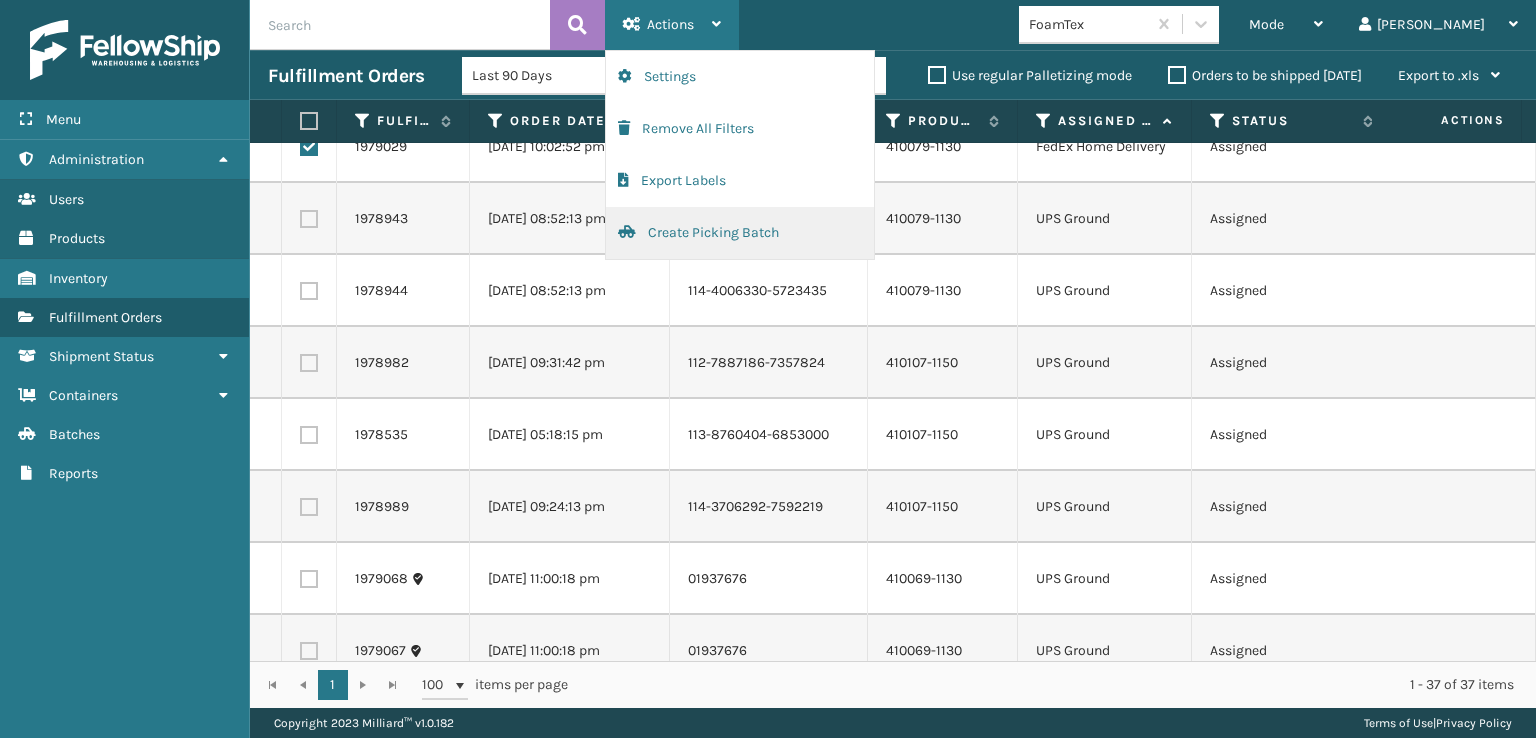 click on "Create Picking Batch" at bounding box center [740, 233] 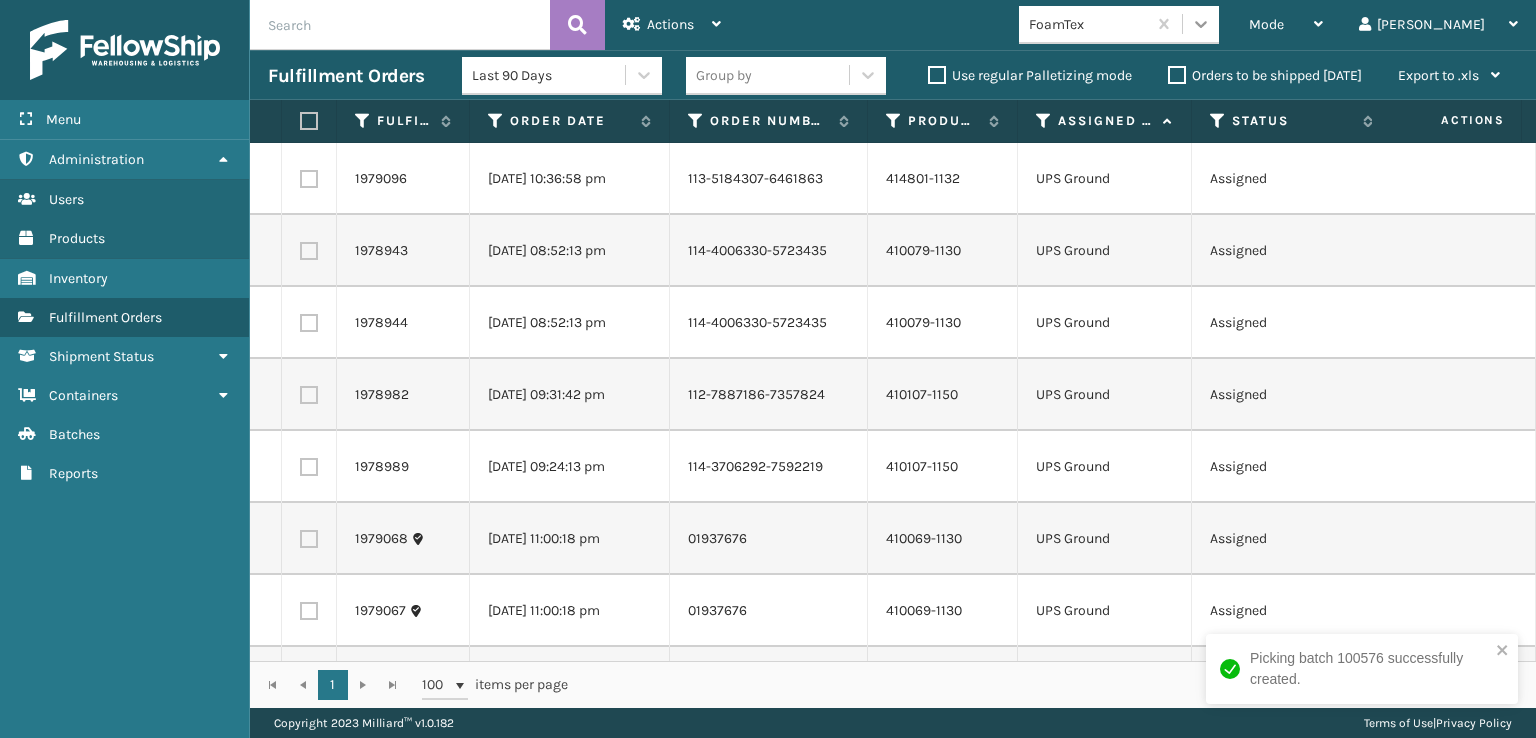 click 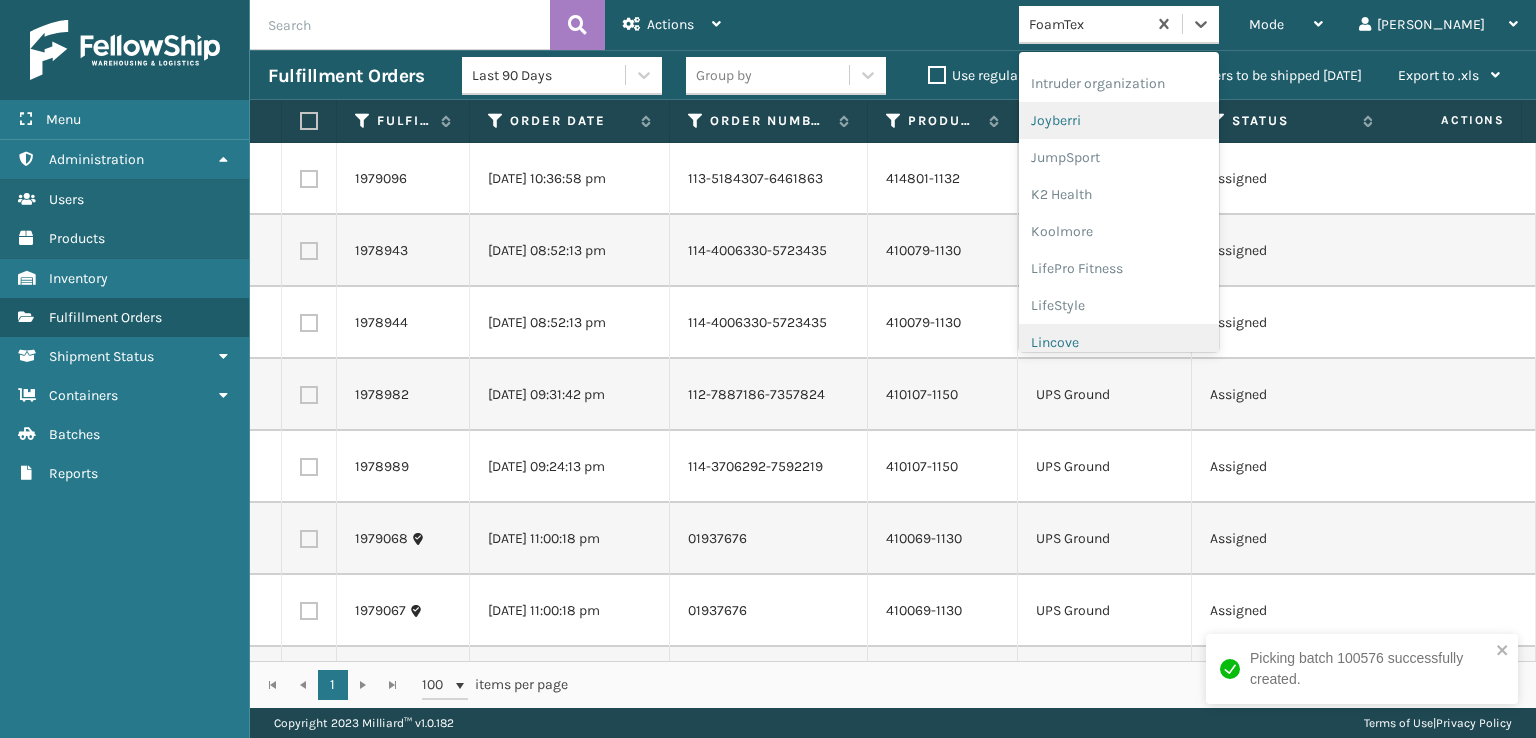 scroll, scrollTop: 632, scrollLeft: 0, axis: vertical 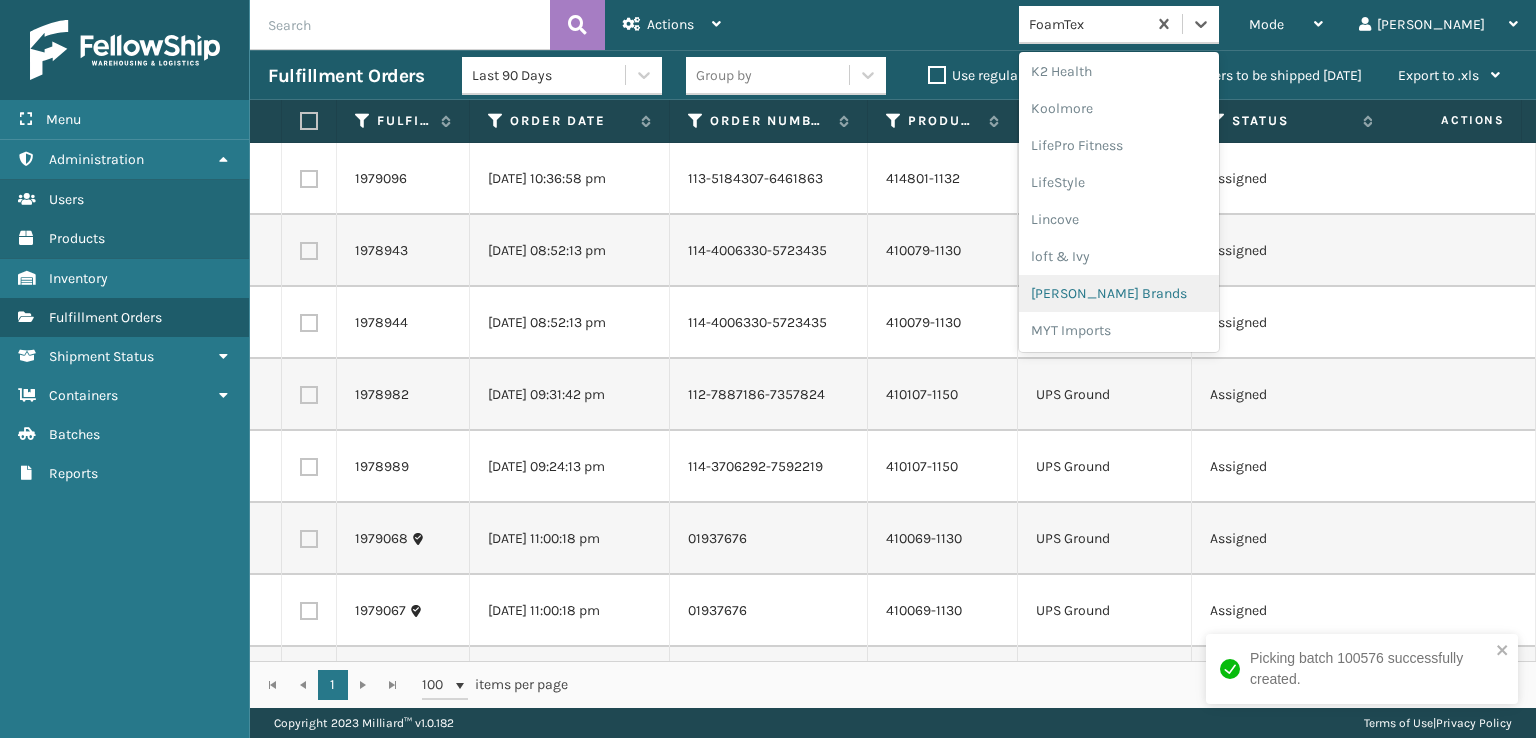 click on "[PERSON_NAME] Brands" at bounding box center (1119, 293) 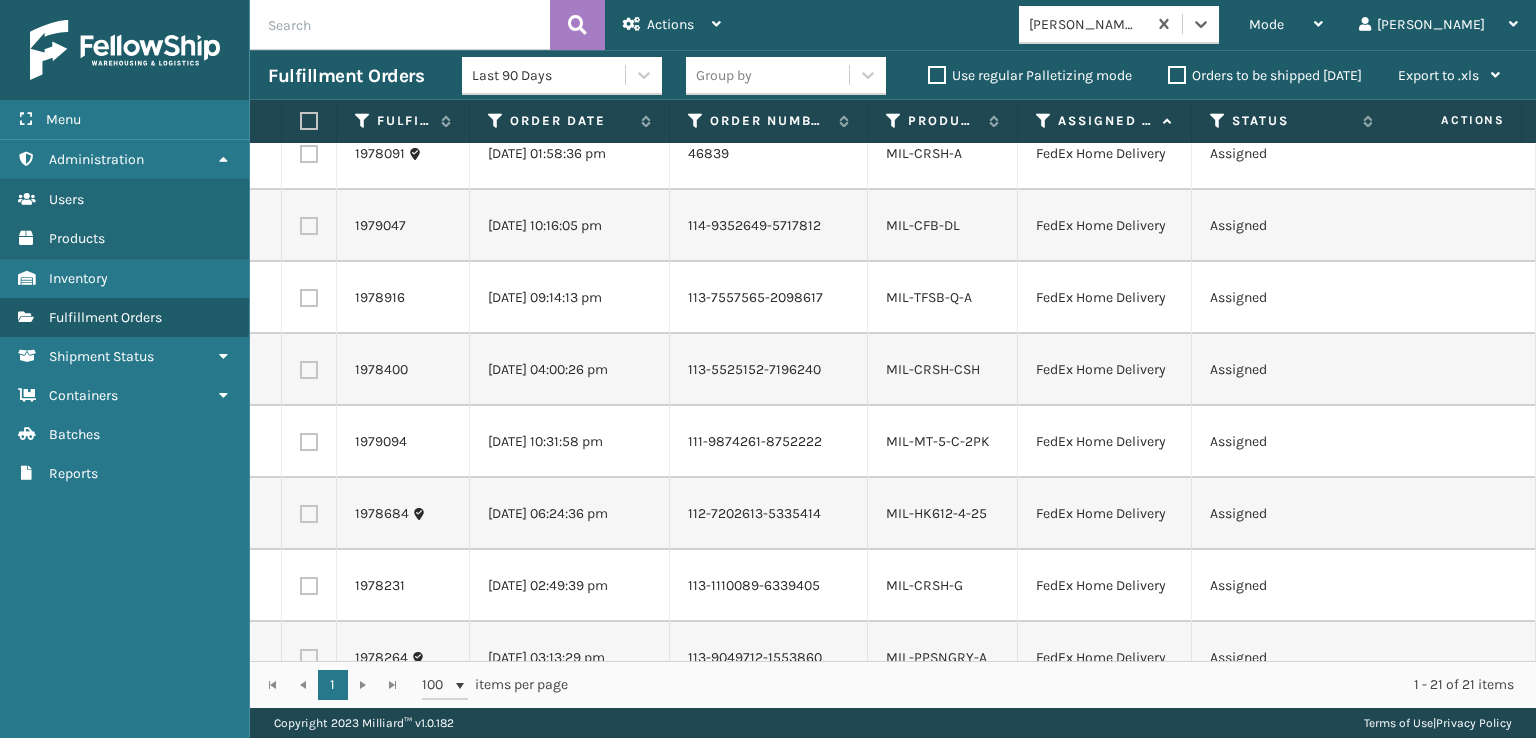 scroll, scrollTop: 500, scrollLeft: 0, axis: vertical 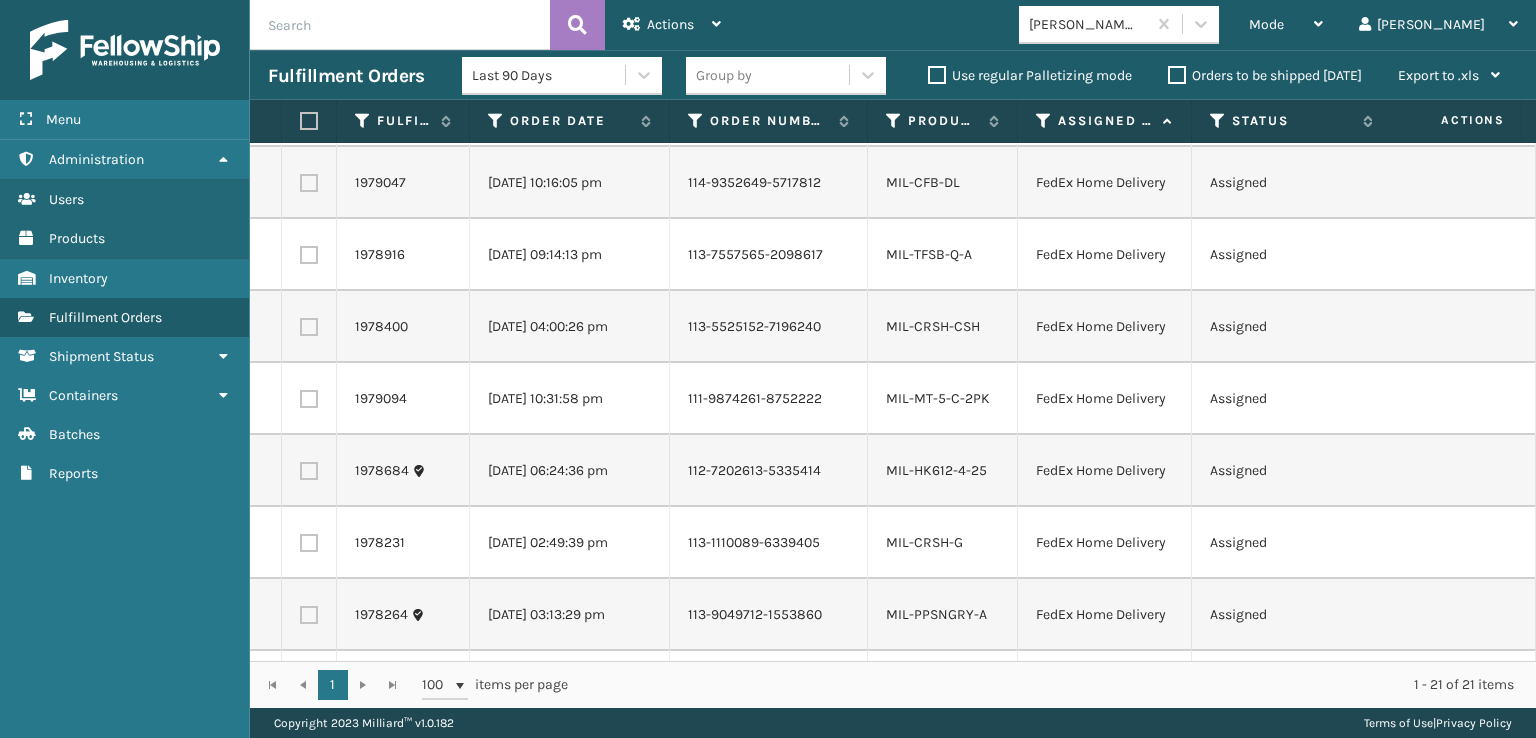 click at bounding box center (309, 121) 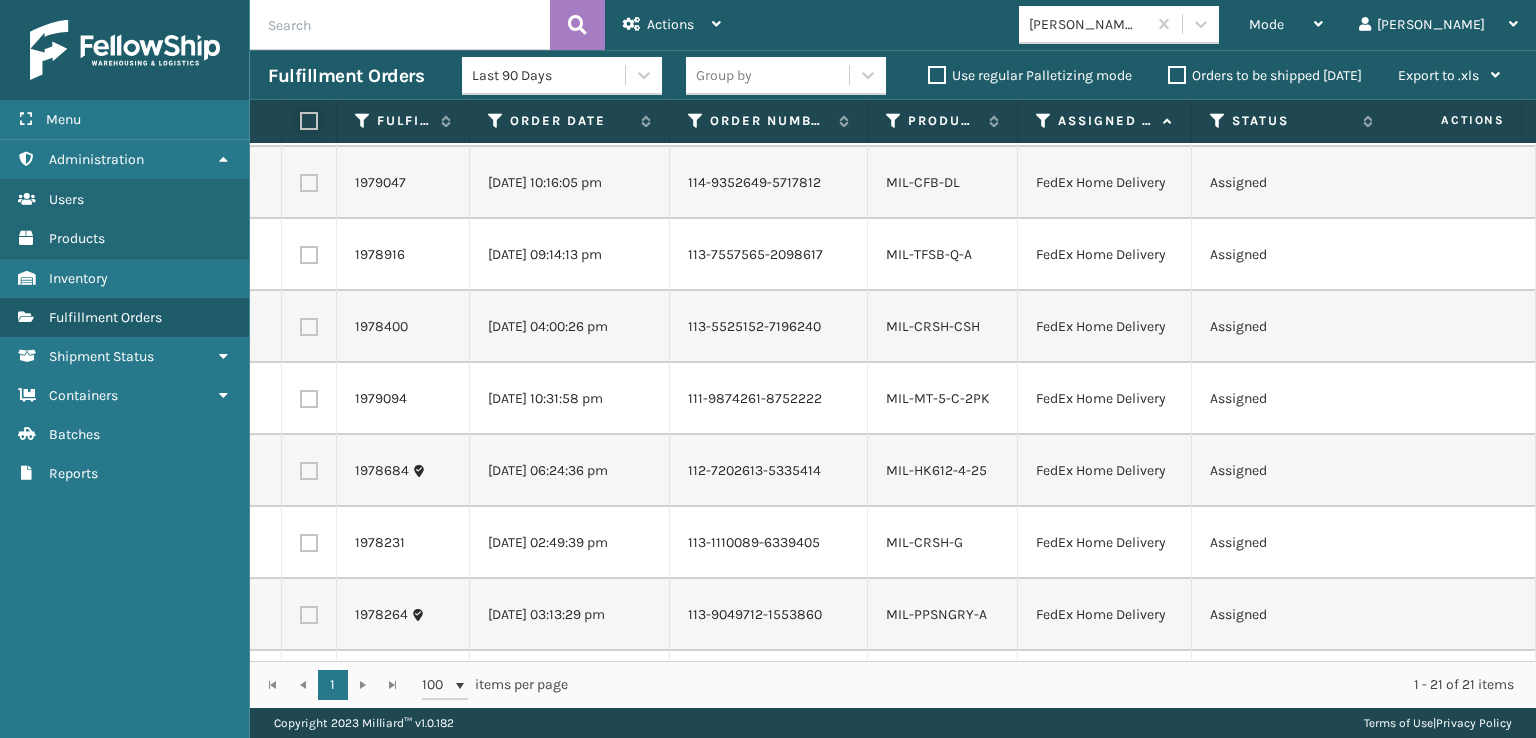 click at bounding box center [300, 121] 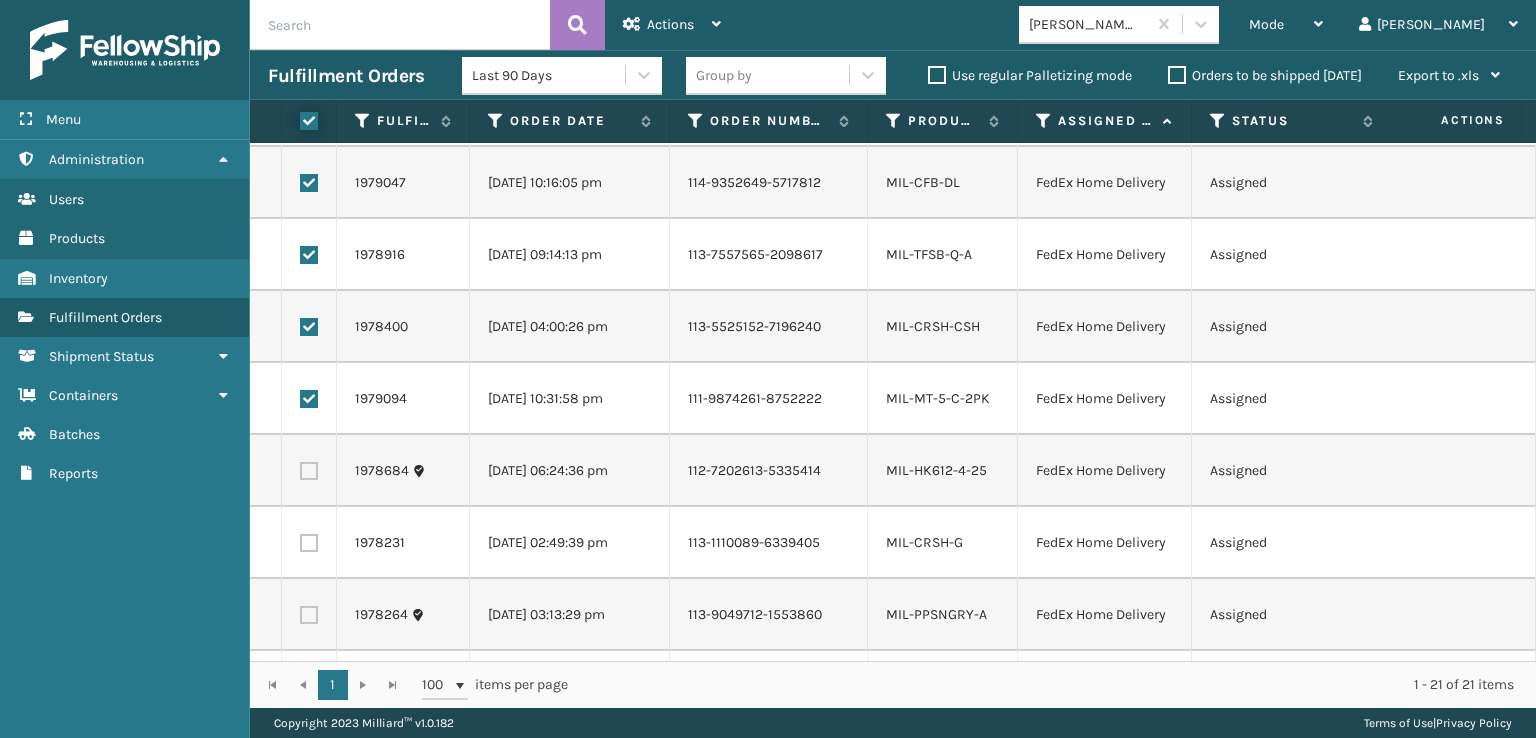 checkbox on "true" 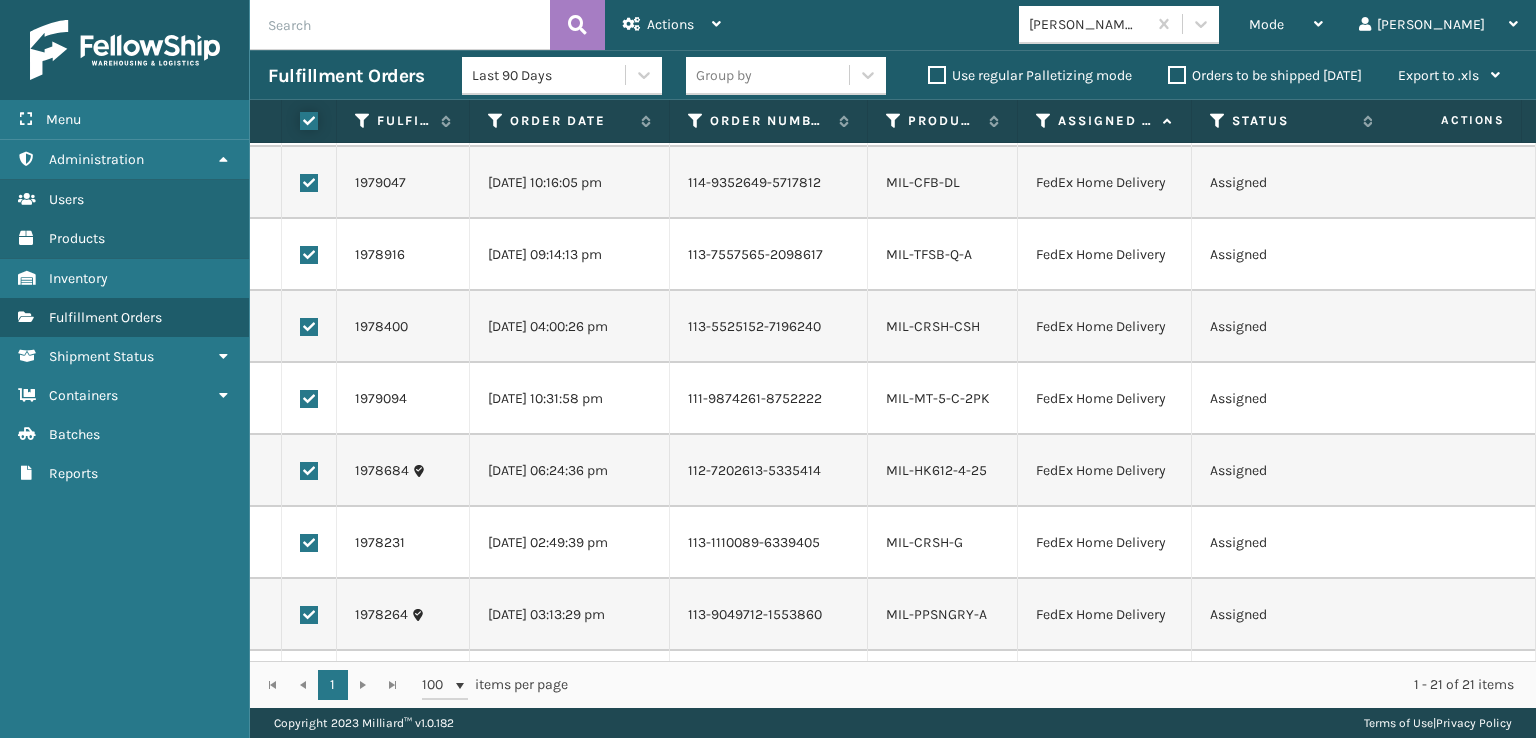 checkbox on "true" 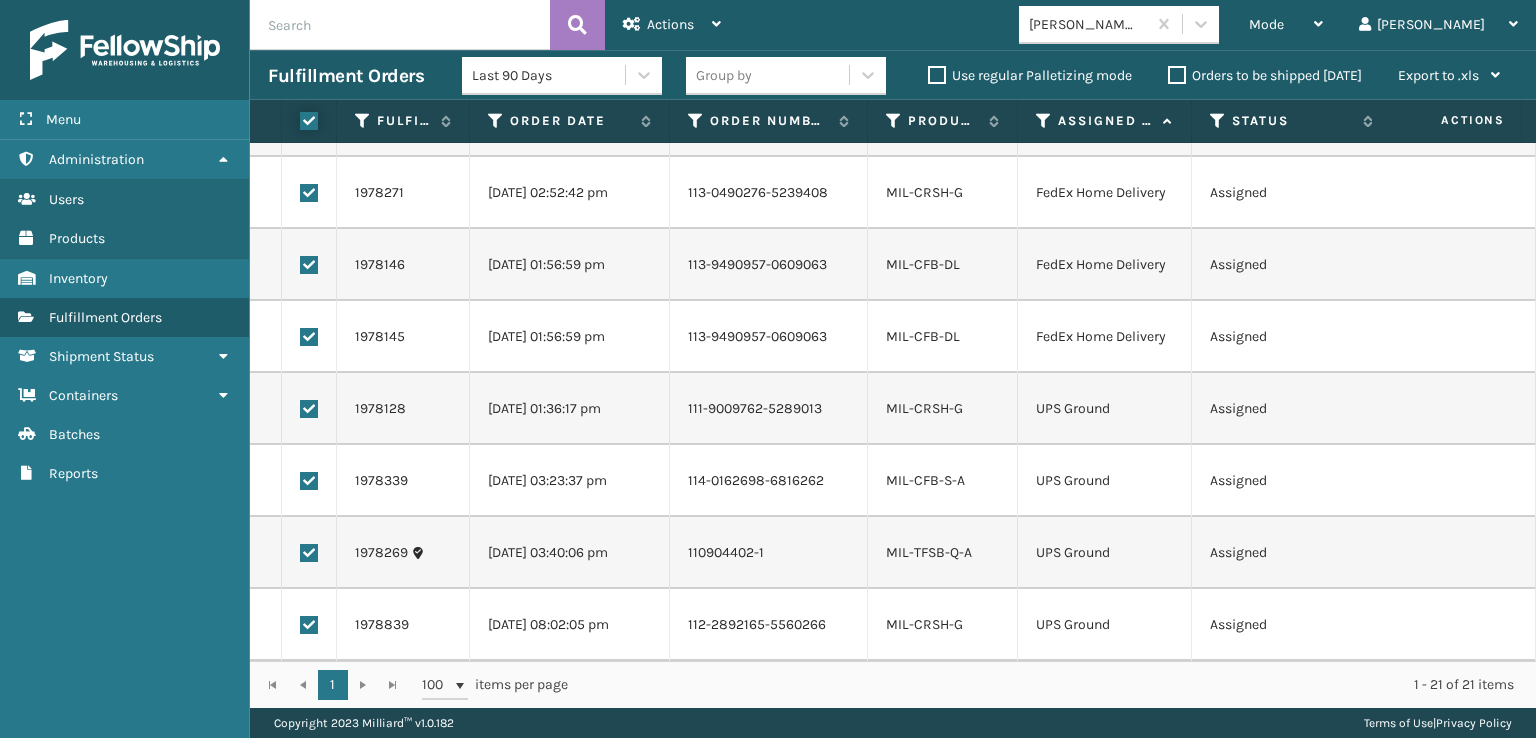 scroll, scrollTop: 1008, scrollLeft: 0, axis: vertical 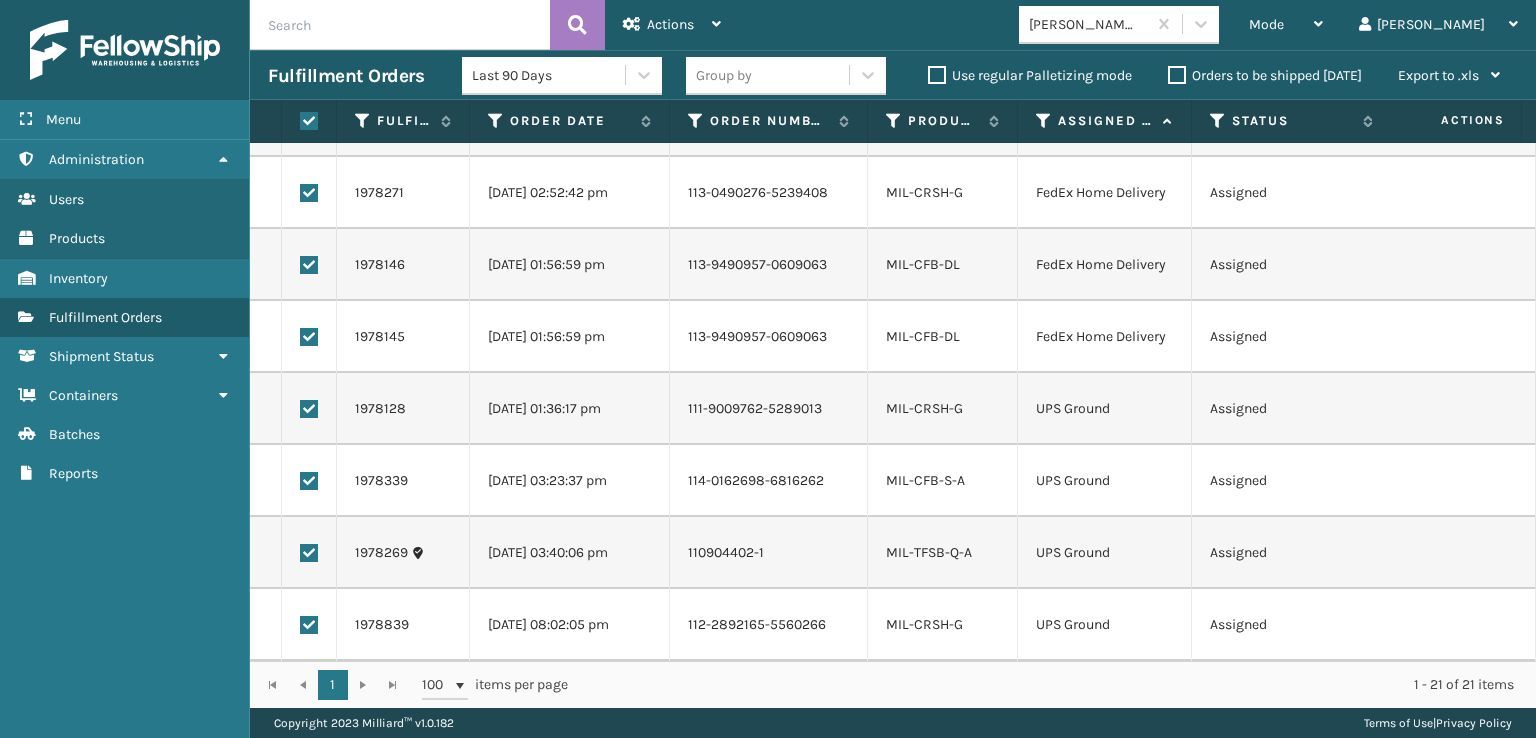 click at bounding box center (309, 625) 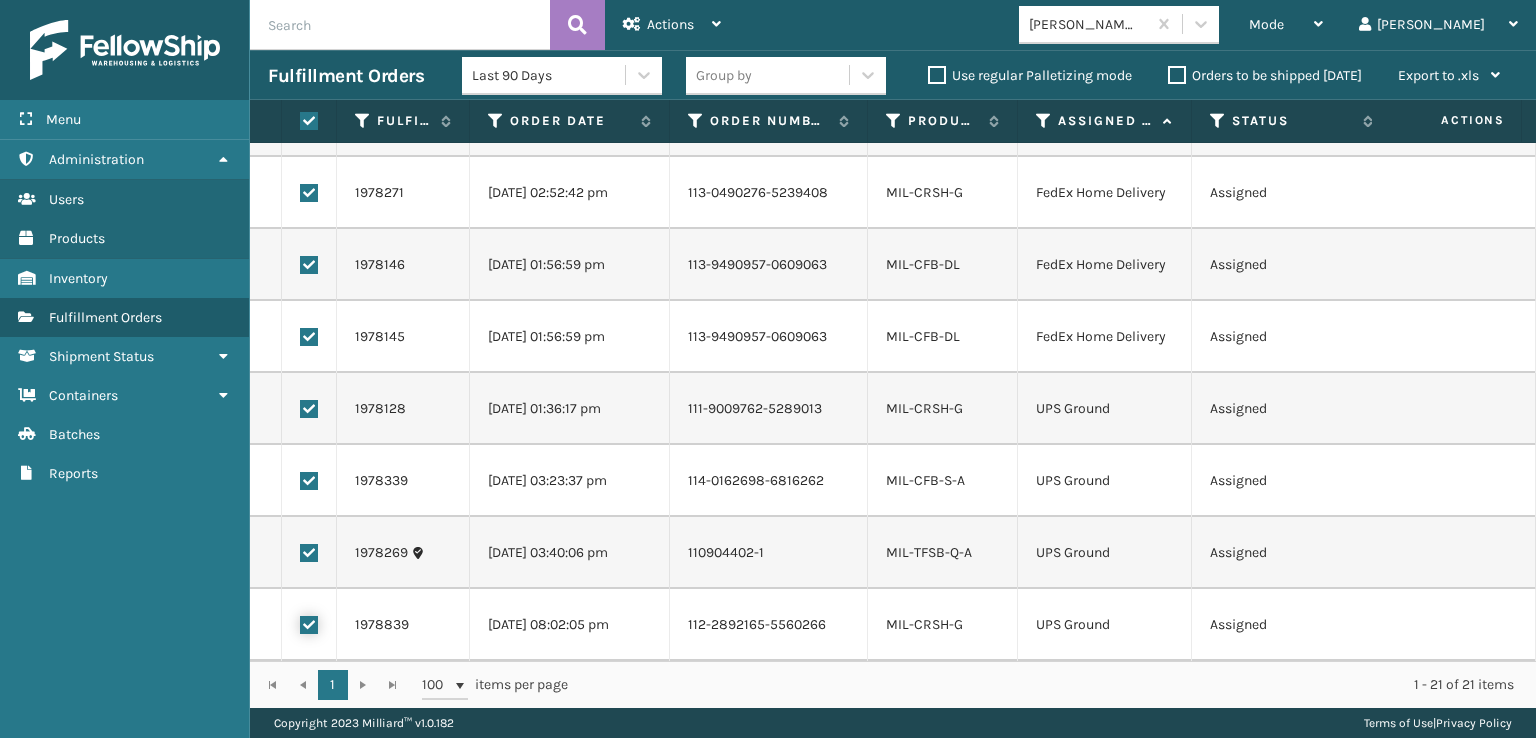 click at bounding box center [300, 622] 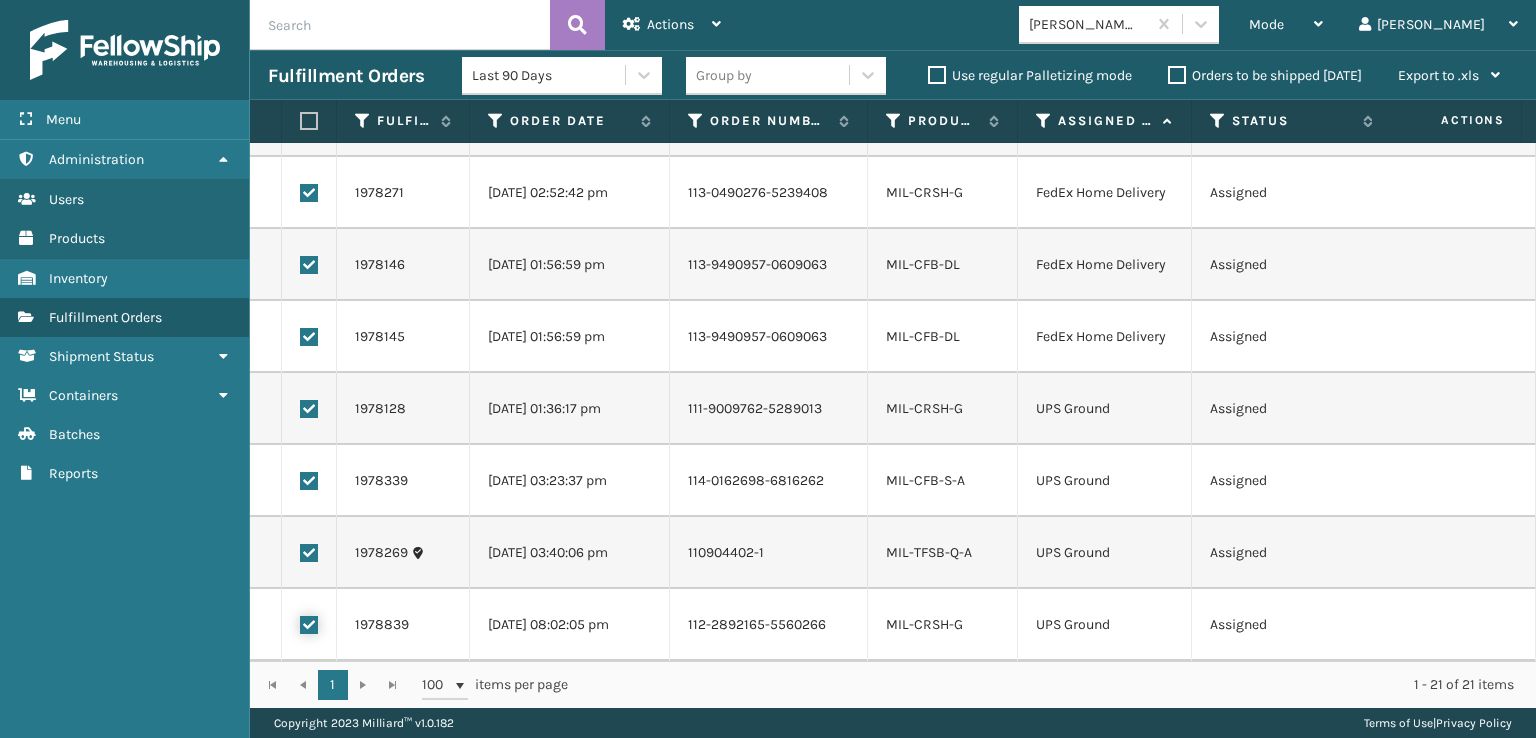 checkbox on "false" 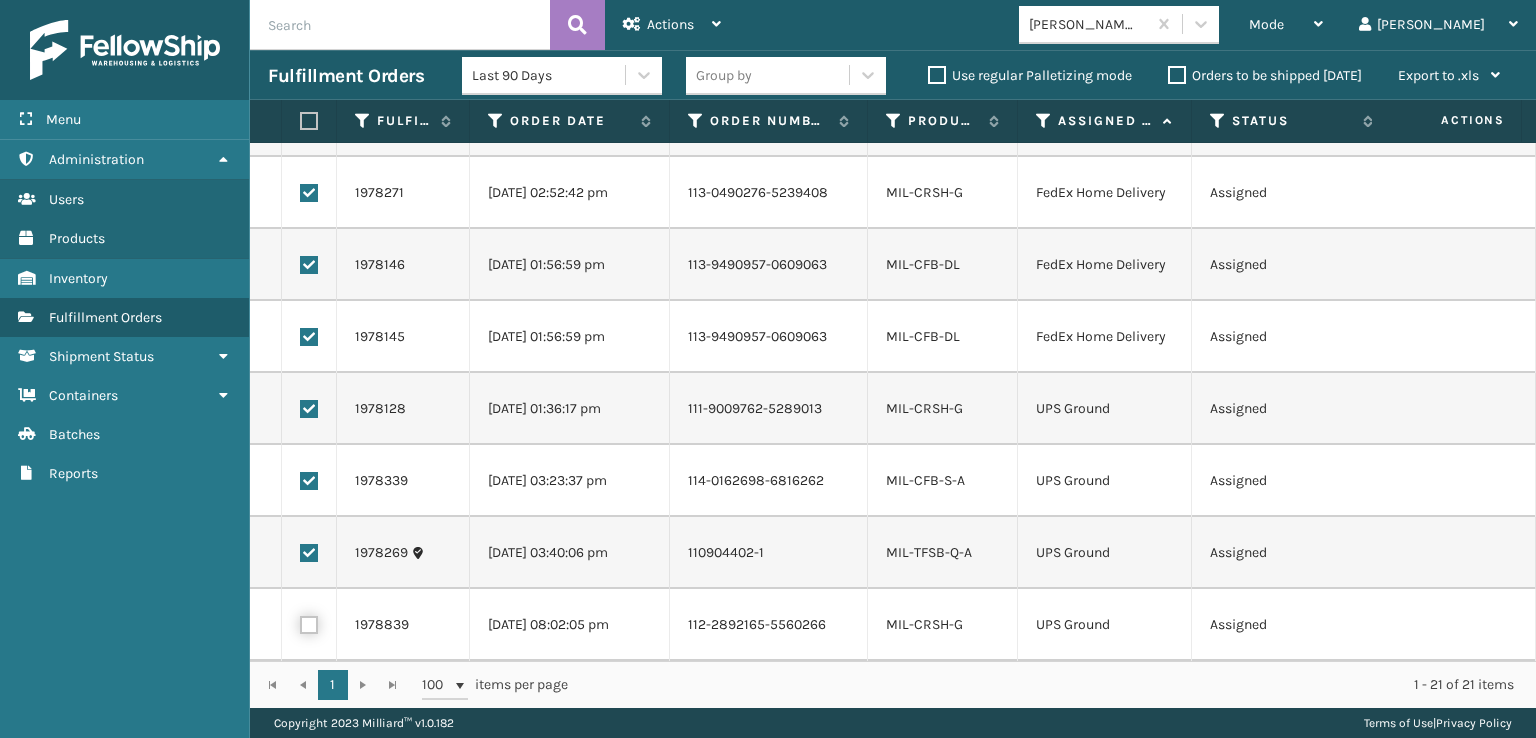 checkbox on "false" 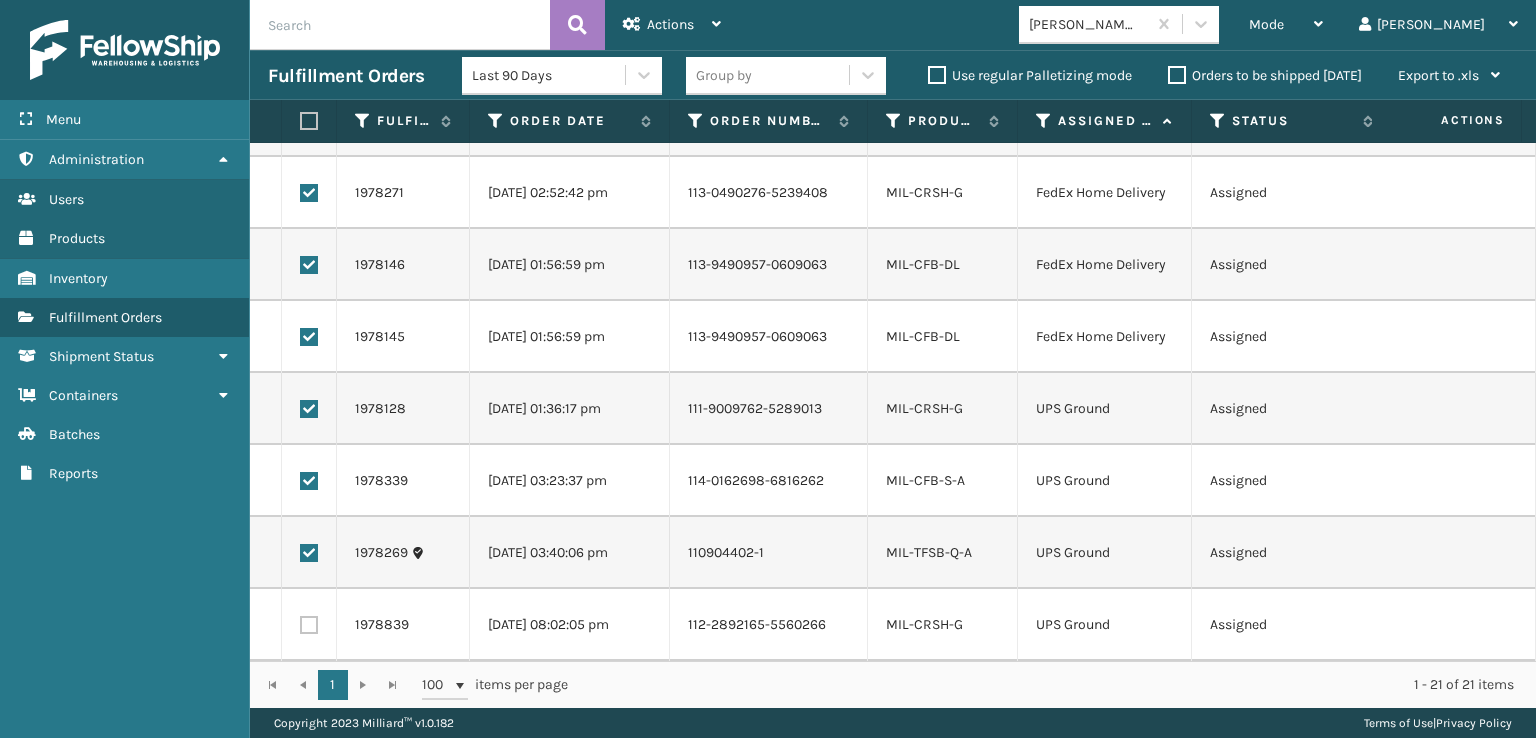 click at bounding box center (309, 553) 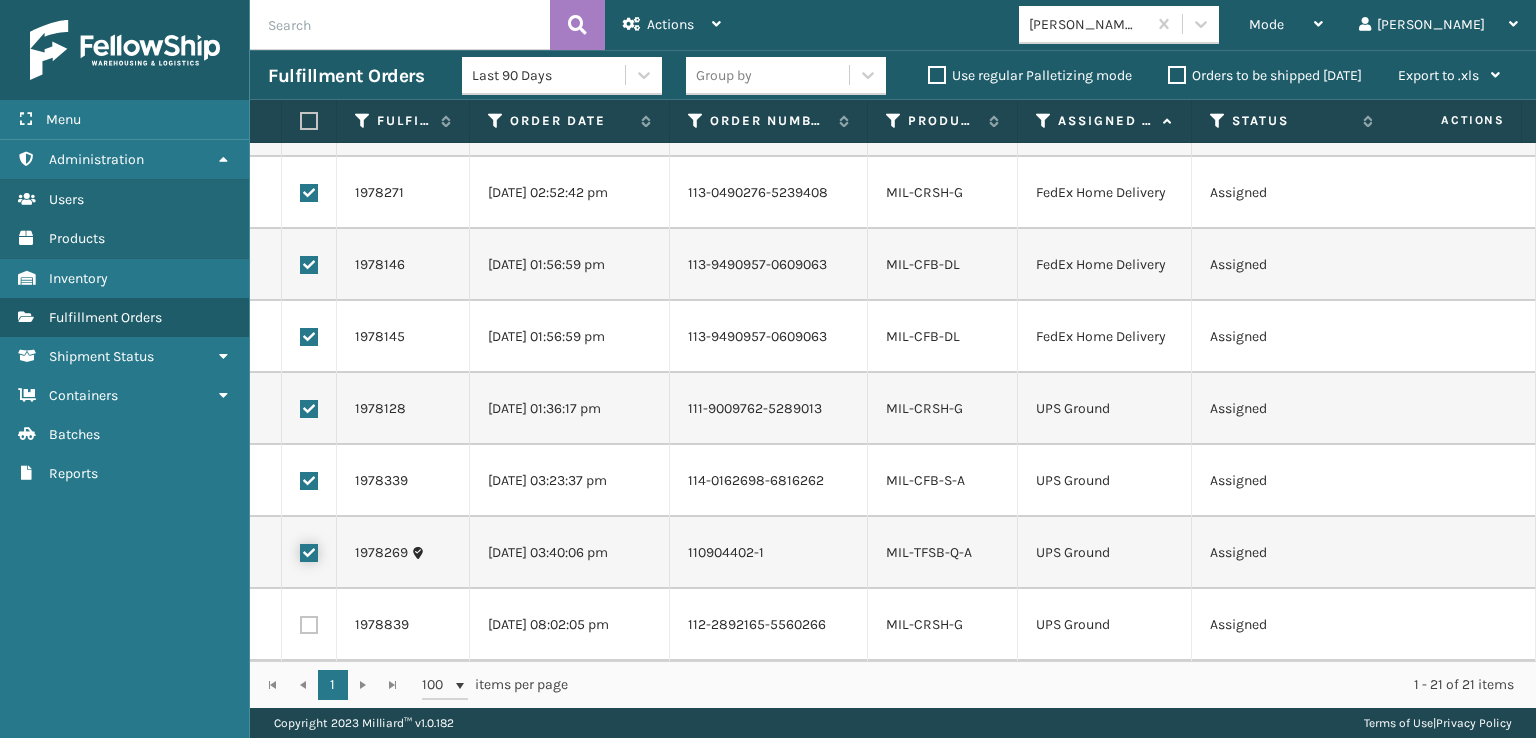 click at bounding box center (300, 550) 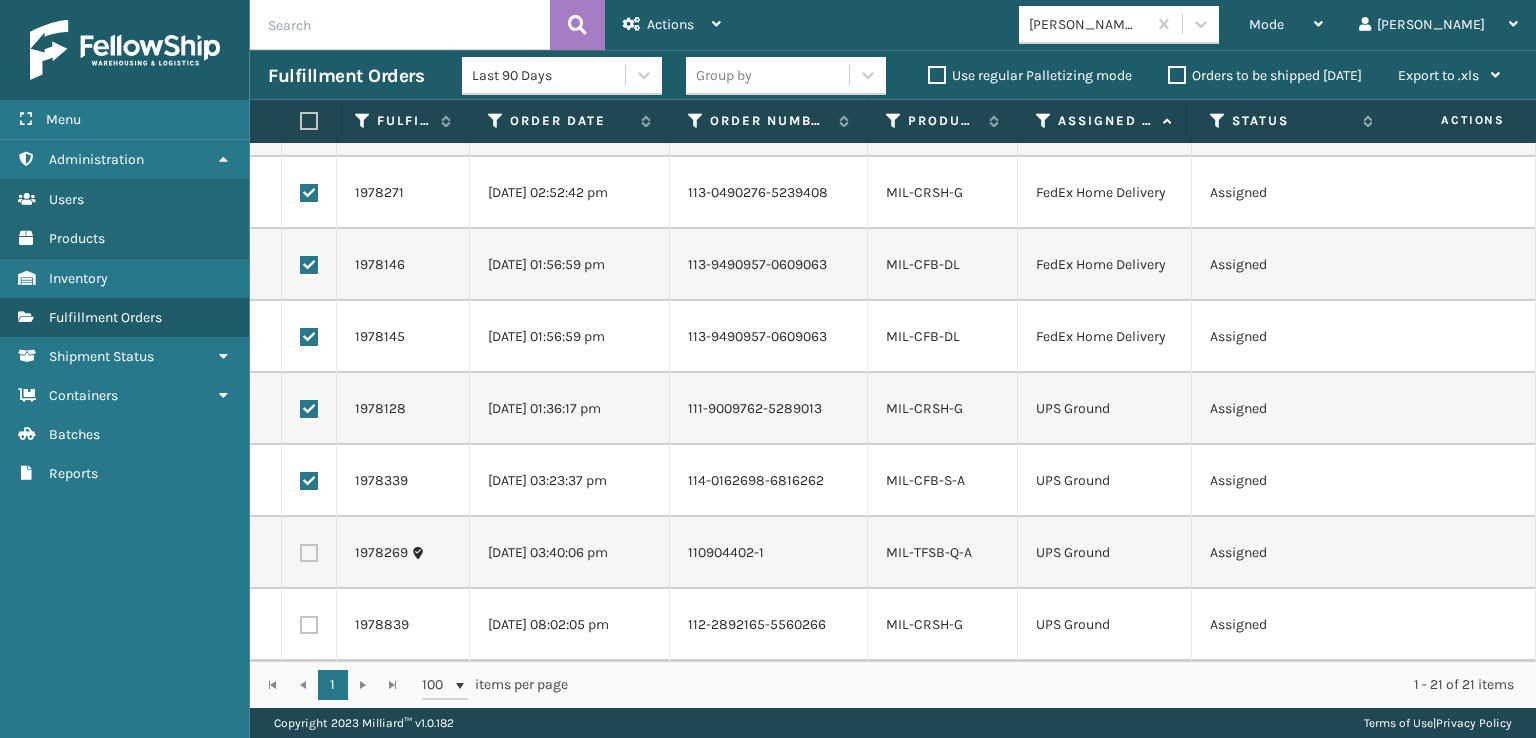 click at bounding box center (309, 481) 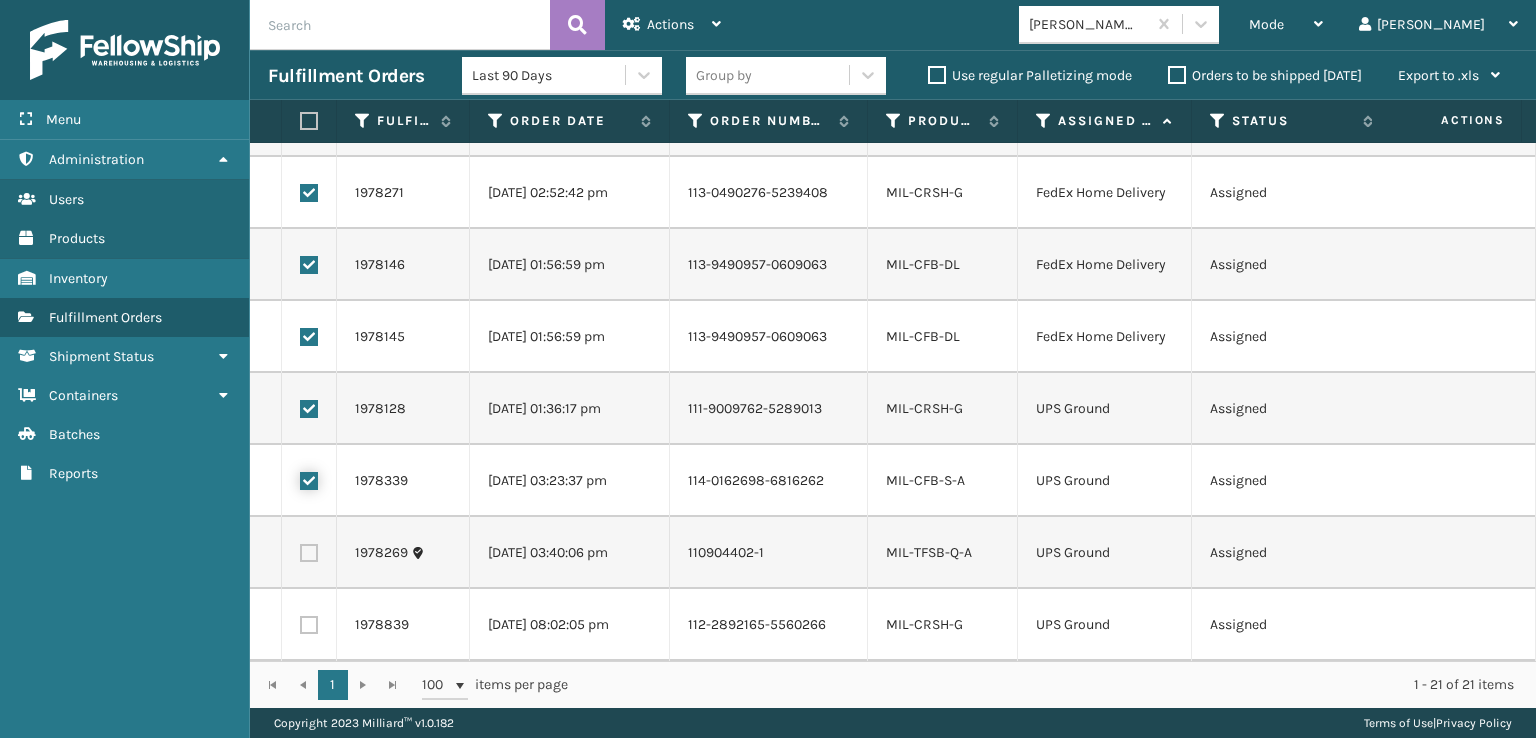 click at bounding box center [300, 478] 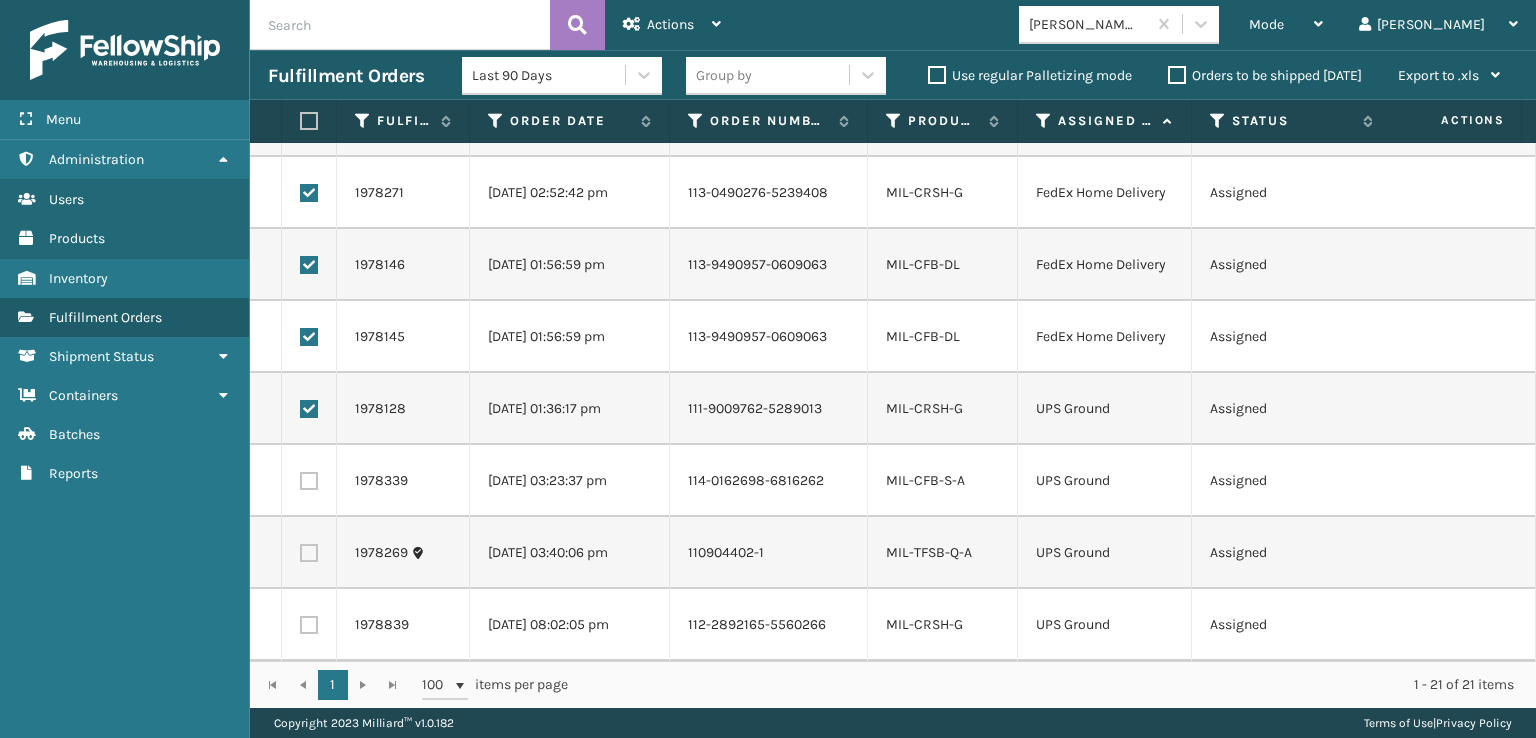 click at bounding box center (309, 409) 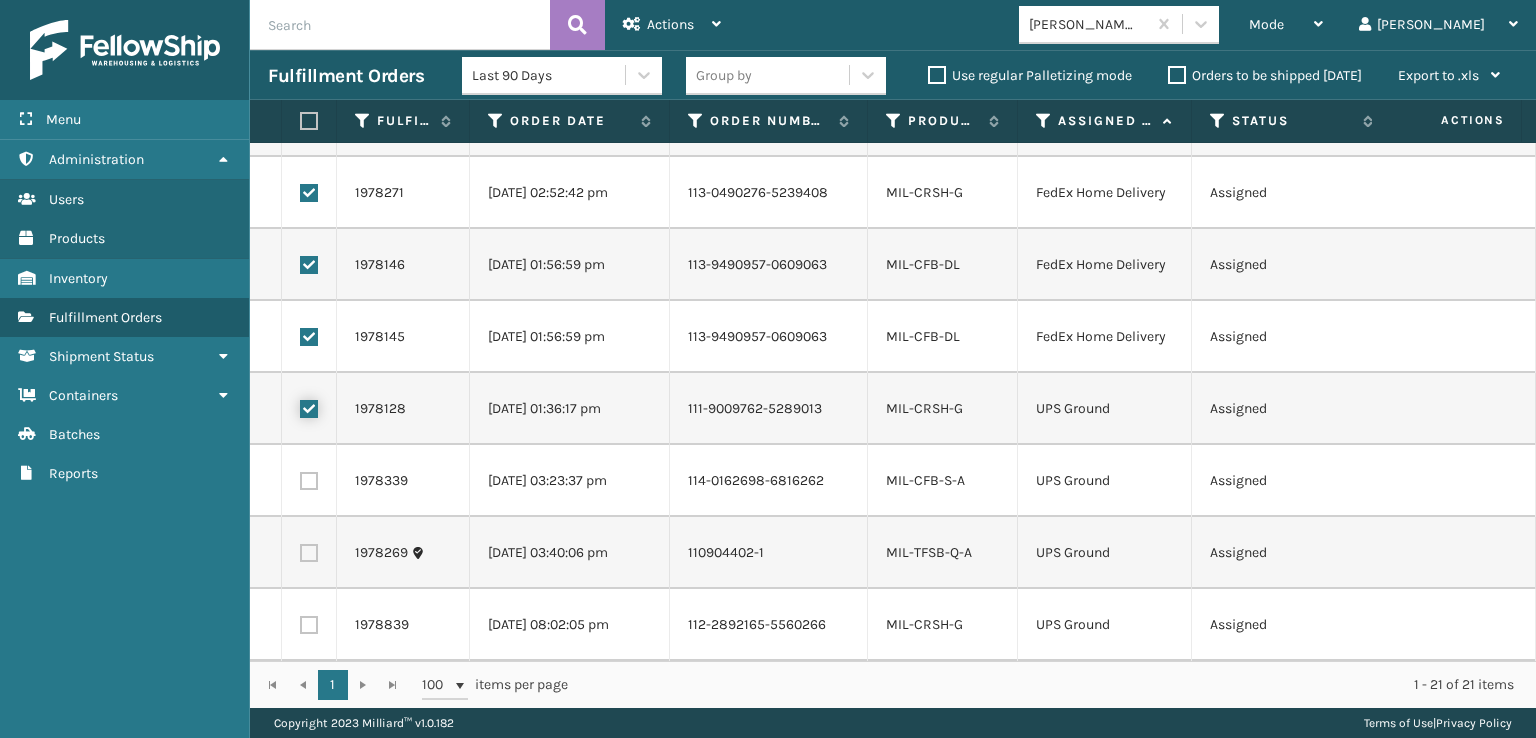click at bounding box center (300, 406) 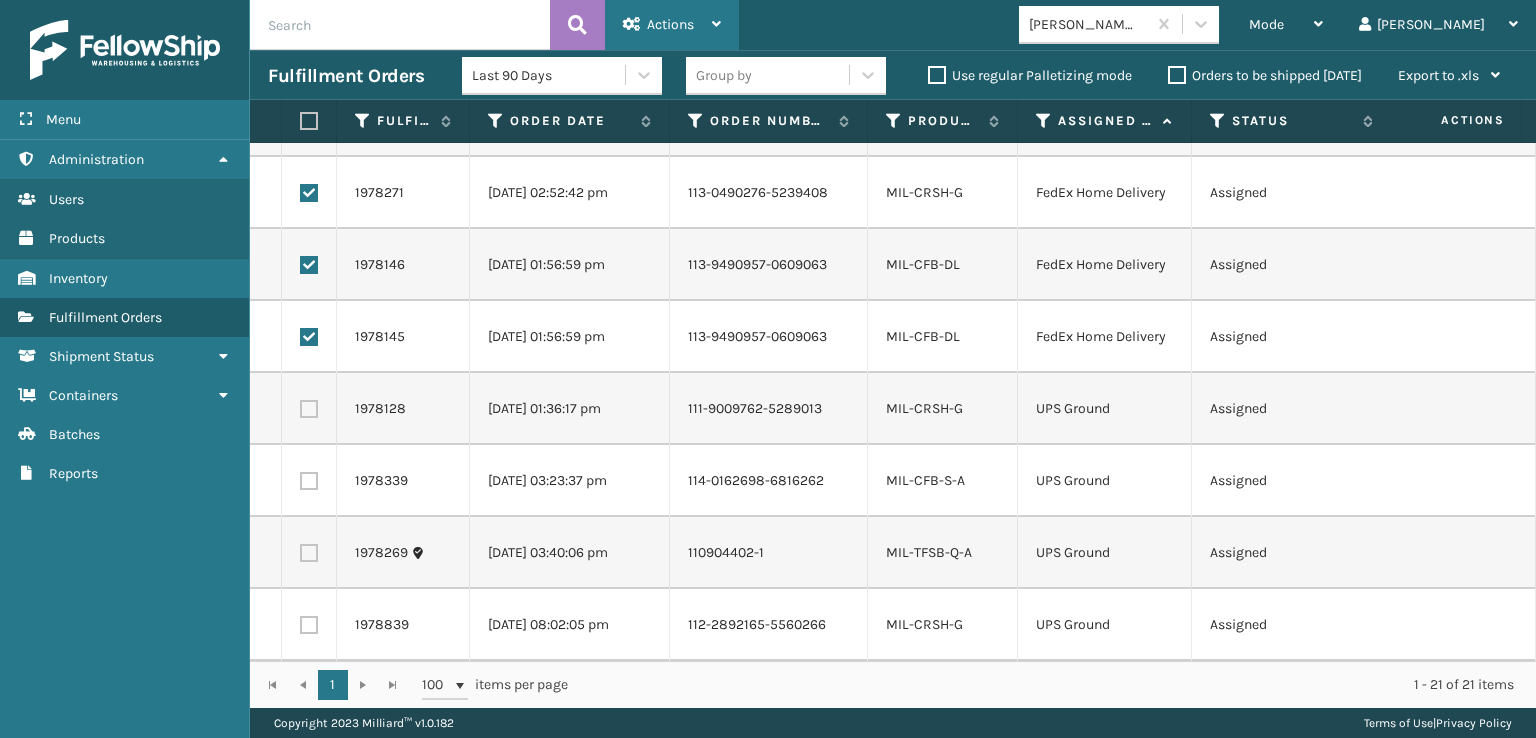 click on "Actions" at bounding box center (672, 25) 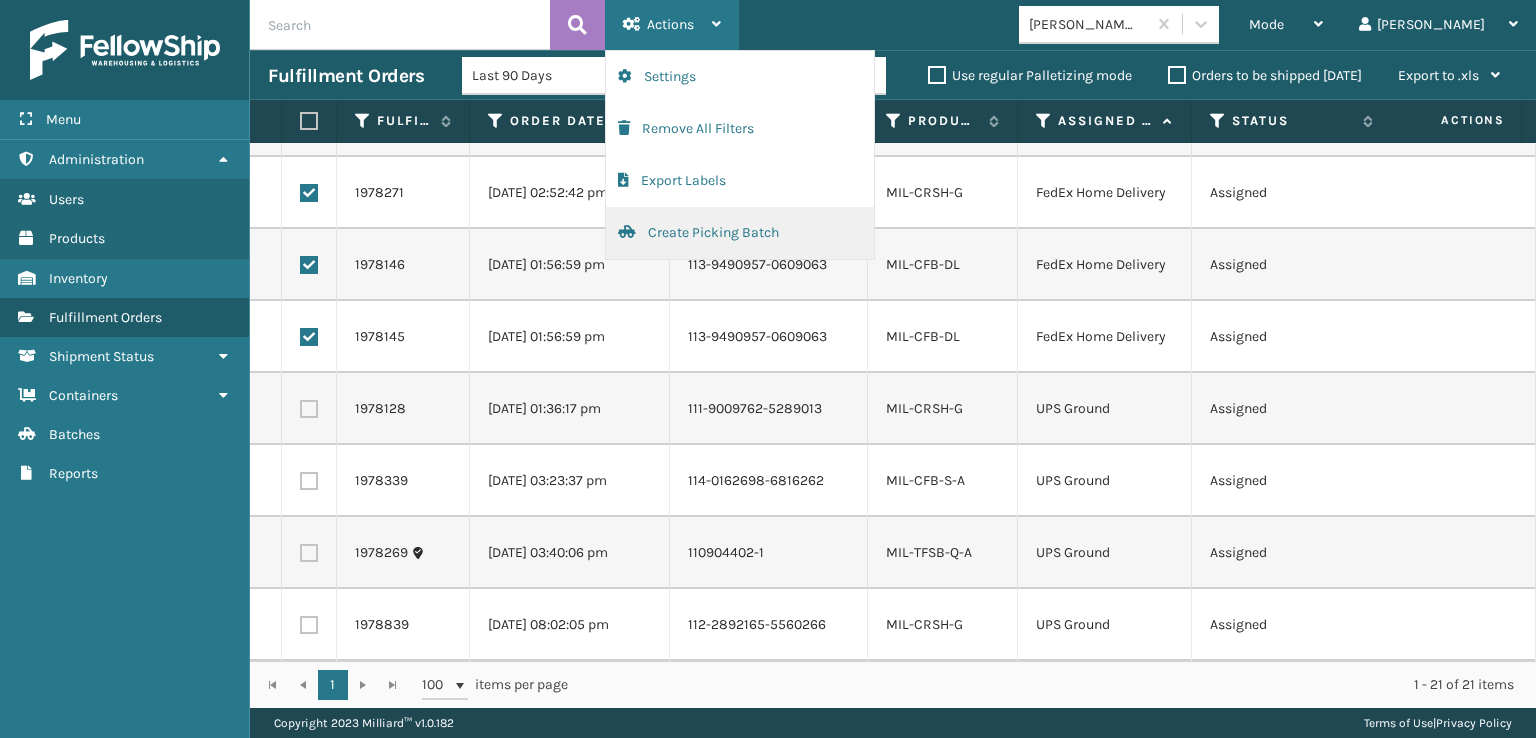 click on "Create Picking Batch" at bounding box center [740, 233] 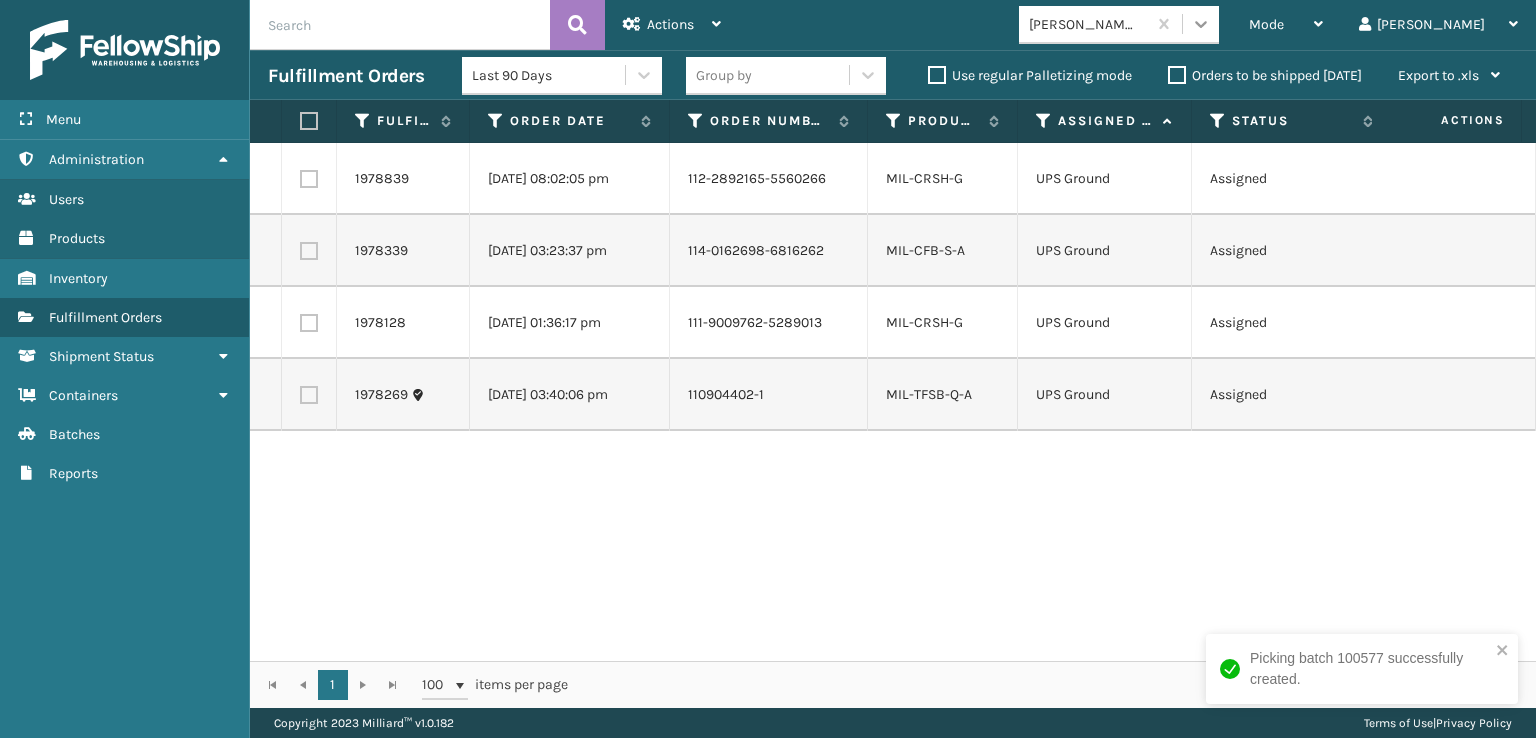 click 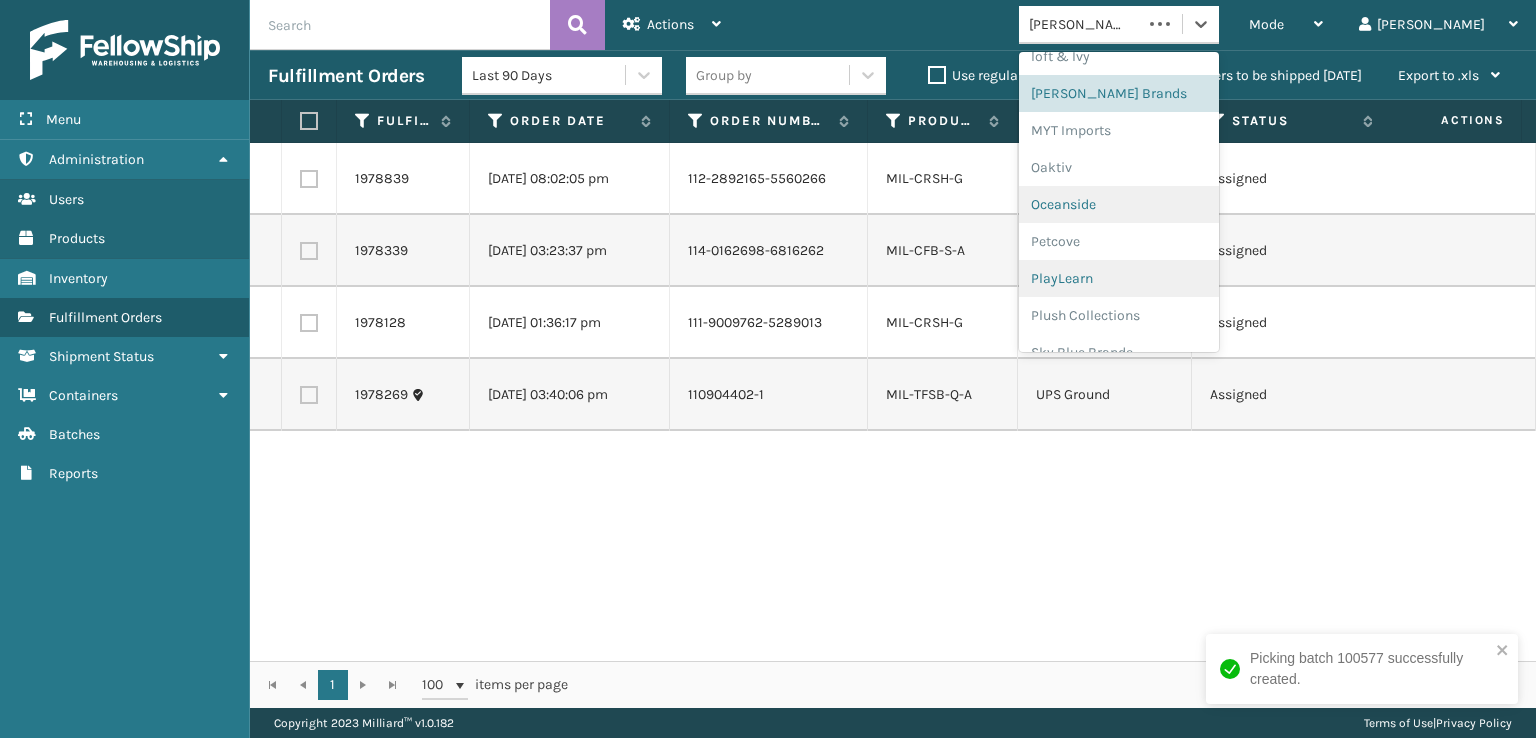 scroll, scrollTop: 928, scrollLeft: 0, axis: vertical 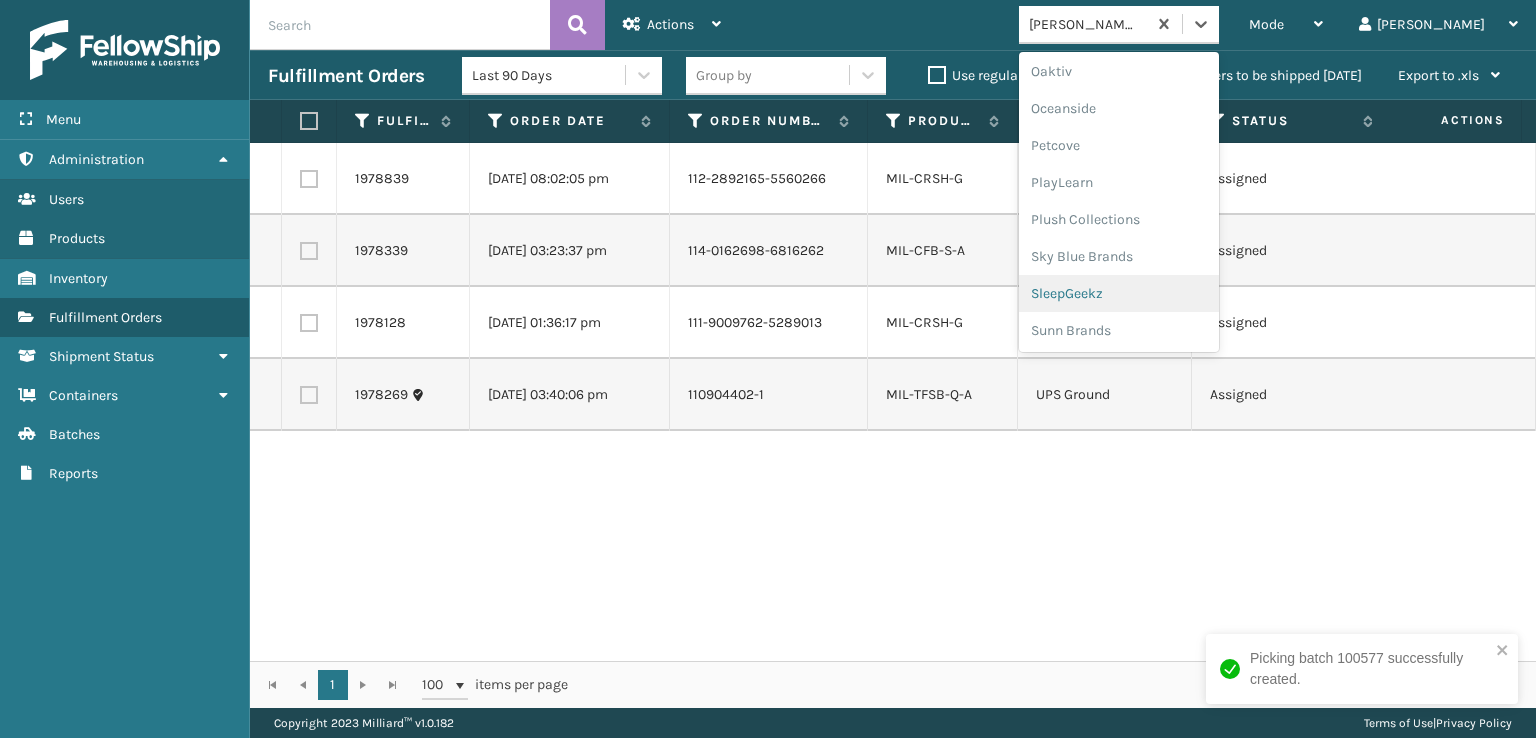 click on "SleepGeekz" at bounding box center [1119, 293] 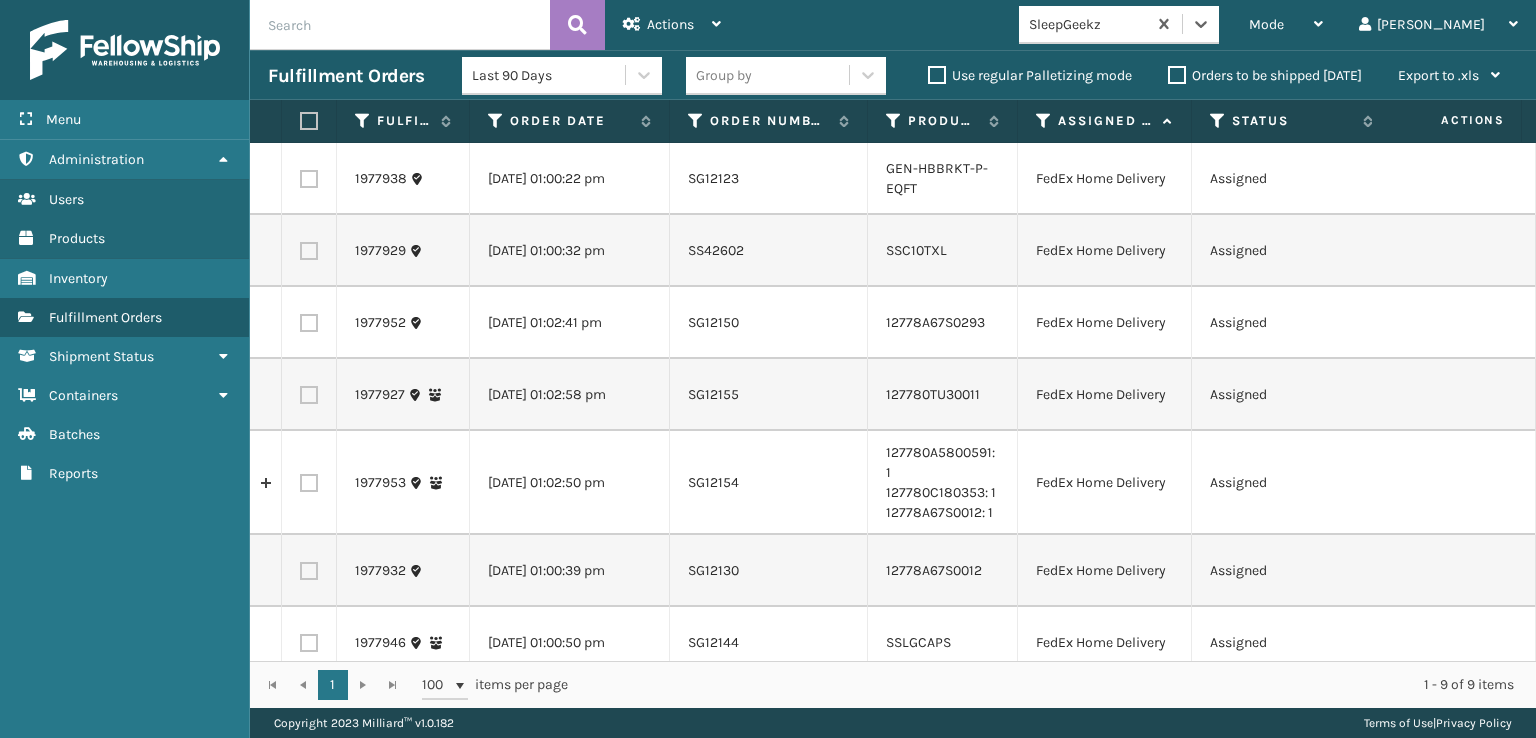 click at bounding box center [309, 121] 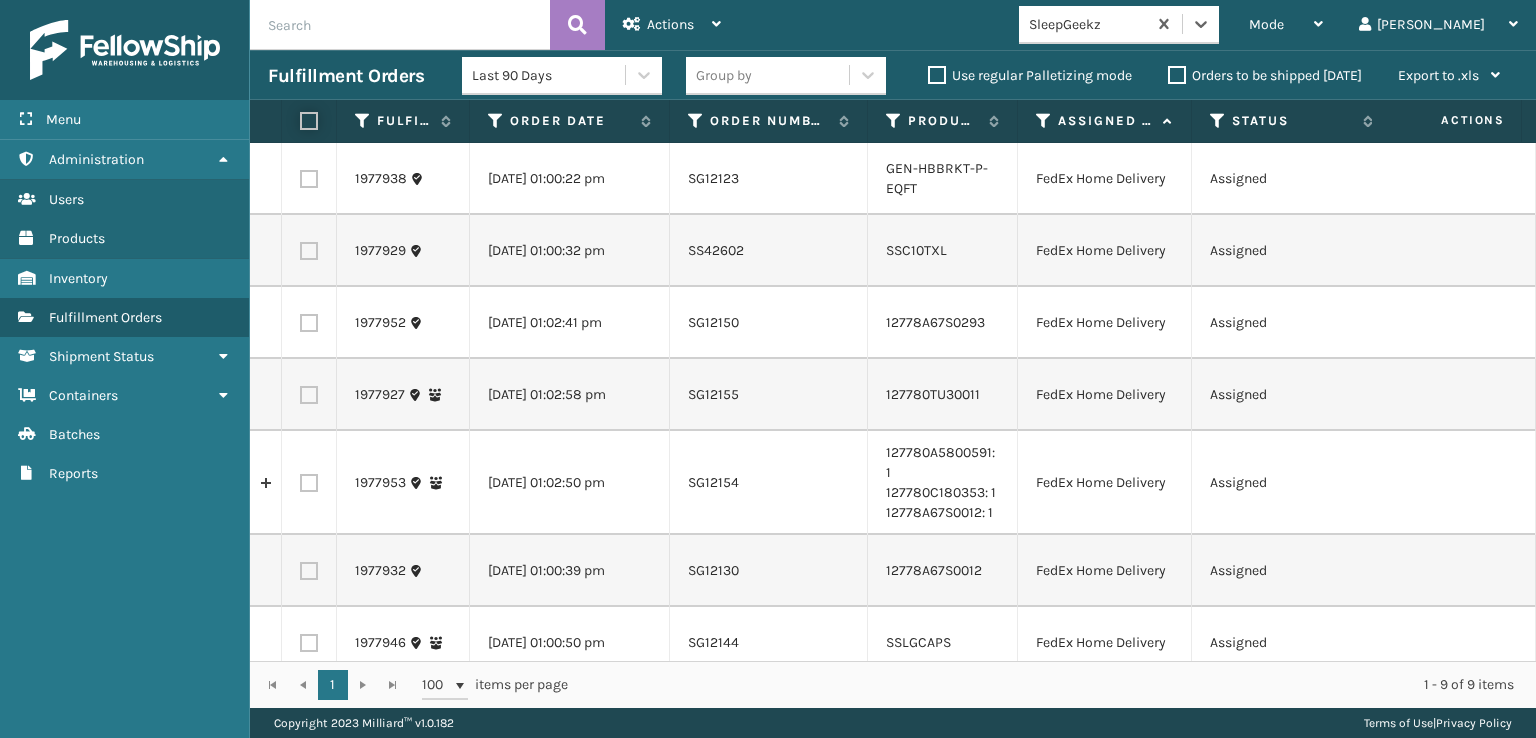 click at bounding box center [300, 121] 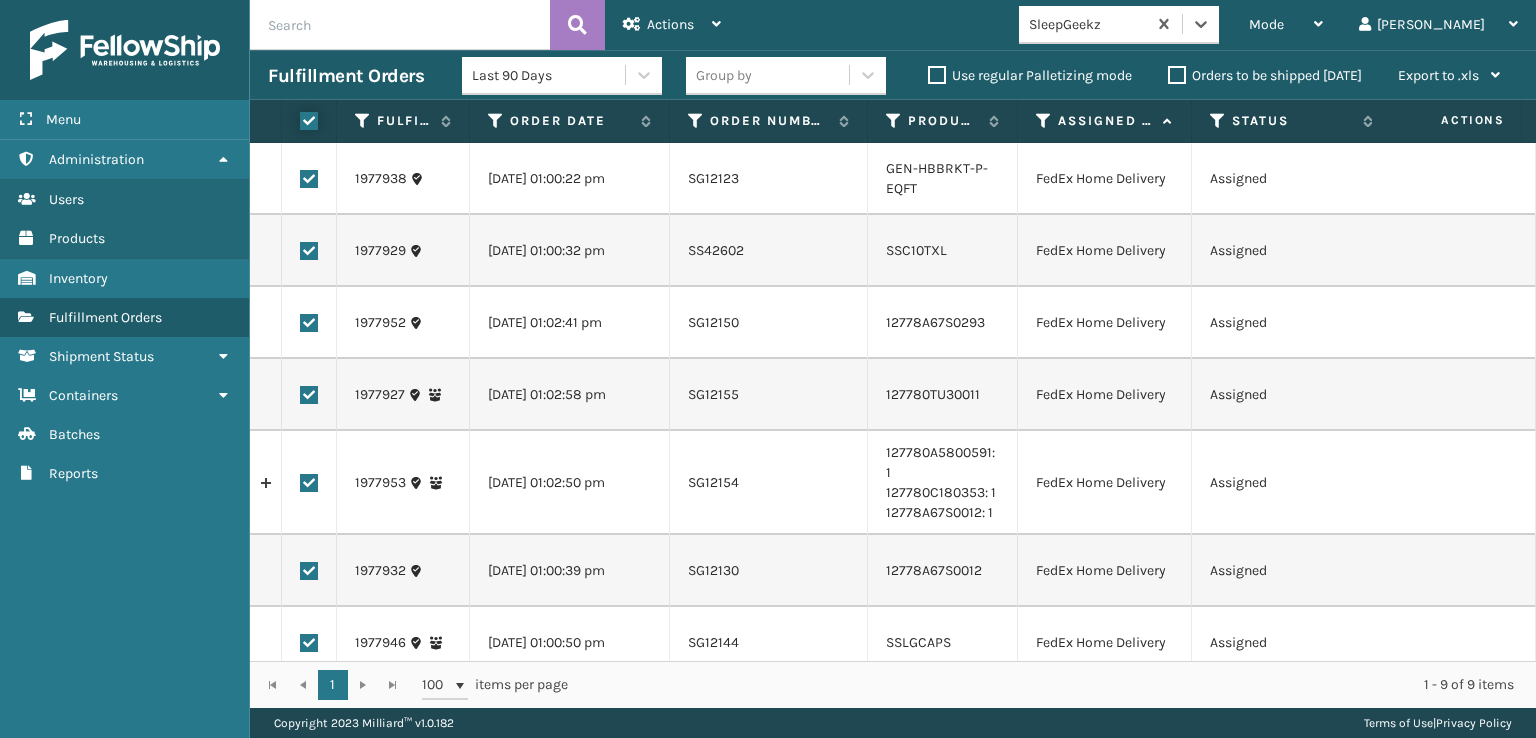 checkbox on "true" 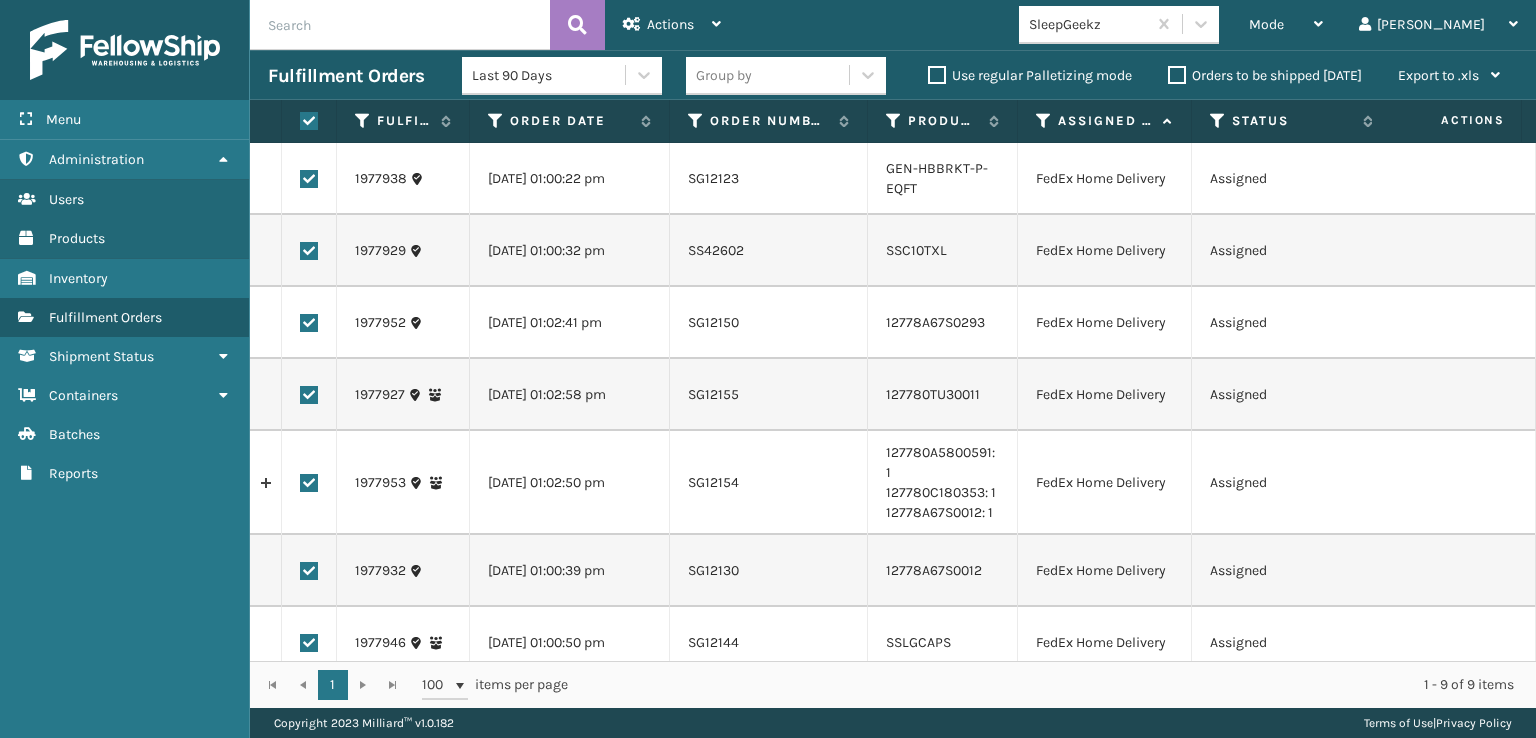 click at bounding box center [309, 483] 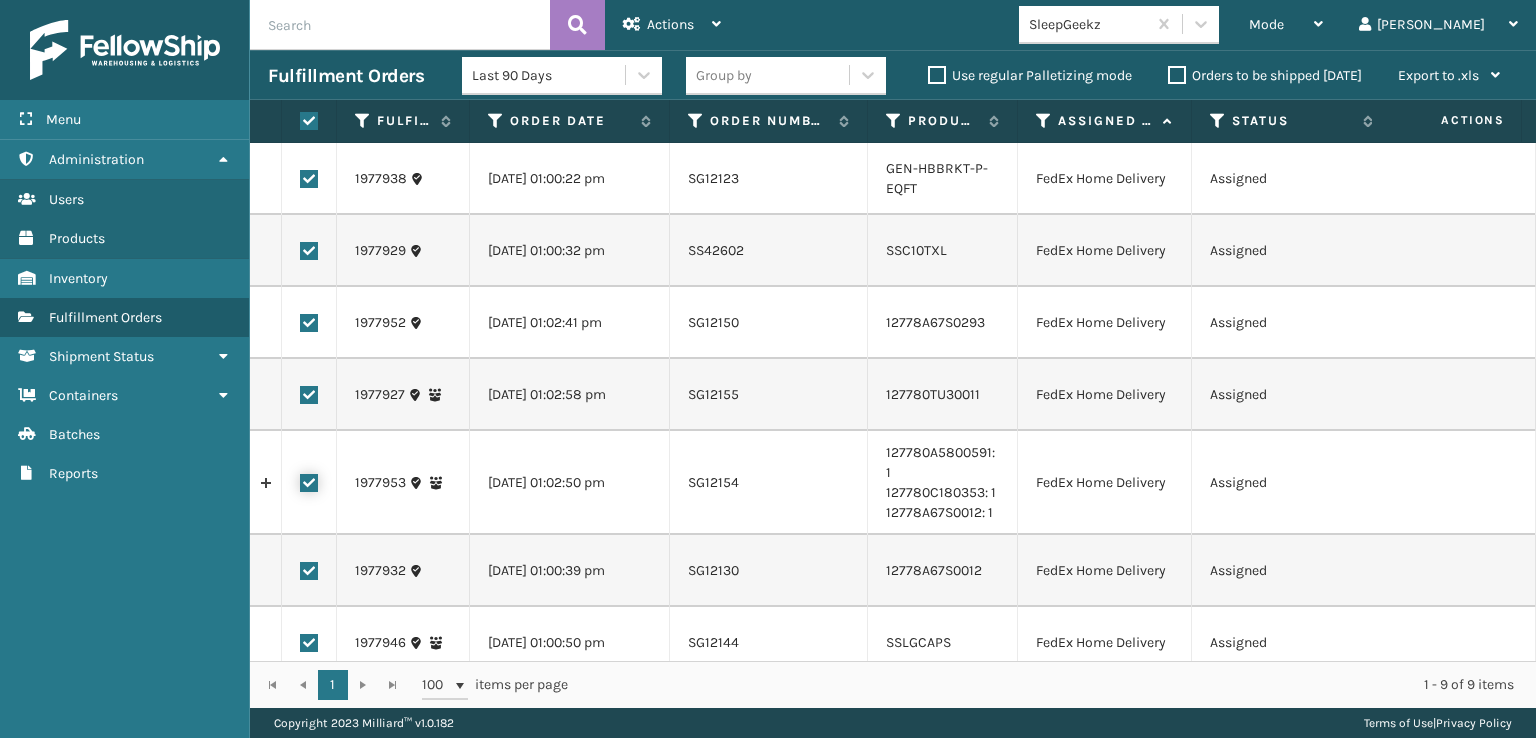 click at bounding box center [300, 480] 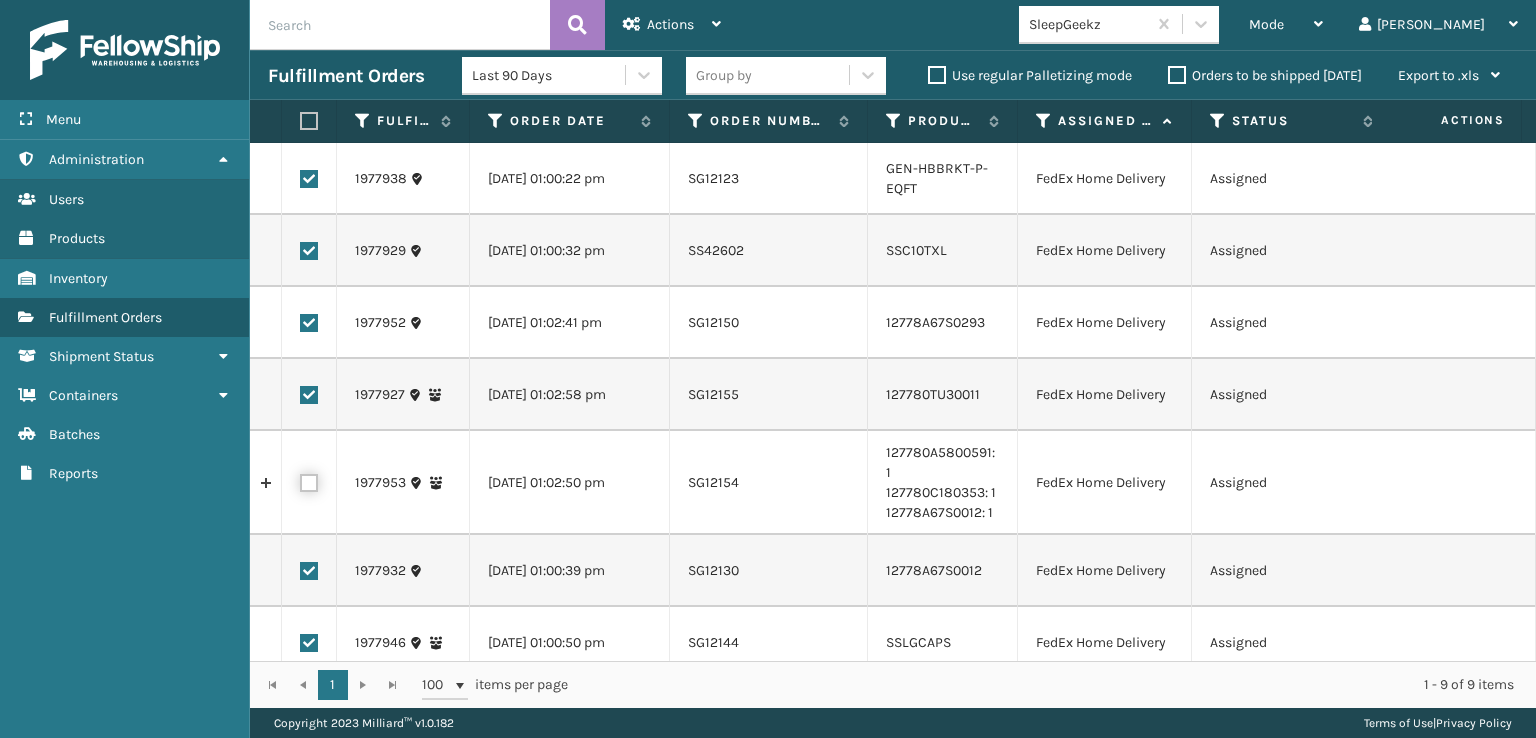 checkbox on "false" 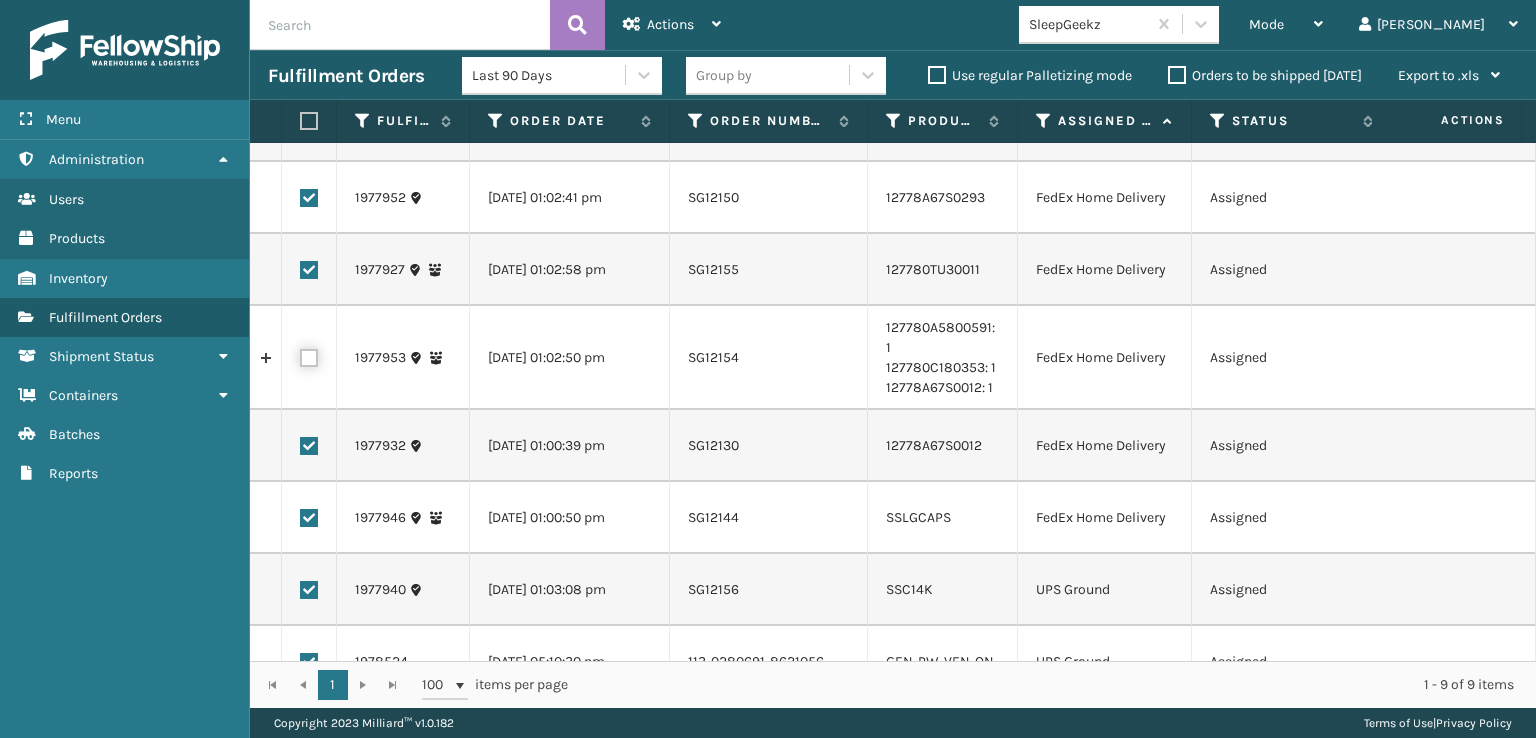 scroll, scrollTop: 248, scrollLeft: 0, axis: vertical 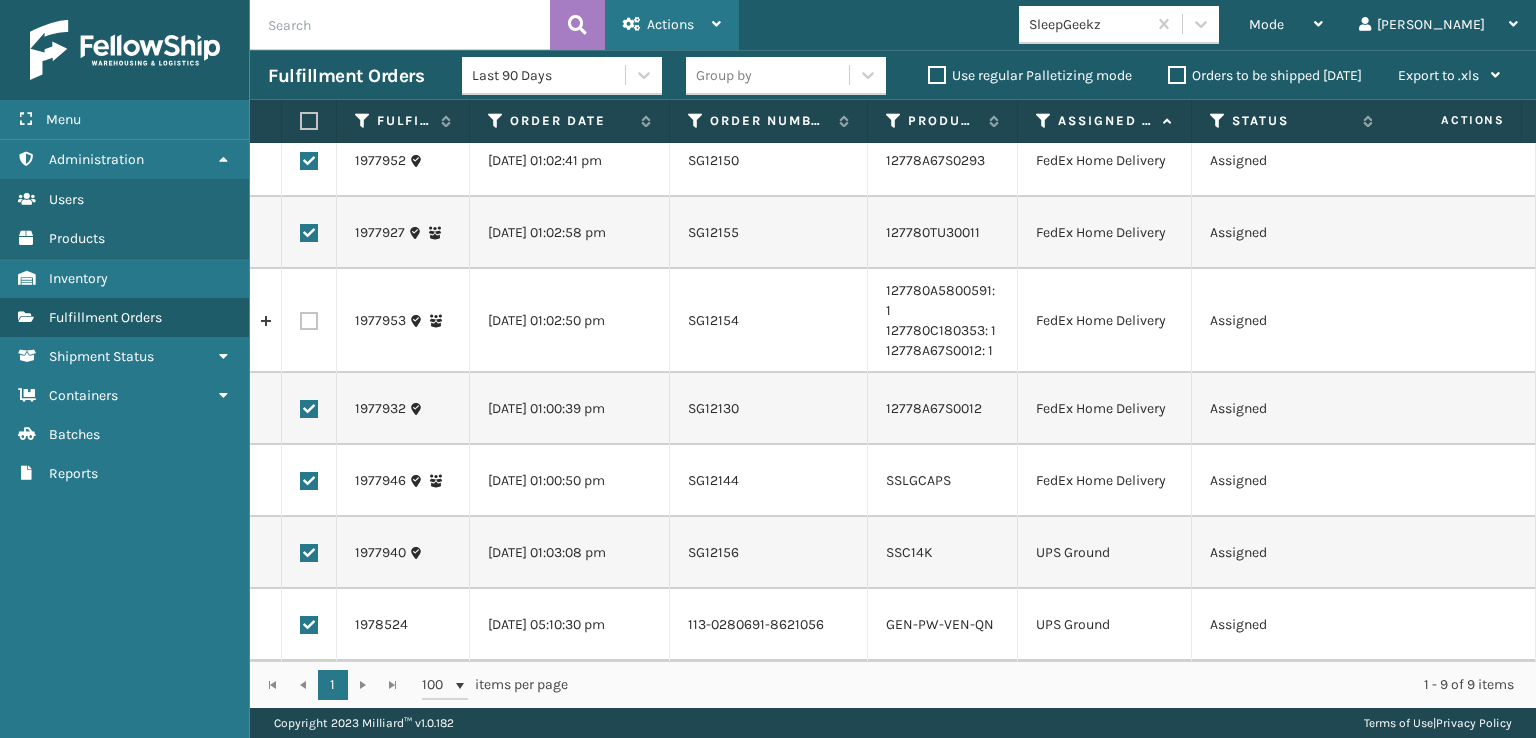 click on "Actions" at bounding box center (672, 25) 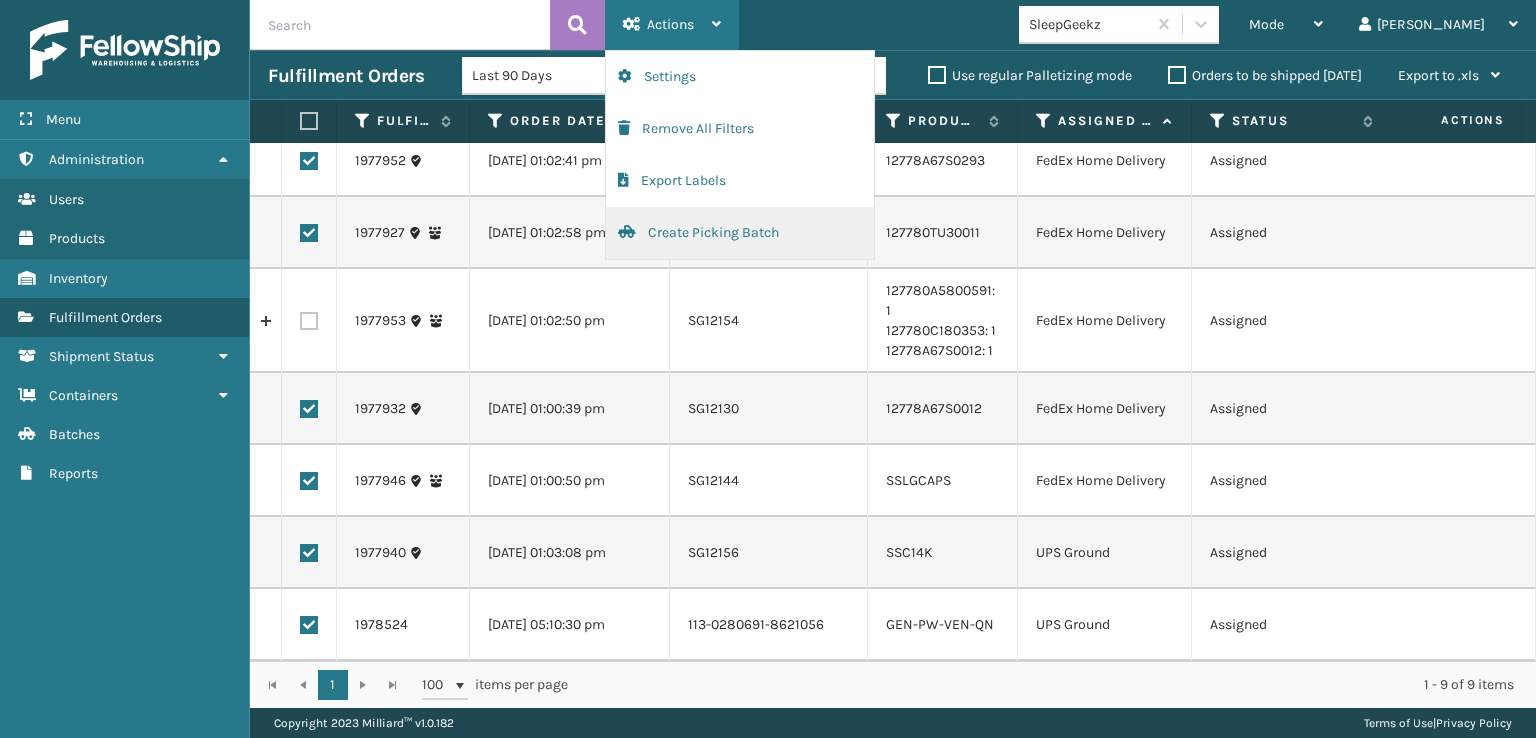 click on "Create Picking Batch" at bounding box center (740, 233) 